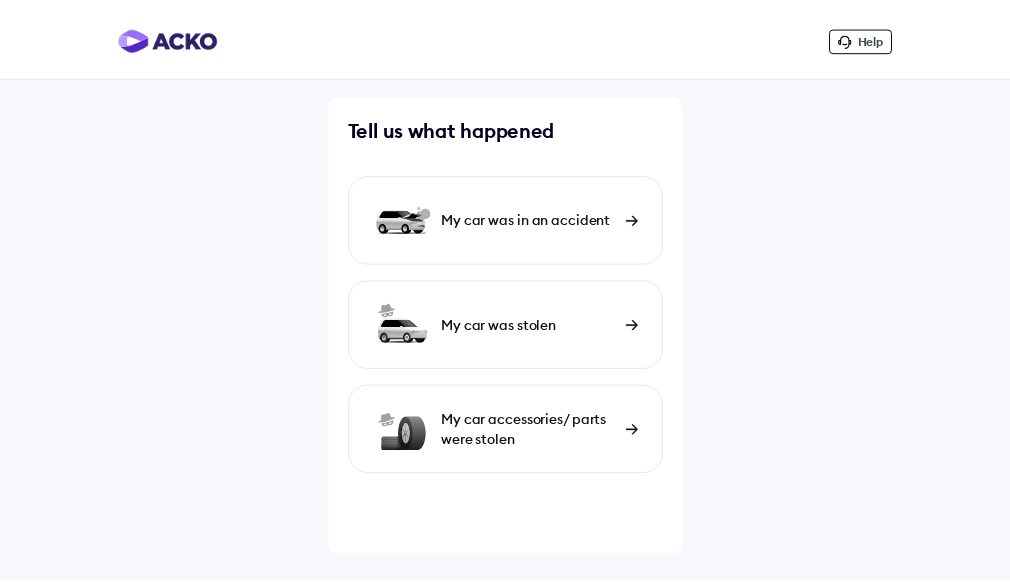 scroll, scrollTop: 0, scrollLeft: 0, axis: both 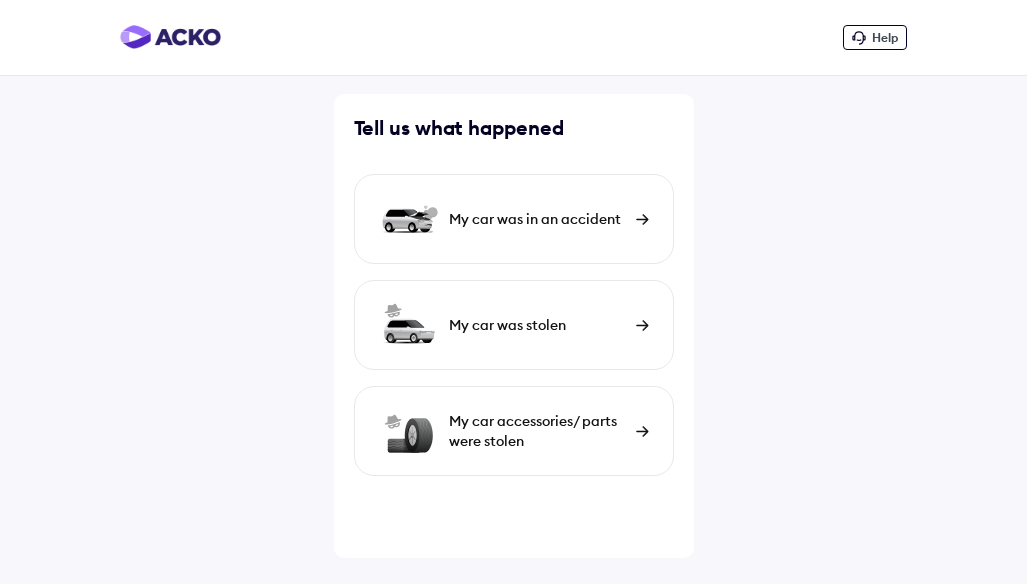 click at bounding box center (642, 219) 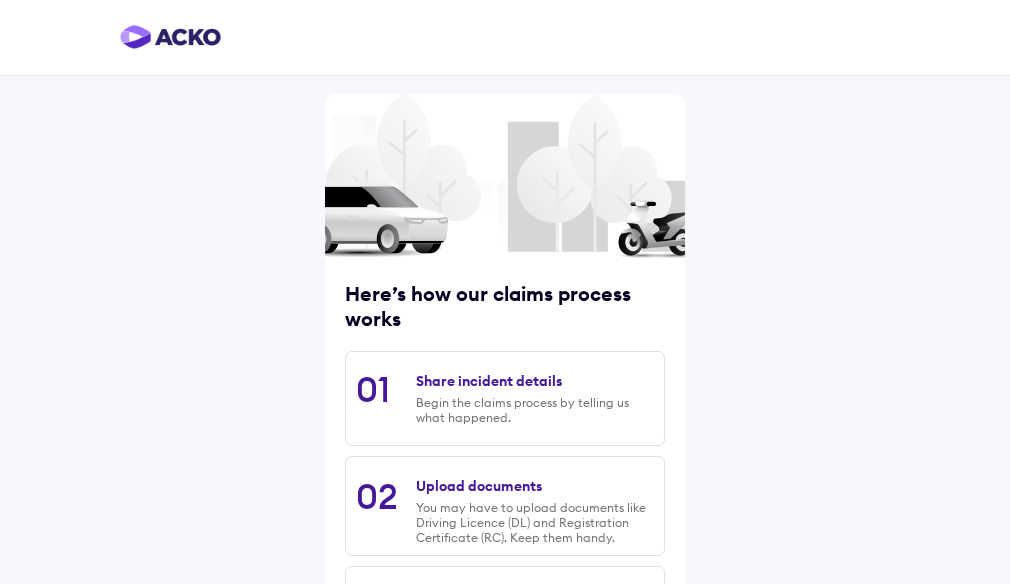 click on "Share incident details Begin the claims process by telling us what happened." at bounding box center (535, 398) 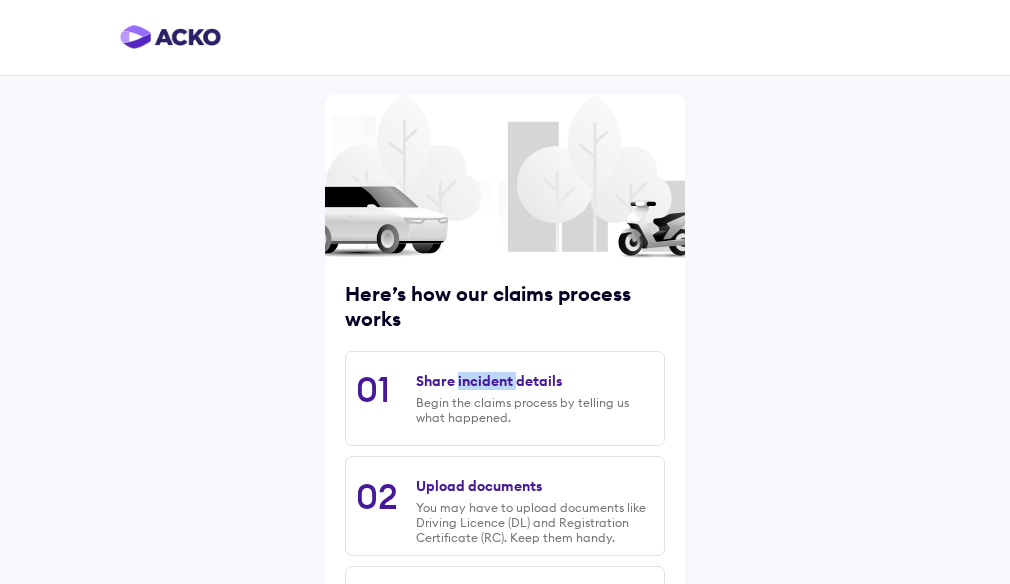 drag, startPoint x: 490, startPoint y: 380, endPoint x: 518, endPoint y: 380, distance: 28 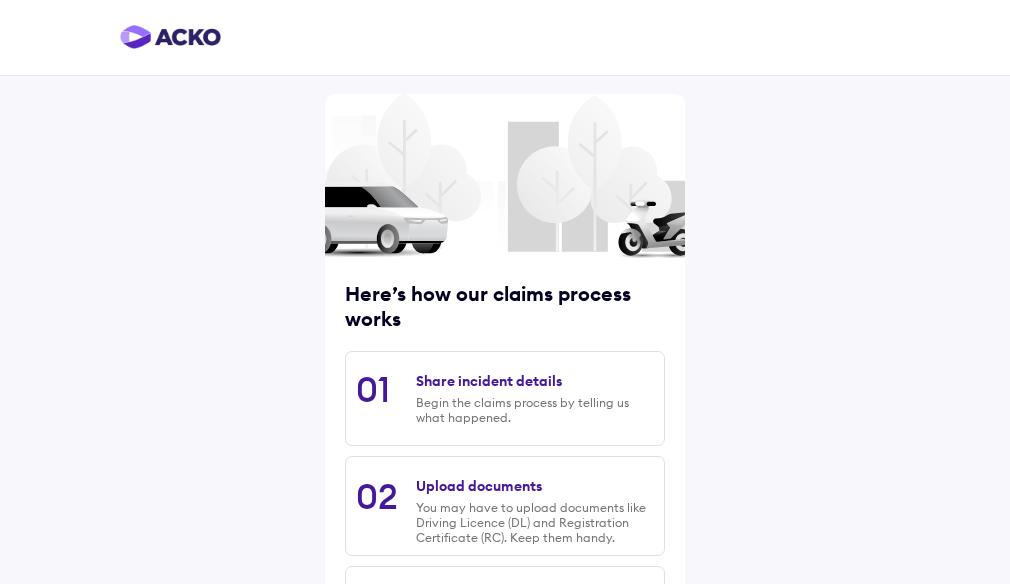 click on "Share incident details" at bounding box center (489, 381) 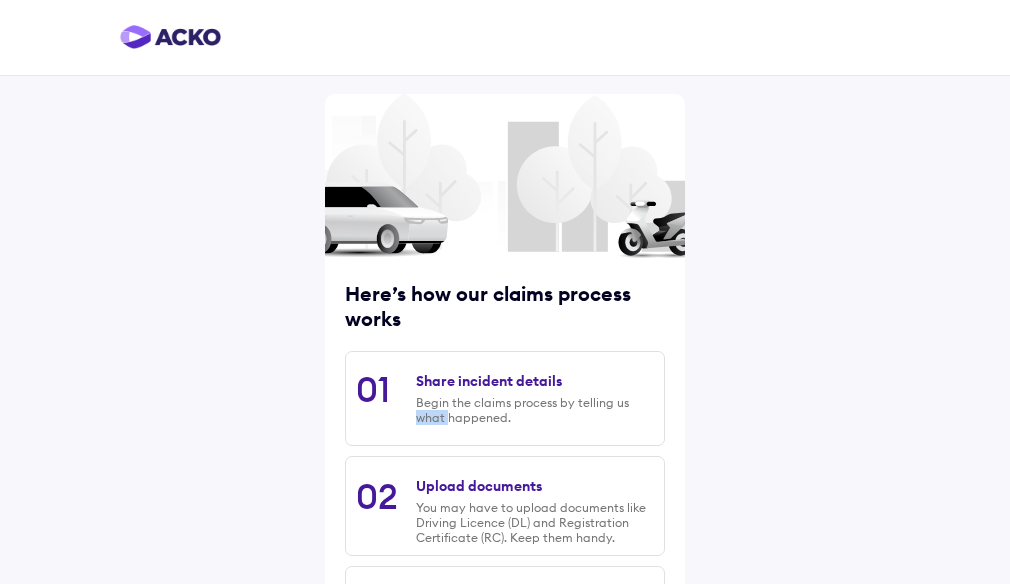 click on "01 Share incident details Begin the claims process by telling us what happened." at bounding box center [505, 398] 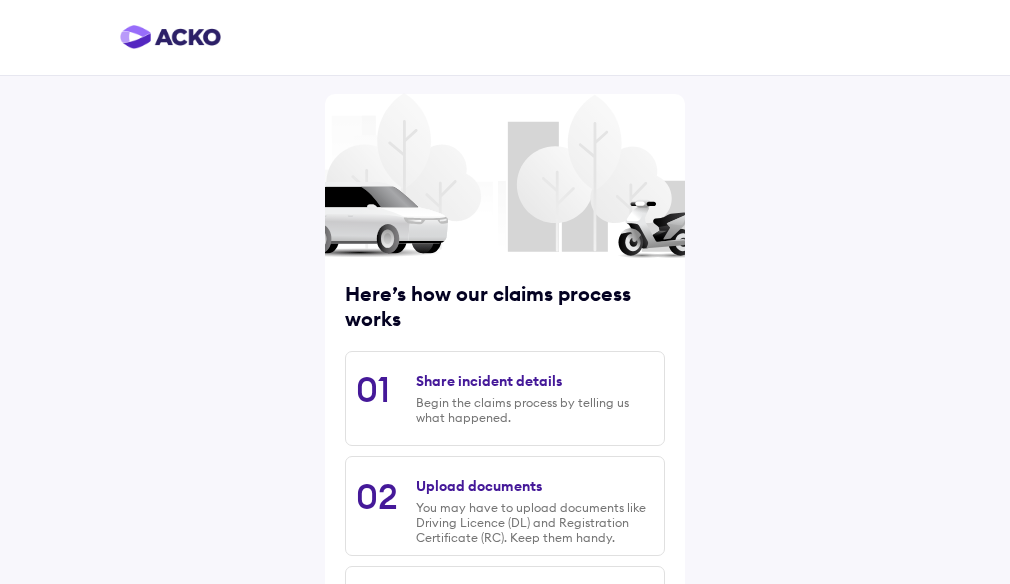 click on "Share incident details Begin the claims process by telling us what happened." at bounding box center (535, 398) 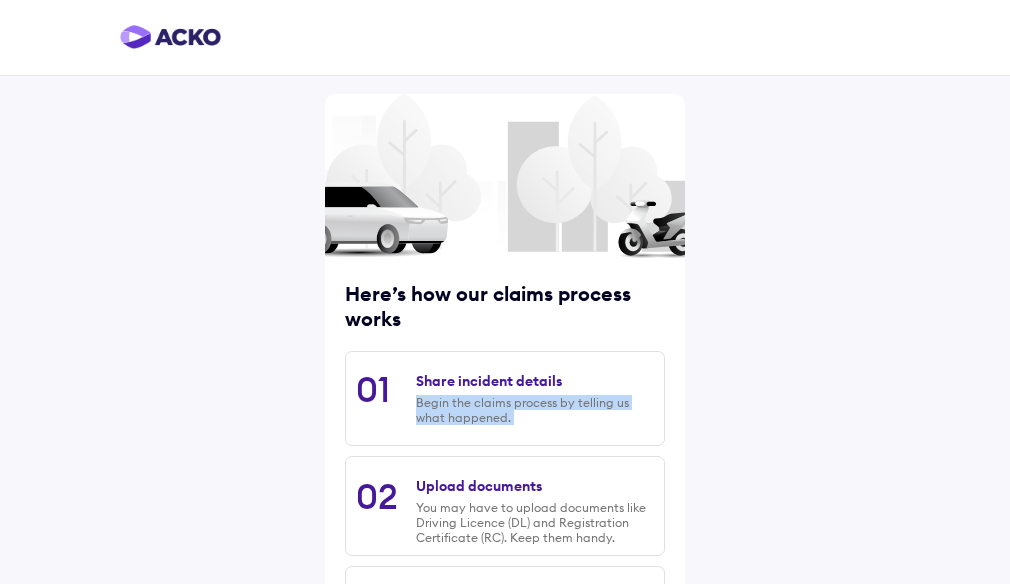 click on "Begin the claims process by telling us what happened." at bounding box center (535, 410) 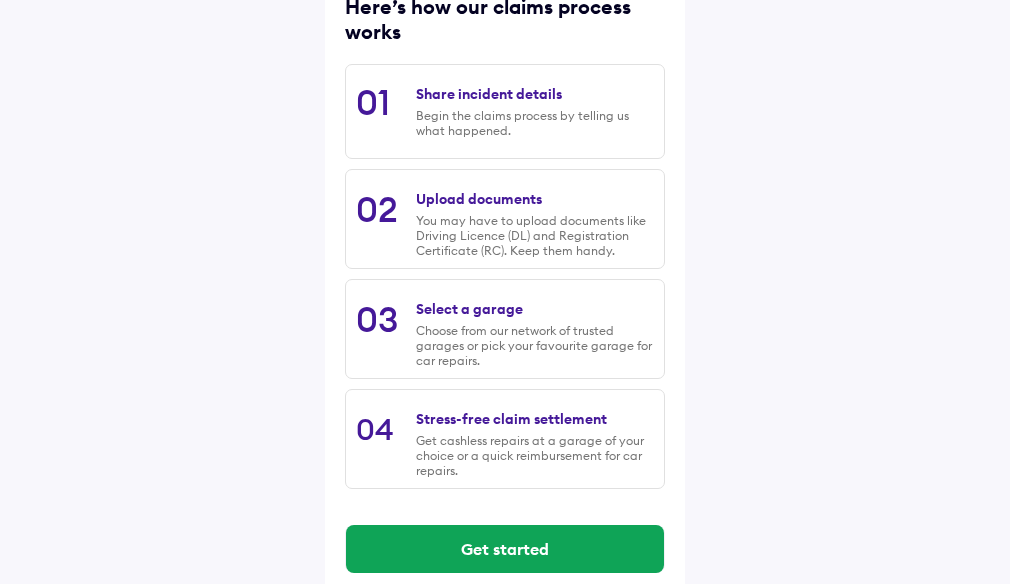 scroll, scrollTop: 312, scrollLeft: 0, axis: vertical 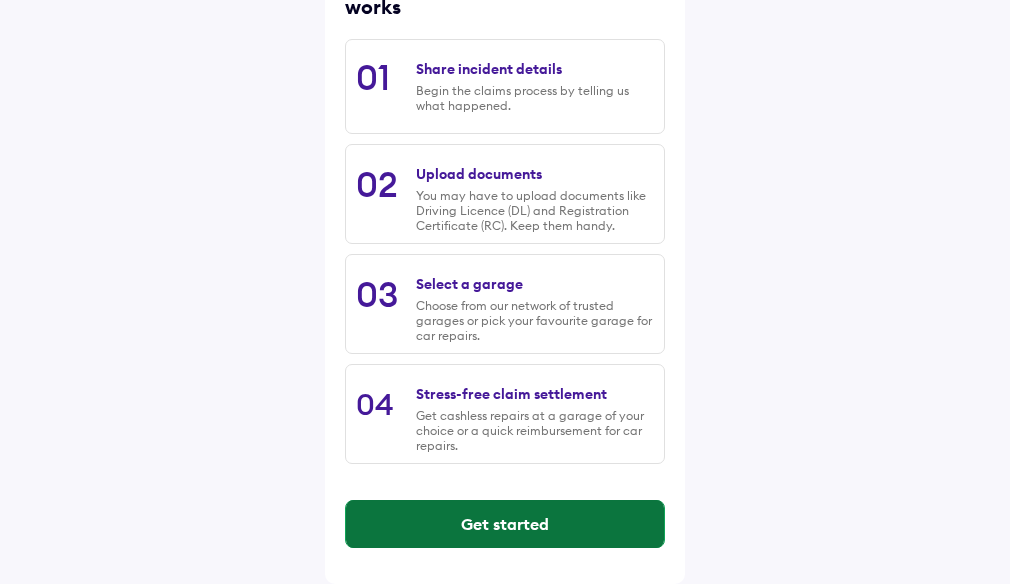 click on "Get started" at bounding box center [505, 524] 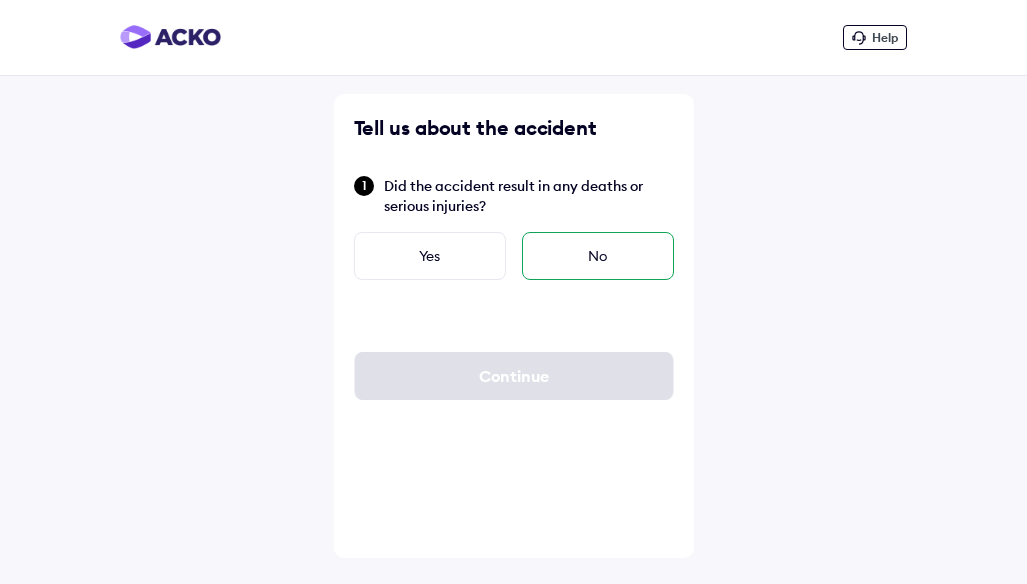 click on "No" at bounding box center [598, 256] 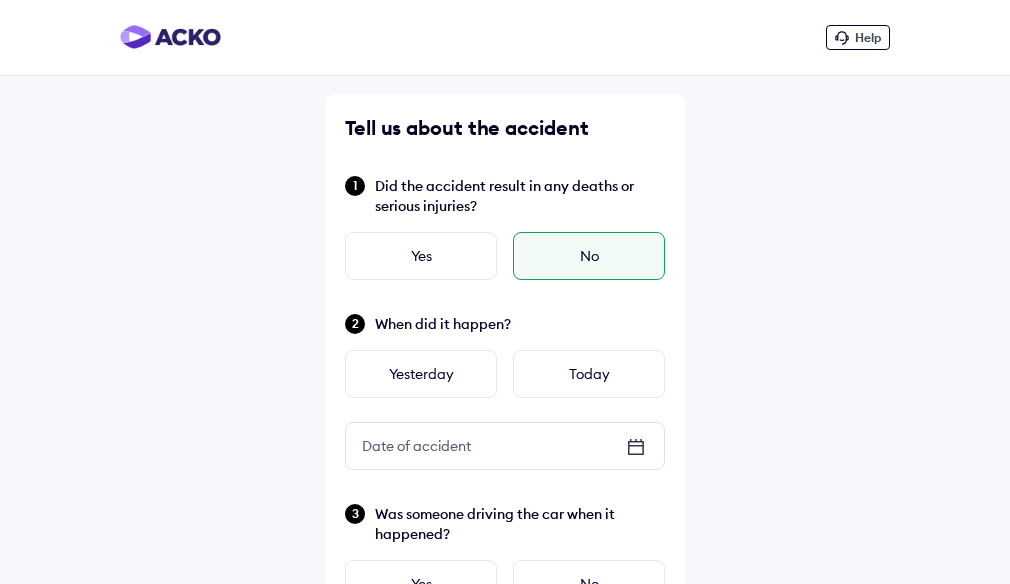 click 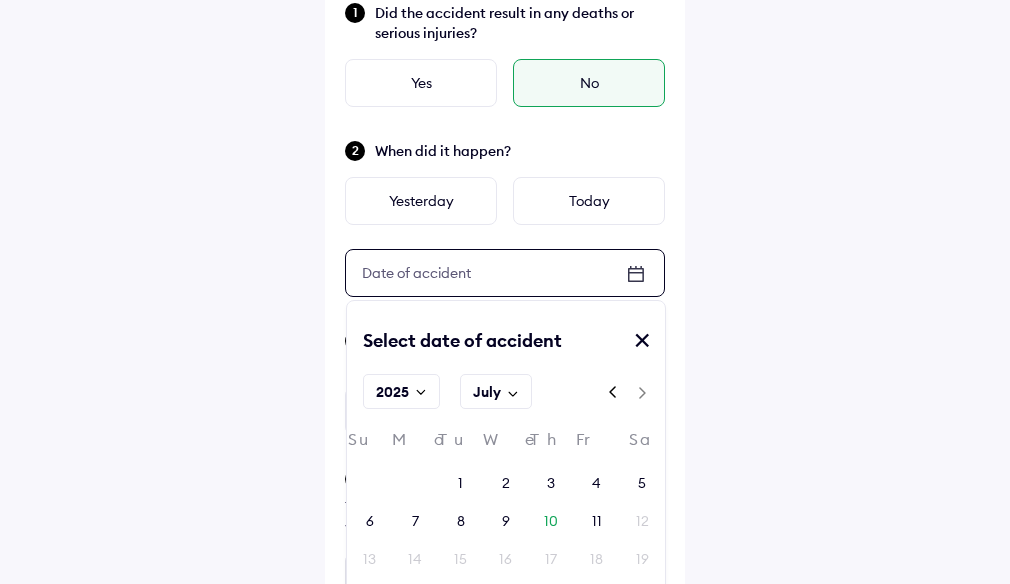 scroll, scrollTop: 200, scrollLeft: 0, axis: vertical 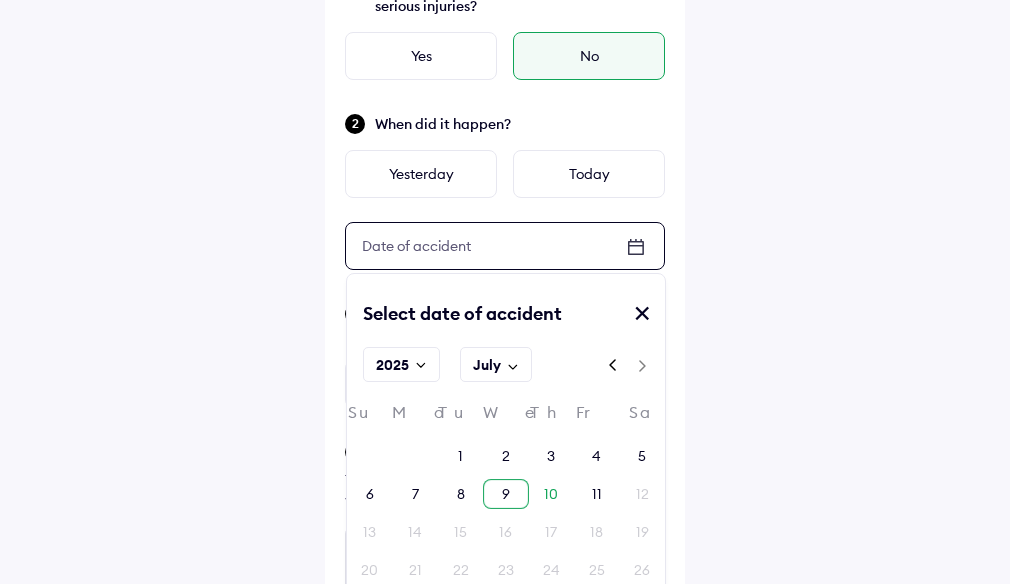 click on "9" at bounding box center [506, 494] 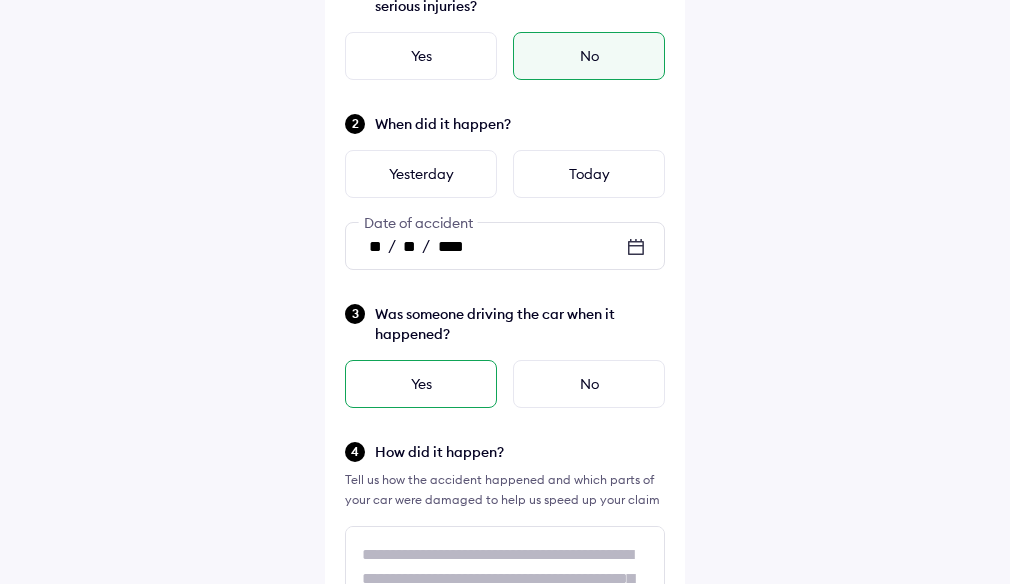click on "Yes" at bounding box center (421, 384) 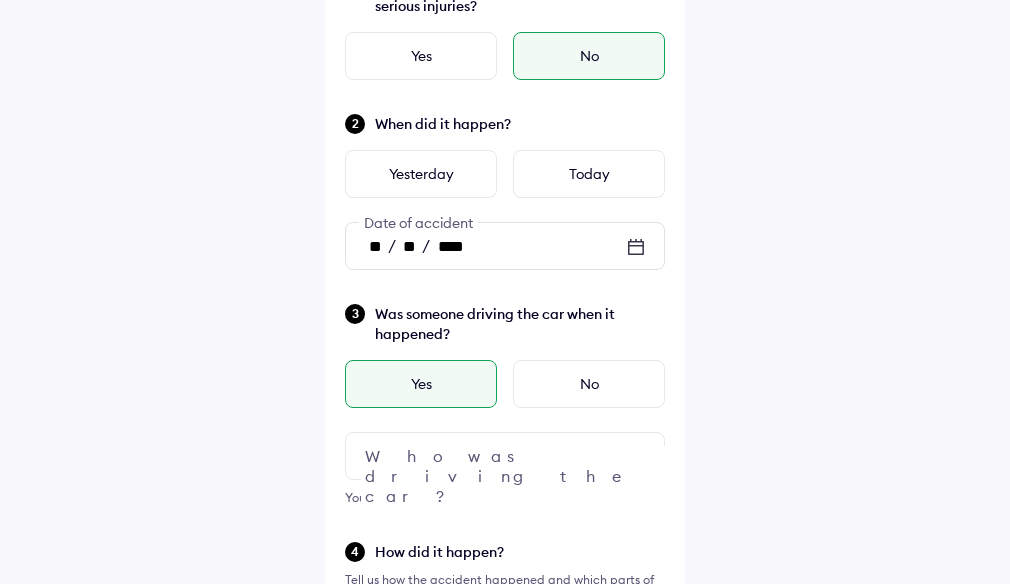 click at bounding box center [636, 456] 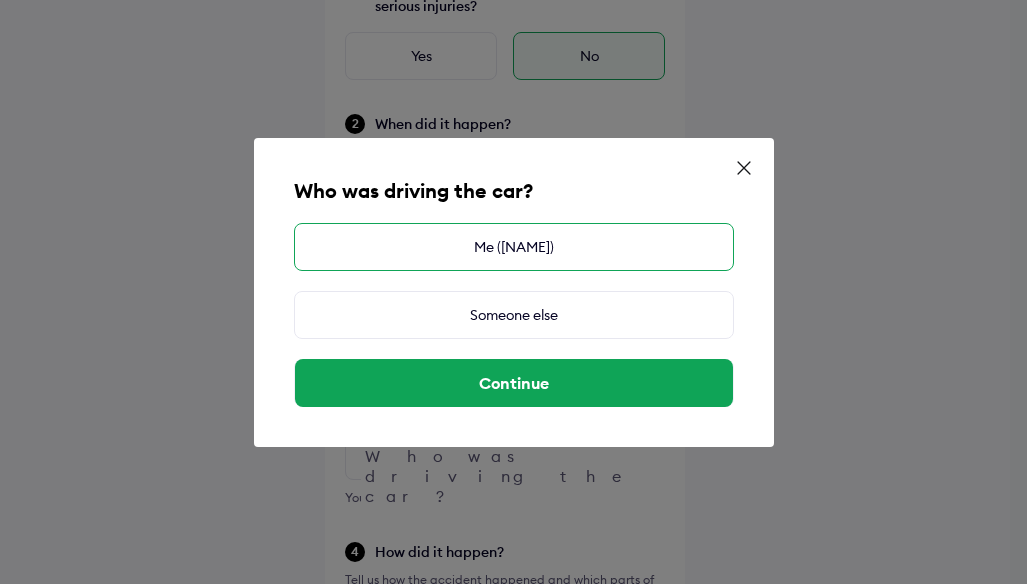 click on "Me ([NAME])" at bounding box center (514, 247) 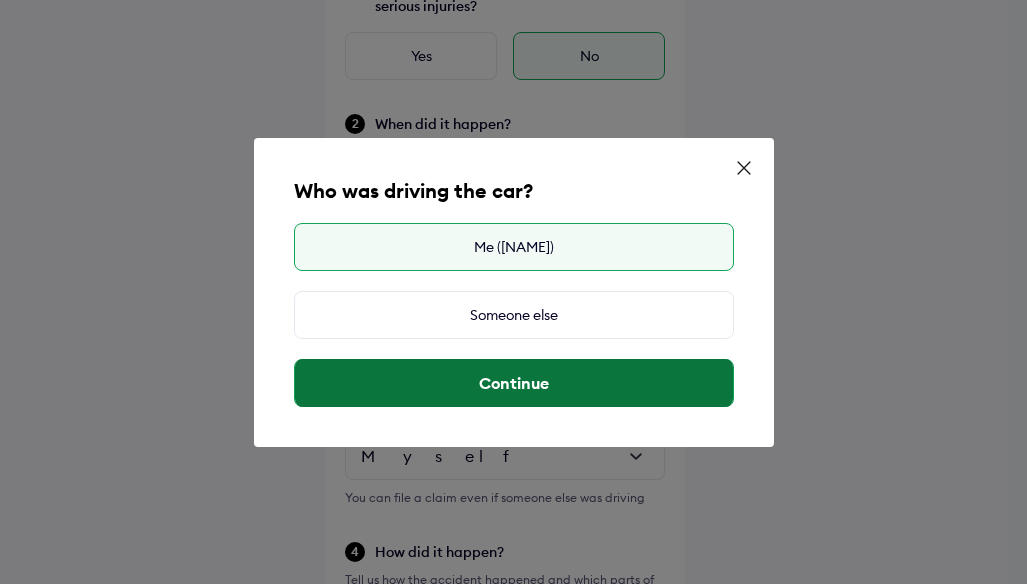 click on "Continue" at bounding box center (514, 383) 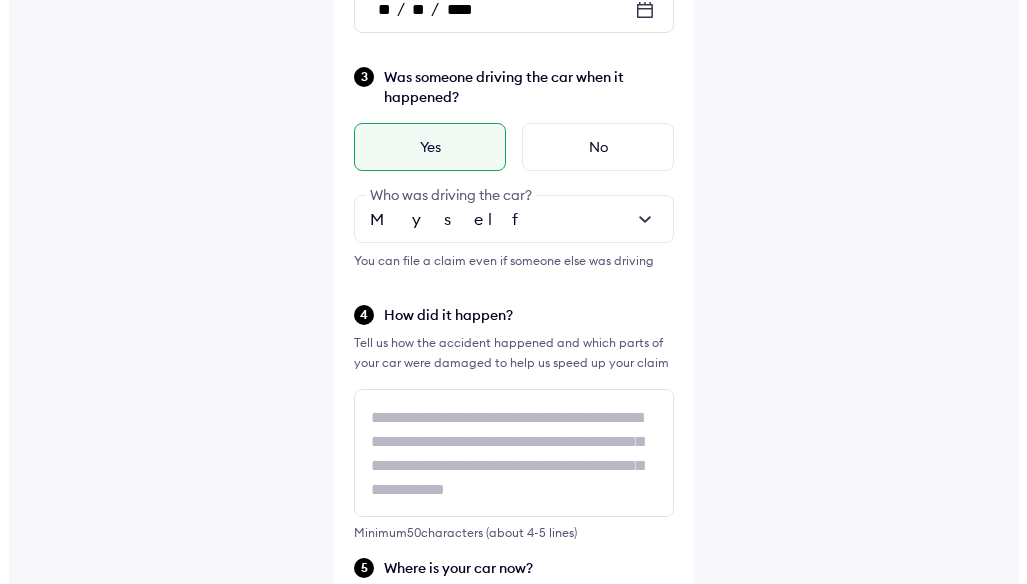 scroll, scrollTop: 400, scrollLeft: 0, axis: vertical 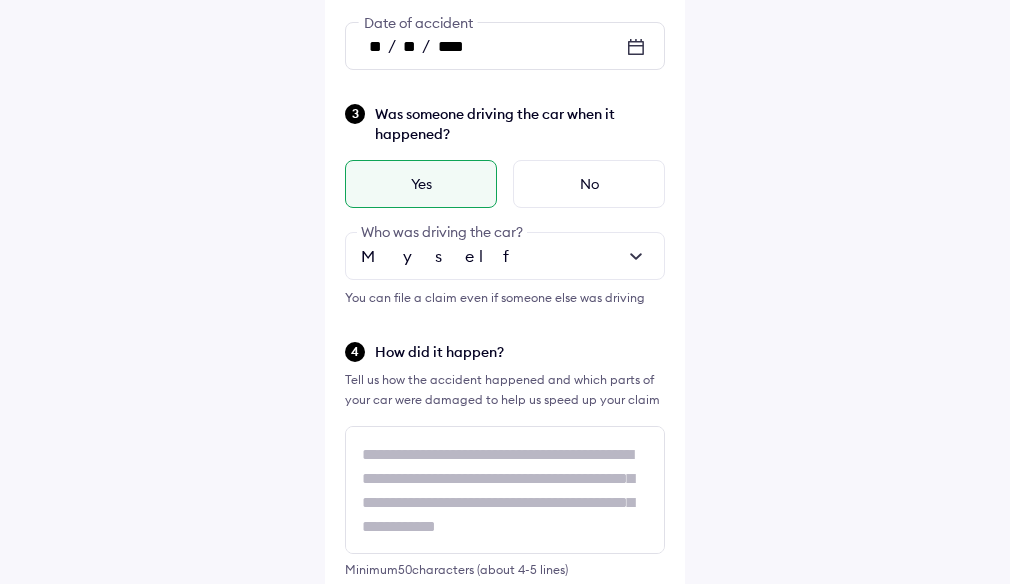 click at bounding box center (636, 256) 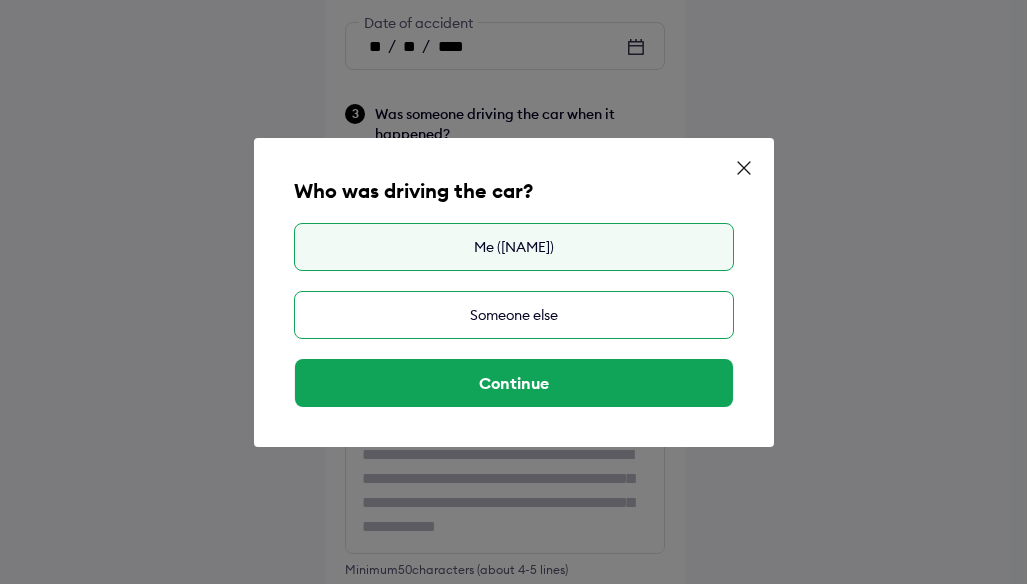 click on "Someone else" at bounding box center (514, 315) 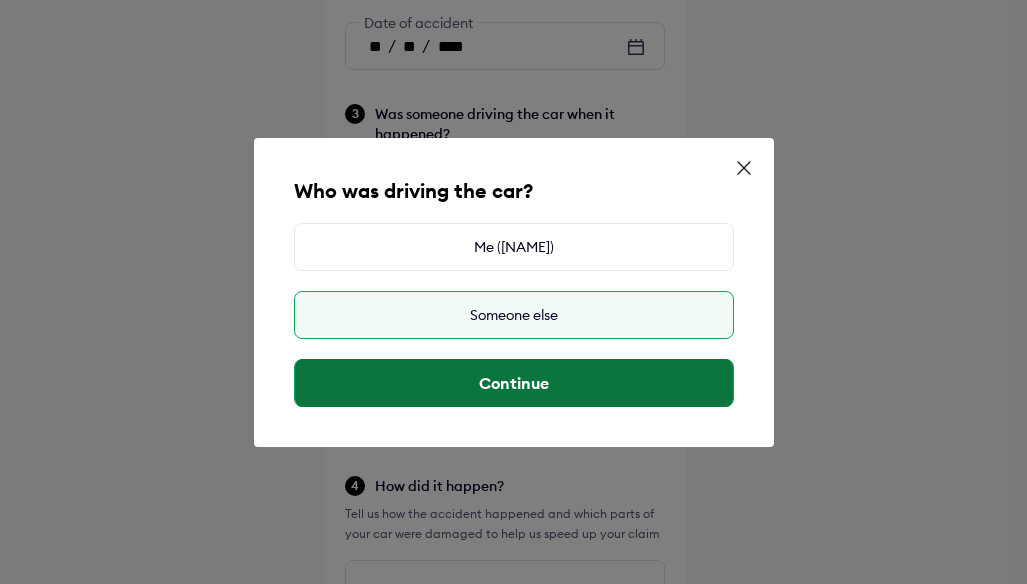 click on "Continue" at bounding box center (514, 383) 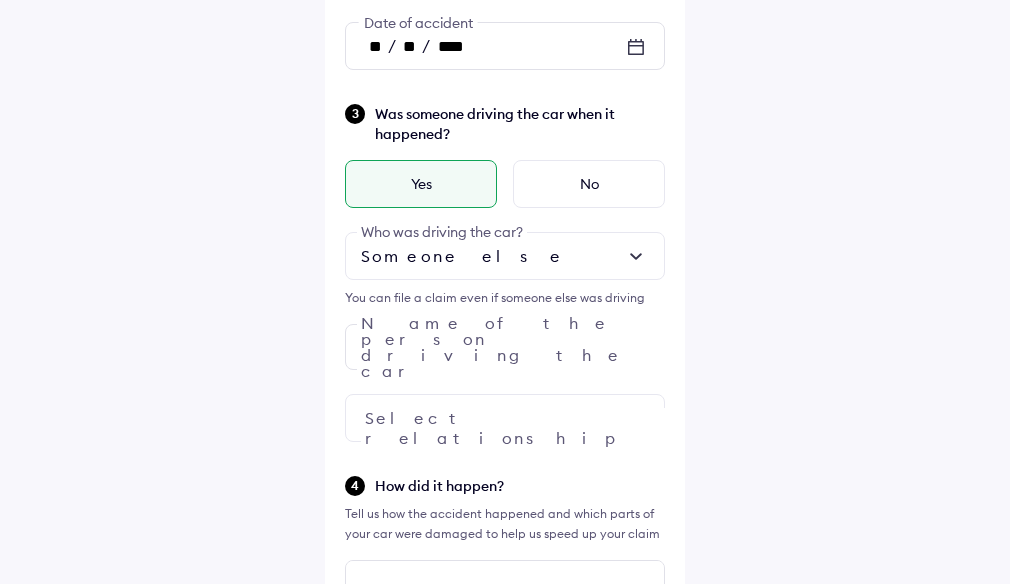 click at bounding box center (636, 418) 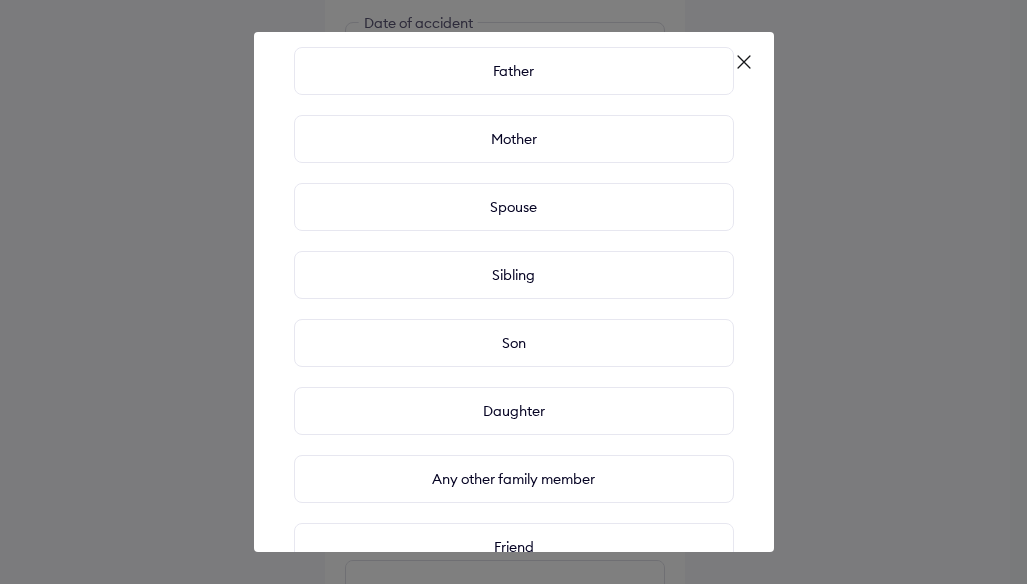 scroll, scrollTop: 65, scrollLeft: 0, axis: vertical 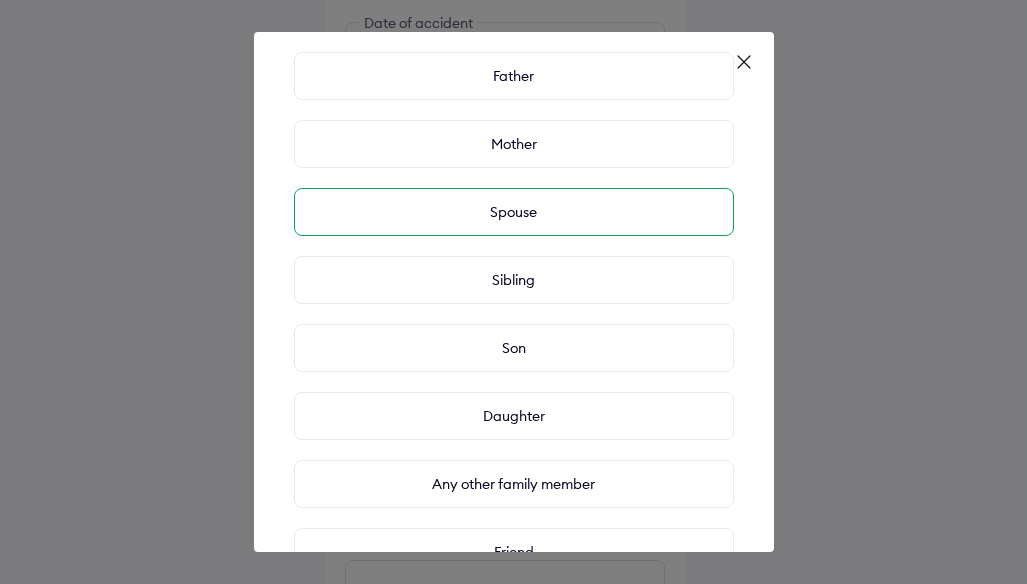 click on "Spouse" at bounding box center (514, 212) 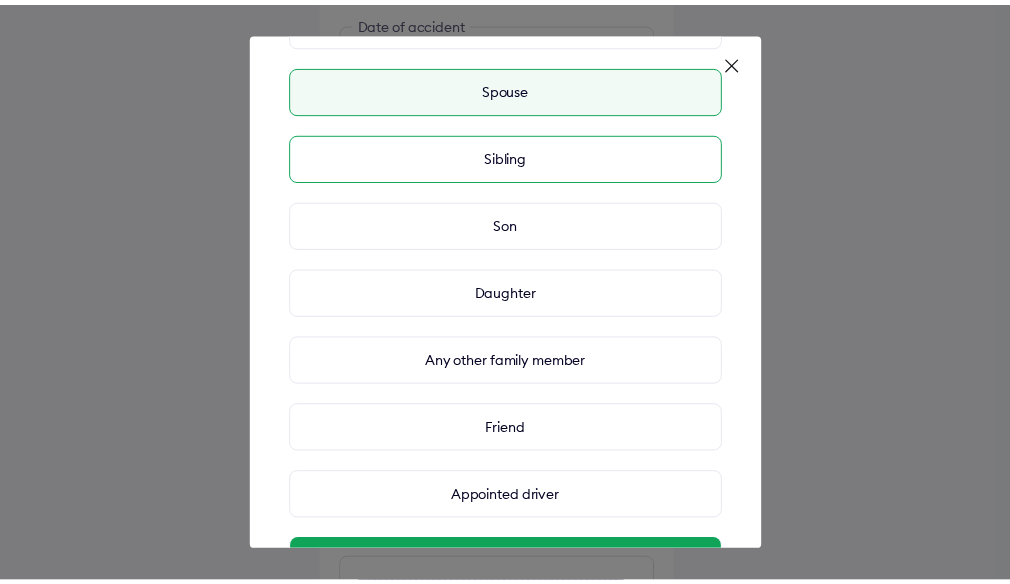 scroll, scrollTop: 265, scrollLeft: 0, axis: vertical 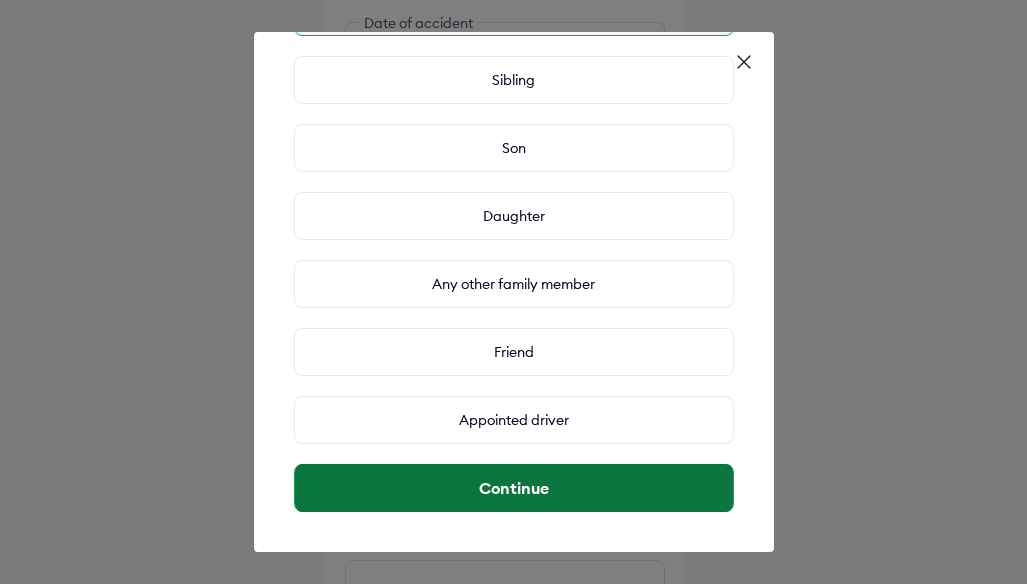 click on "Continue" at bounding box center [514, 488] 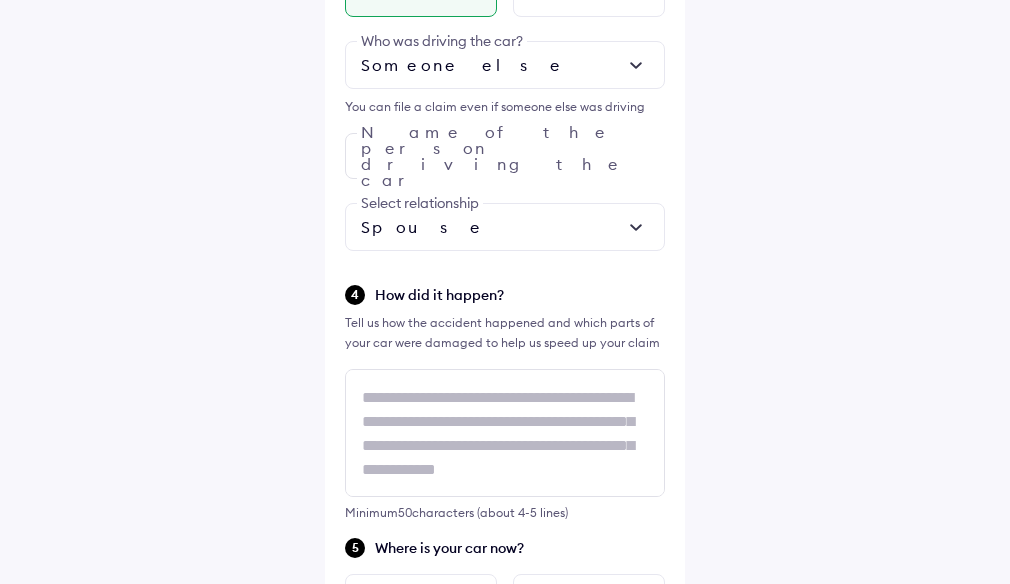 scroll, scrollTop: 600, scrollLeft: 0, axis: vertical 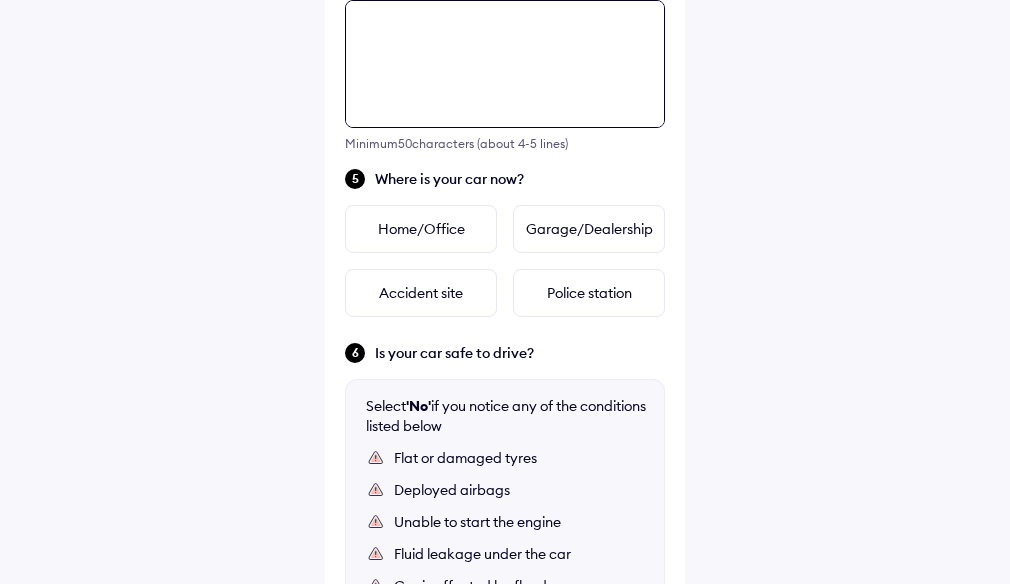 click on "Tell us about the accident Did the accident result in any deaths or serious injuries? Yes No When did it happen? Yesterday Today ** / ** / **** Date of accident Was someone driving the car when it happened? Yes No Someone else Who was driving the car? You can file a claim even if someone else was driving Name of the person driving the car Spouse Select relationship How did it happen? Tell us how the accident happened and which parts of your car were damaged to help us speed up your claim Minimum  50  characters (about 4-5 lines) Where is your car now? Home/Office Garage/Dealership Accident site Police station Is your car safe to drive? Select  'No'  if you notice any of the conditions  listed below Flat or damaged tyres Deployed airbags Unable to start the engine Fluid leakage under the car Car is affected by floods Other safety concerns Yes No Continue" at bounding box center (505, 11) 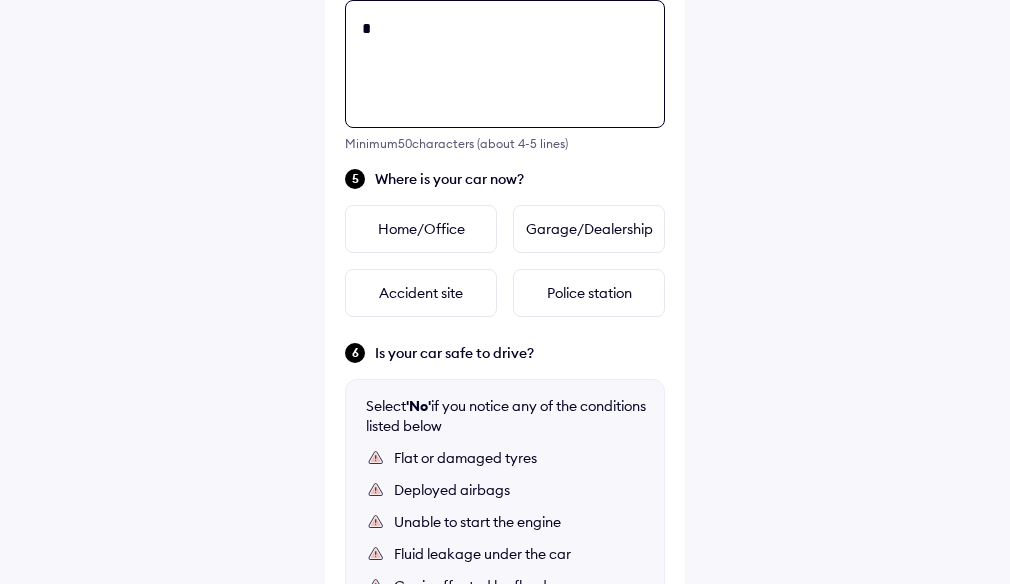 scroll, scrollTop: 0, scrollLeft: 0, axis: both 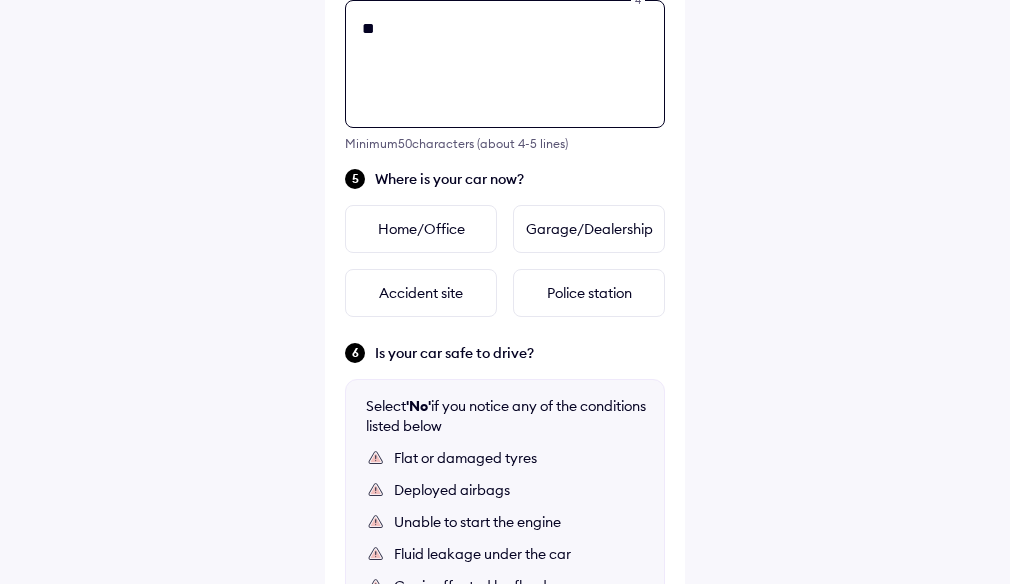 type on "*" 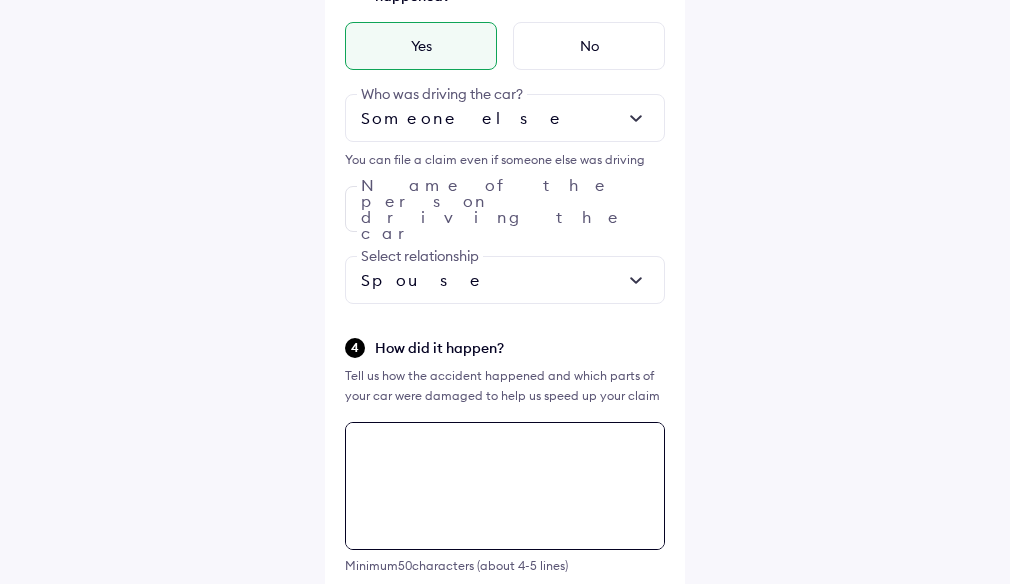 scroll, scrollTop: 560, scrollLeft: 0, axis: vertical 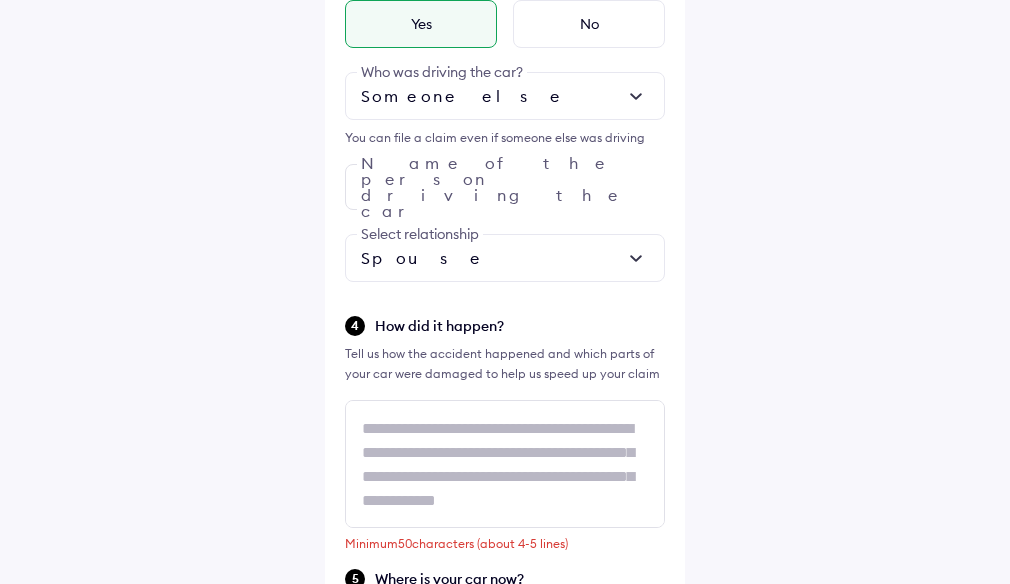 click on "How did it happen? Tell us how the accident happened and which parts of your car were damaged to help us speed up your claim Minimum  50  characters (about 4-5 lines)" at bounding box center [505, 432] 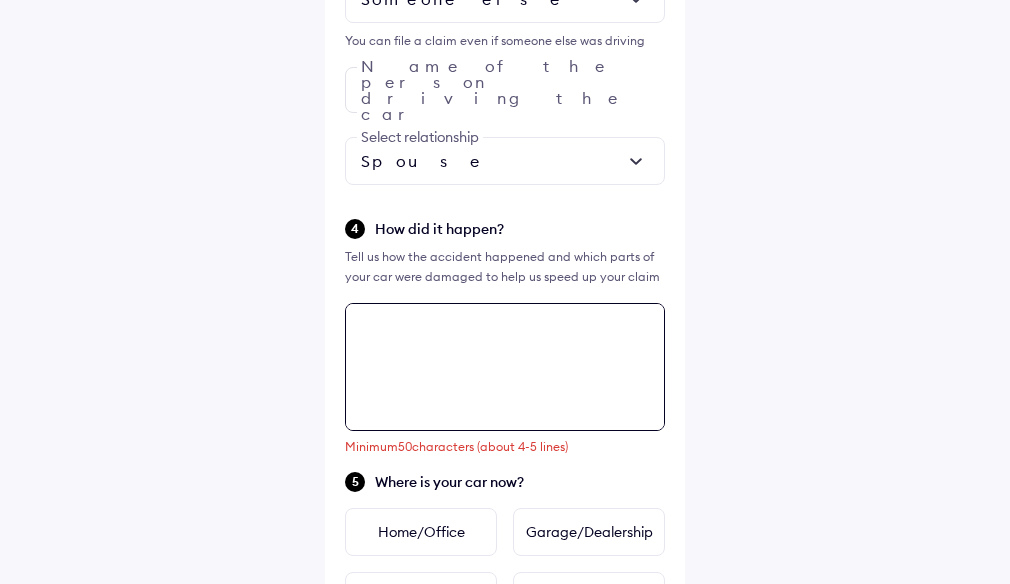 click on "Tell us about the accident Did the accident result in any deaths or serious injuries? Yes No When did it happen? Yesterday Today ** / ** / **** Date of accident Was someone driving the car when it happened? Yes No Someone else Who was driving the car? You can file a claim even if someone else was driving Name of the person driving the car Spouse Select relationship How did it happen? Tell us how the accident happened and which parts of your car were damaged to help us speed up your claim Minimum  50  characters (about 4-5 lines) Where is your car now? Home/Office Garage/Dealership Accident site Police station Is your car safe to drive? Select  'No'  if you notice any of the conditions  listed below Flat or damaged tyres Deployed airbags Unable to start the engine Fluid leakage under the car Car is affected by floods Other safety concerns Yes No Continue" at bounding box center [505, 314] 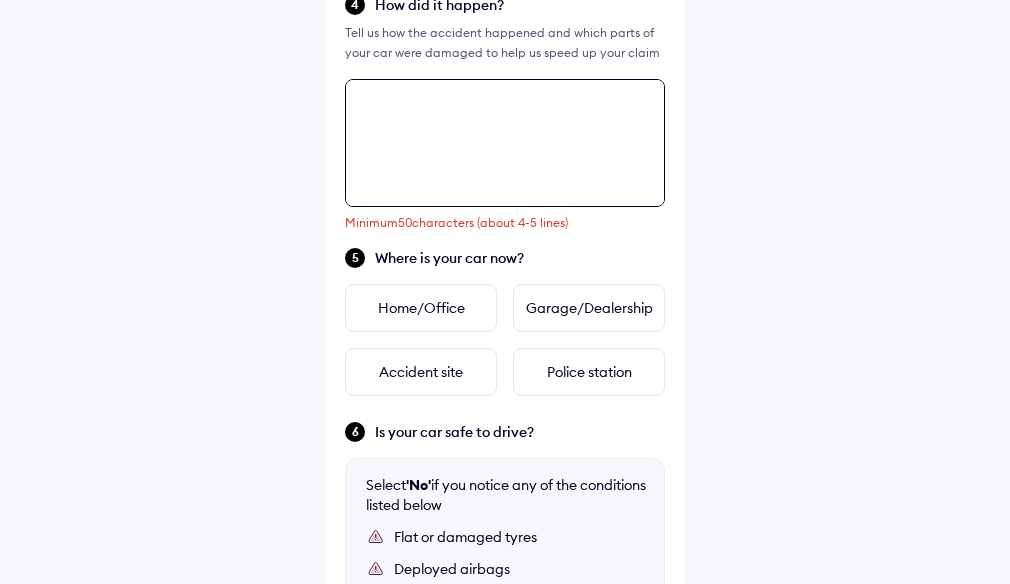scroll, scrollTop: 960, scrollLeft: 0, axis: vertical 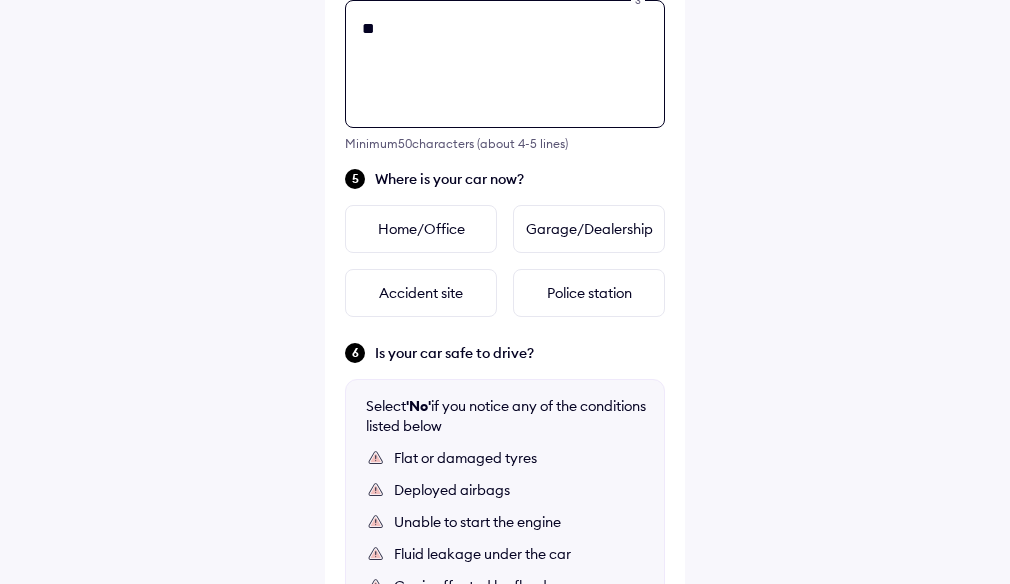 type on "*" 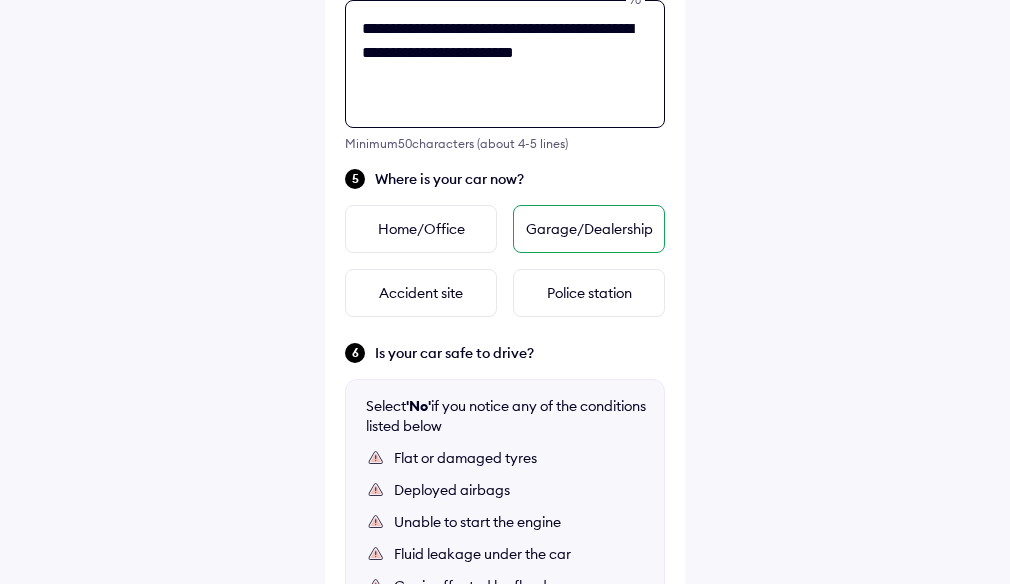 type on "**********" 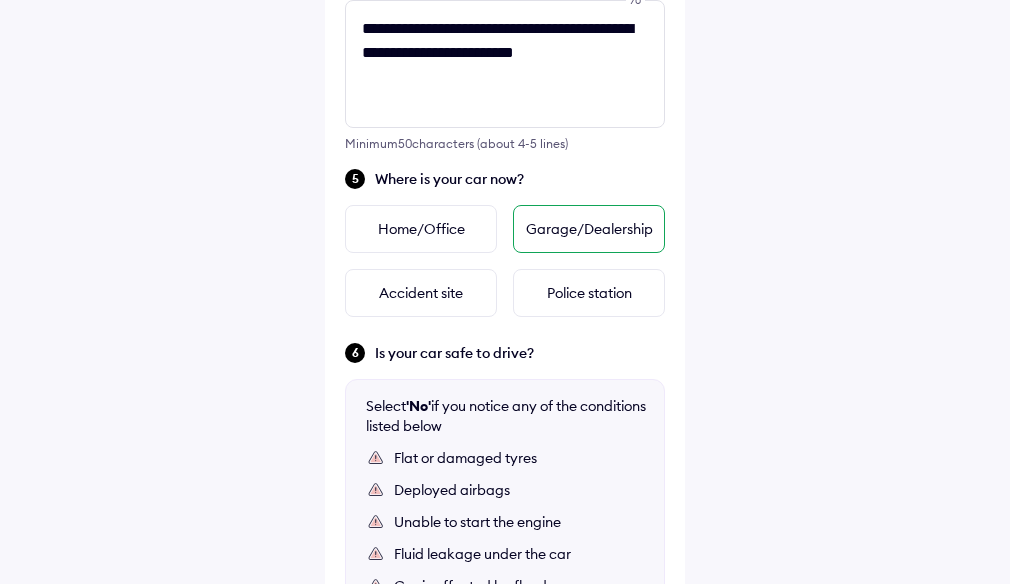 click on "Garage/Dealership" at bounding box center (589, 229) 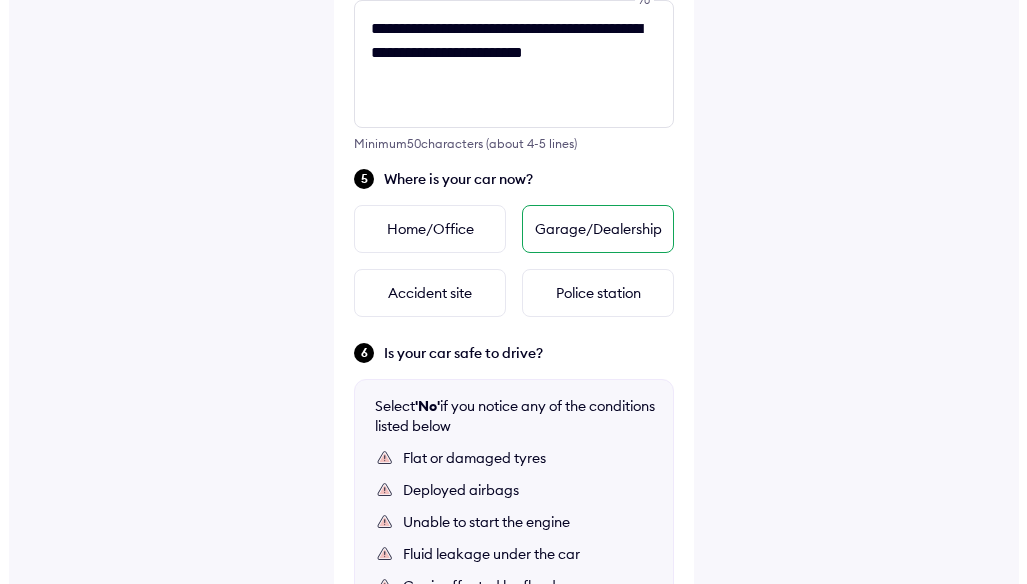 scroll, scrollTop: 0, scrollLeft: 0, axis: both 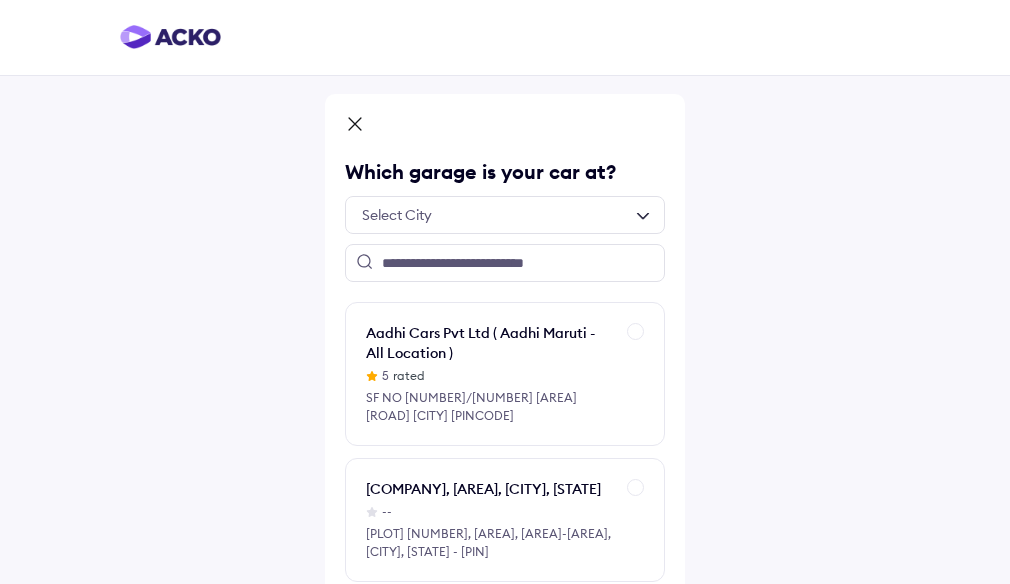 click at bounding box center (505, 215) 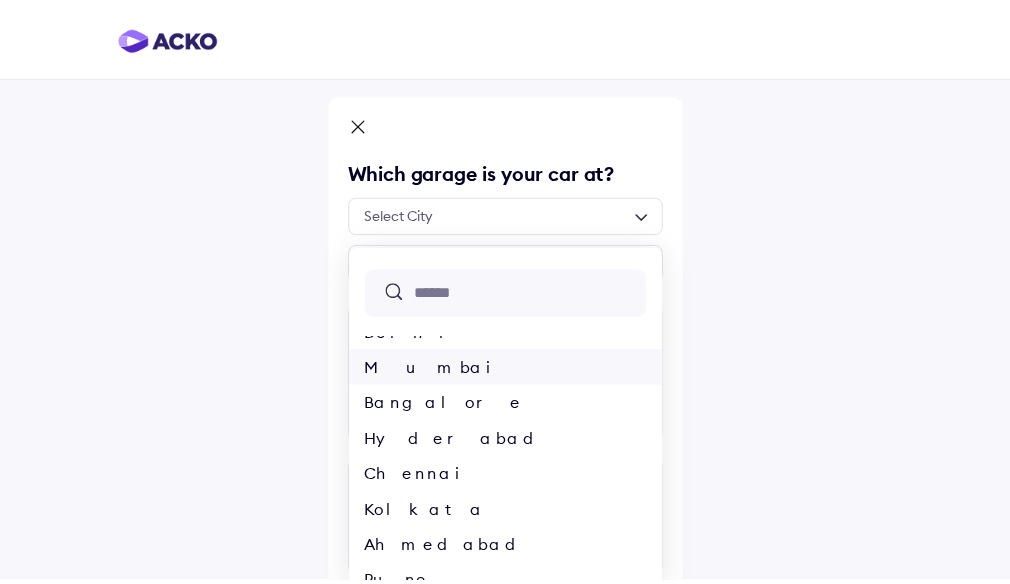 scroll, scrollTop: 0, scrollLeft: 0, axis: both 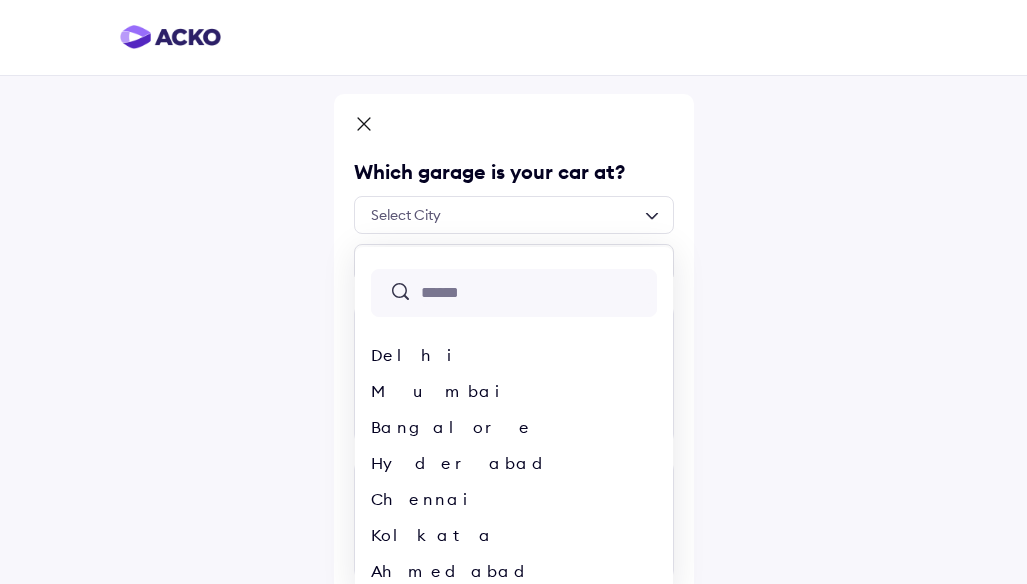 click at bounding box center [537, 293] 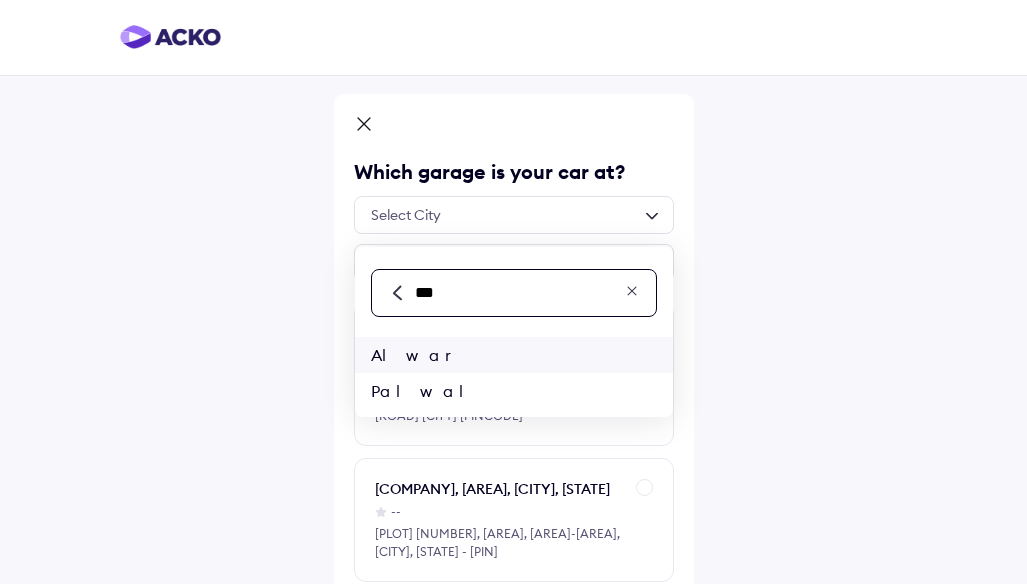 type on "***" 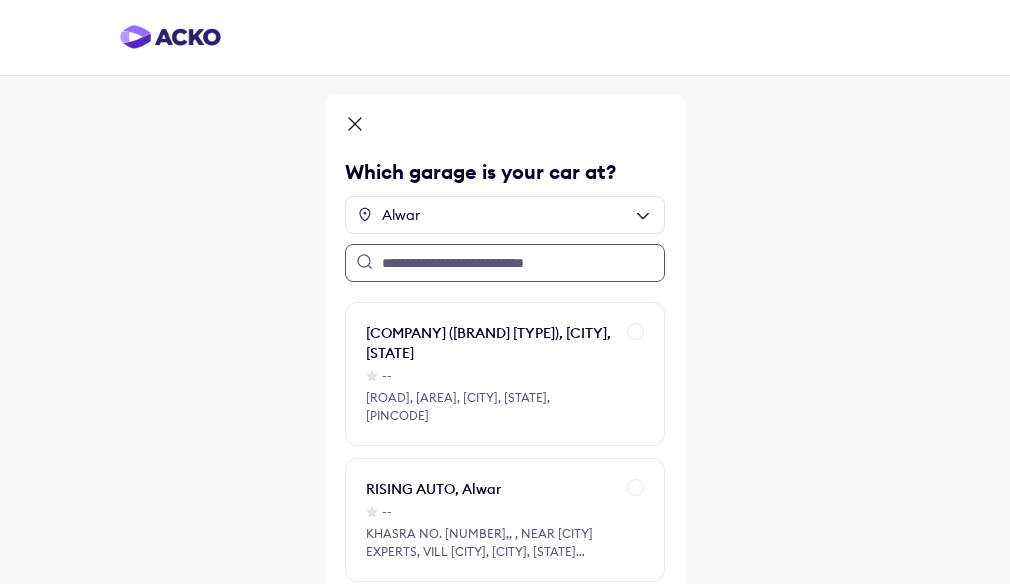 click at bounding box center [505, 263] 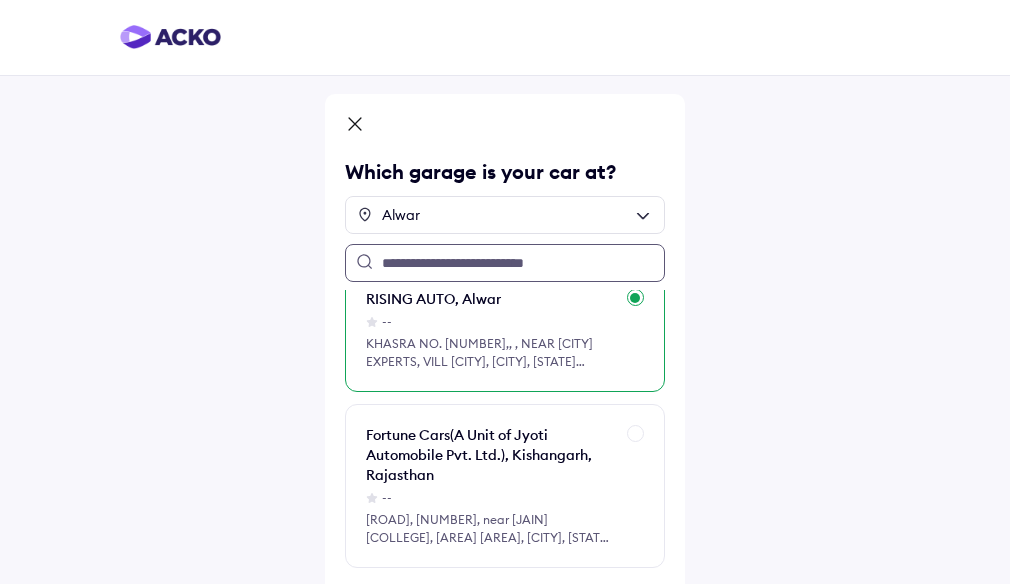 scroll, scrollTop: 250, scrollLeft: 0, axis: vertical 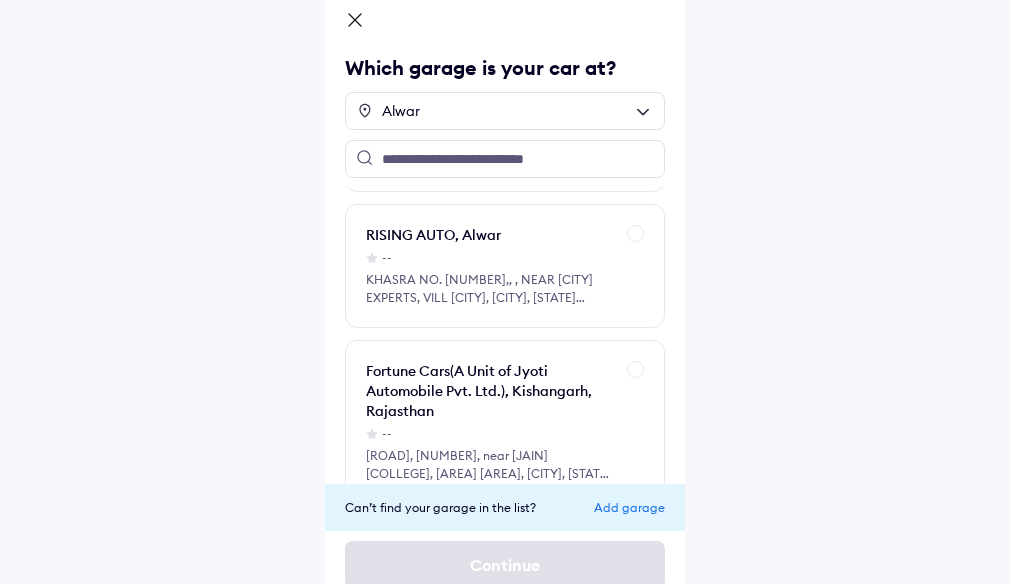 click on "Which garage is your car at? Alwar Pooja Motors,(Maruti Suzuki Authorised Service Center), Alwar, Rajasthan -- Delhi Road, Mungaska, Alwar, Rajasthan, 301001 RISING AUTO, Alwar -- KHASRA NO. 361,, , NEAR WINDSHIELD EXPERTS, VILL SAIDPUR, Alwar, Rajasthan 301019 Fortune Cars(A Unit of Jyoti Automobile Pvt. Ltd.), Kishangarh, Rajasthan -- Megha Highway,25, near Jain B.Ed, College, RICCO Industrial Area, Kishangarh, Rajasthan 301405 Yay! You have seen it all Can’t find your garage in the list? Add garage Continue" at bounding box center [505, 252] 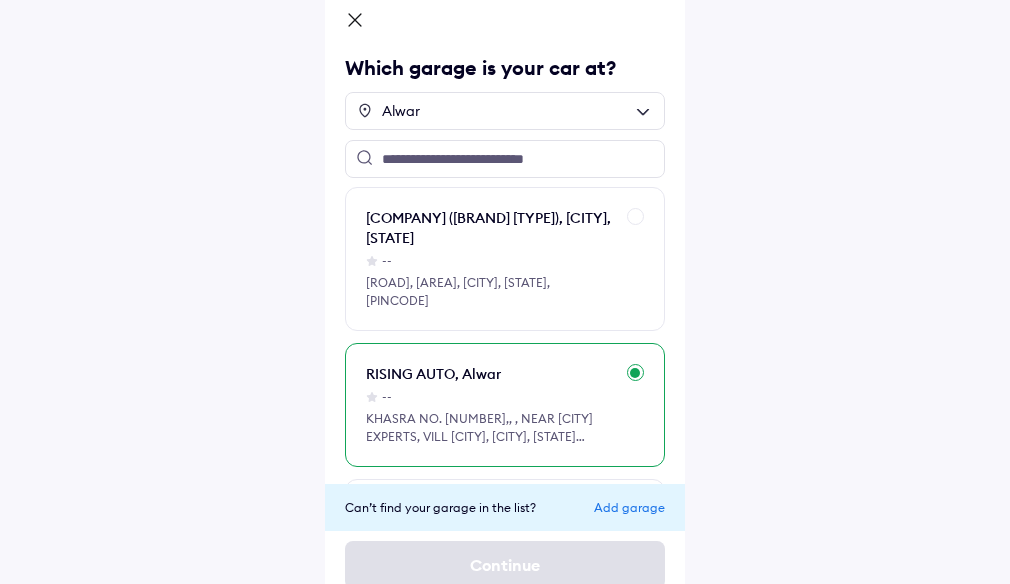 scroll, scrollTop: 0, scrollLeft: 0, axis: both 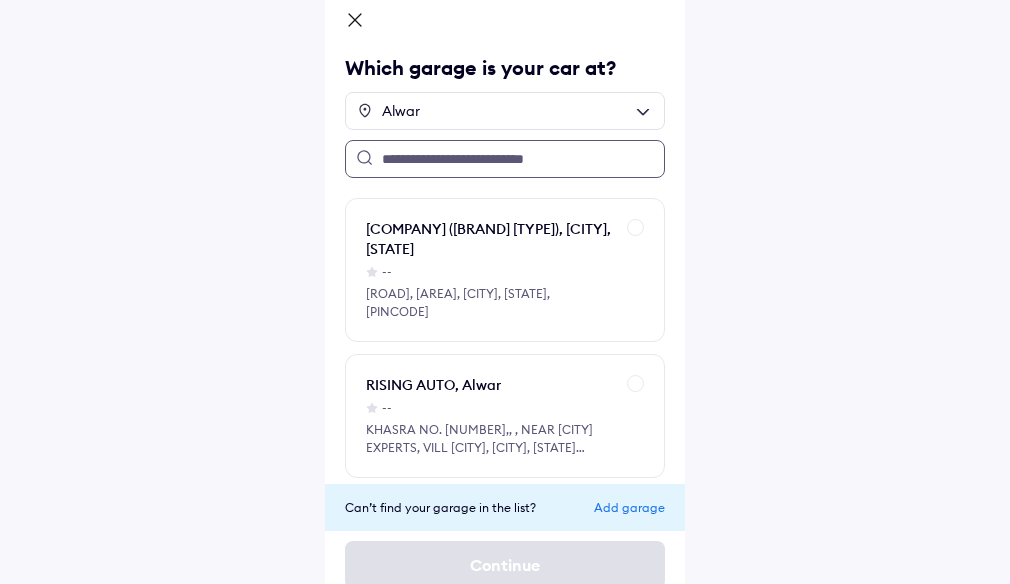 click at bounding box center [505, 159] 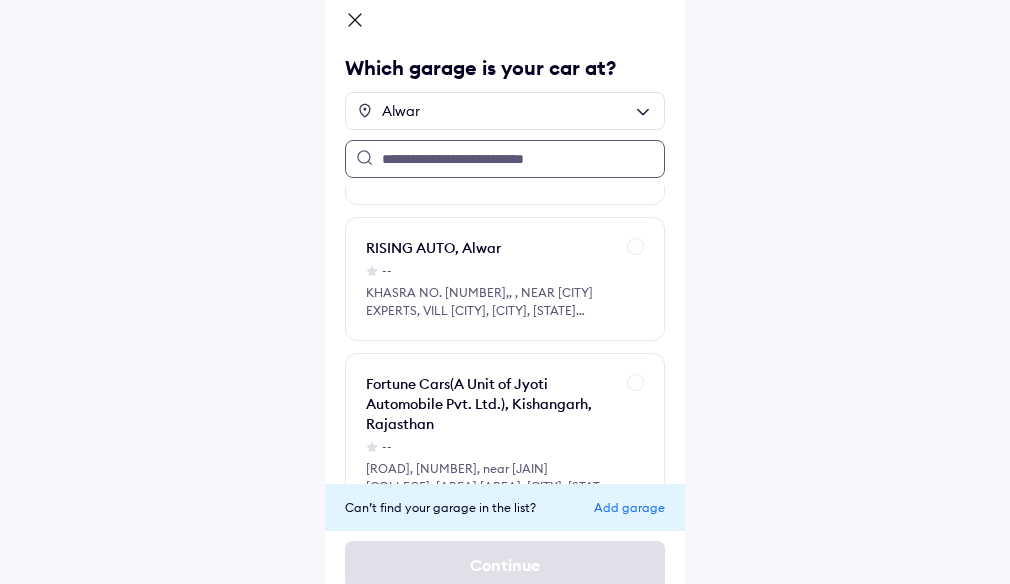 scroll, scrollTop: 0, scrollLeft: 0, axis: both 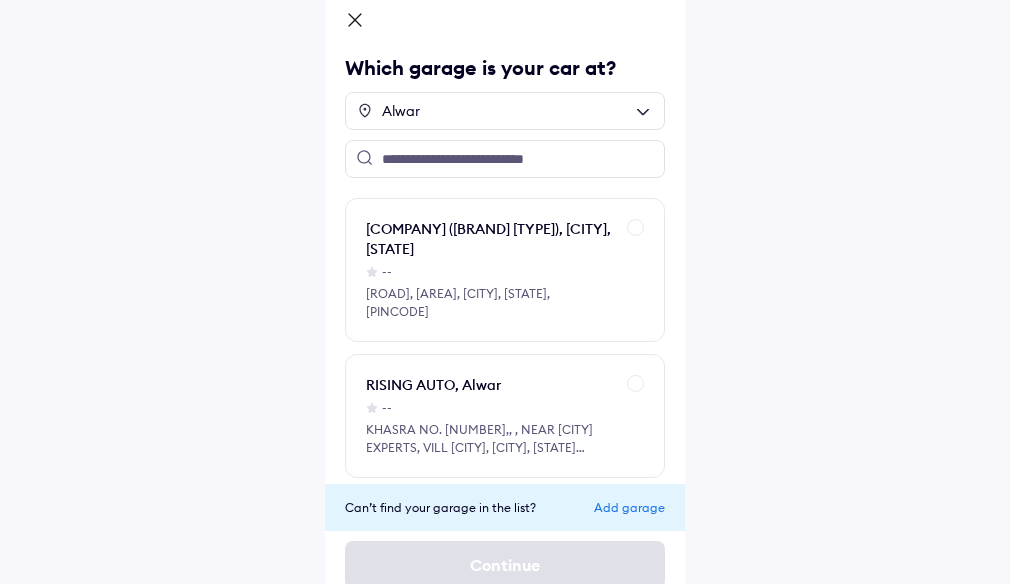 click on "Add garage" at bounding box center [629, 507] 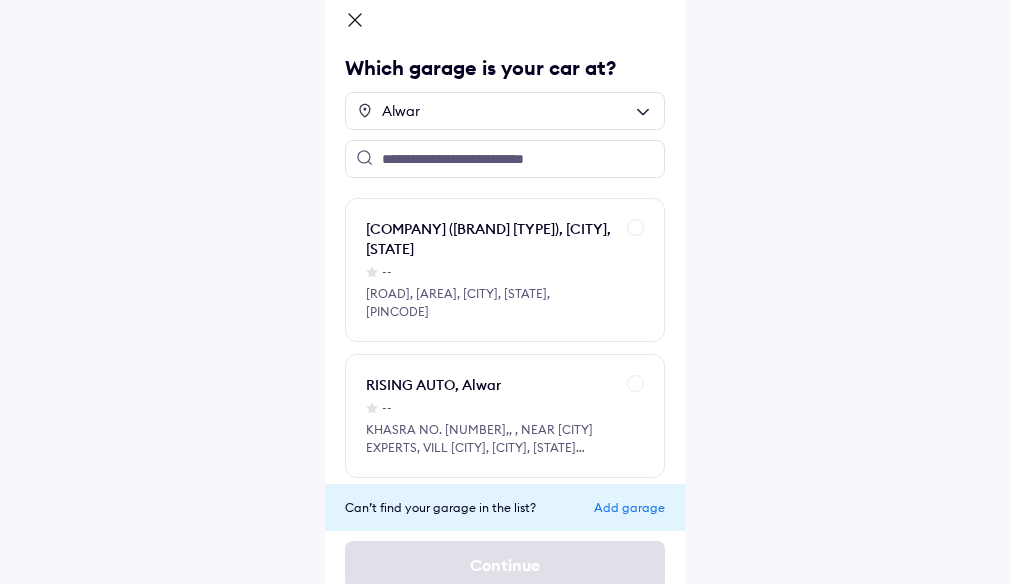 scroll, scrollTop: 0, scrollLeft: 0, axis: both 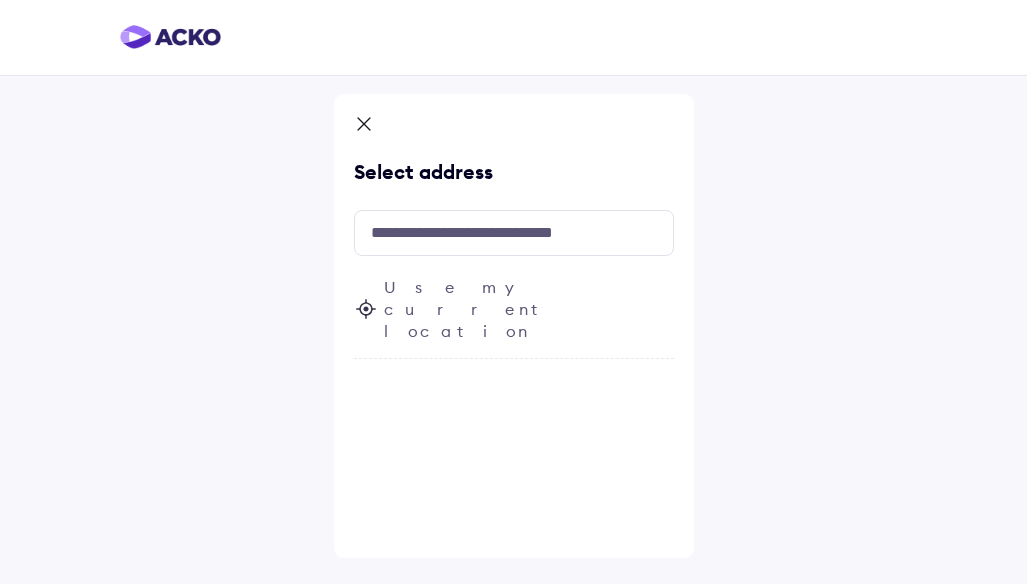 click 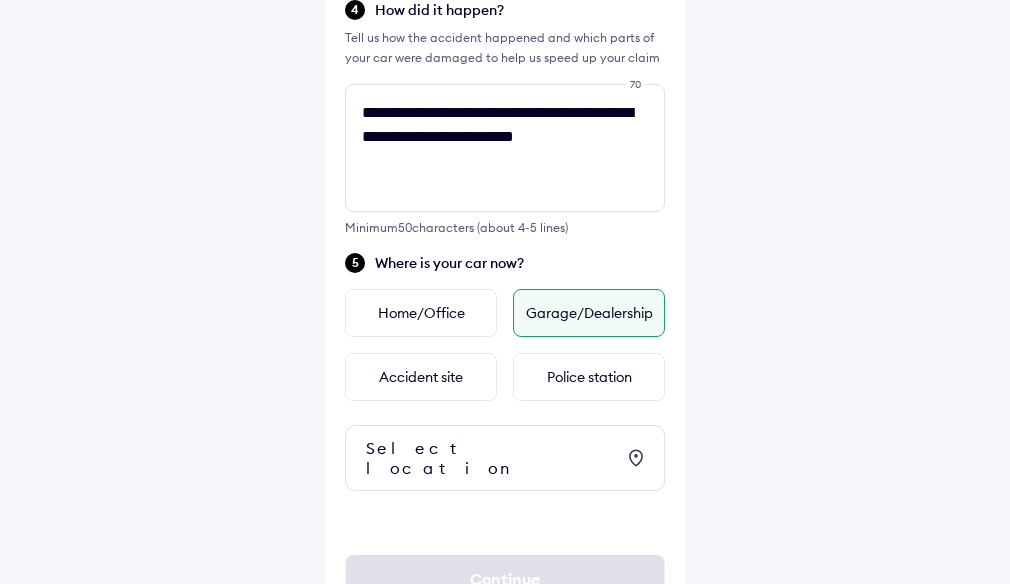 scroll, scrollTop: 939, scrollLeft: 0, axis: vertical 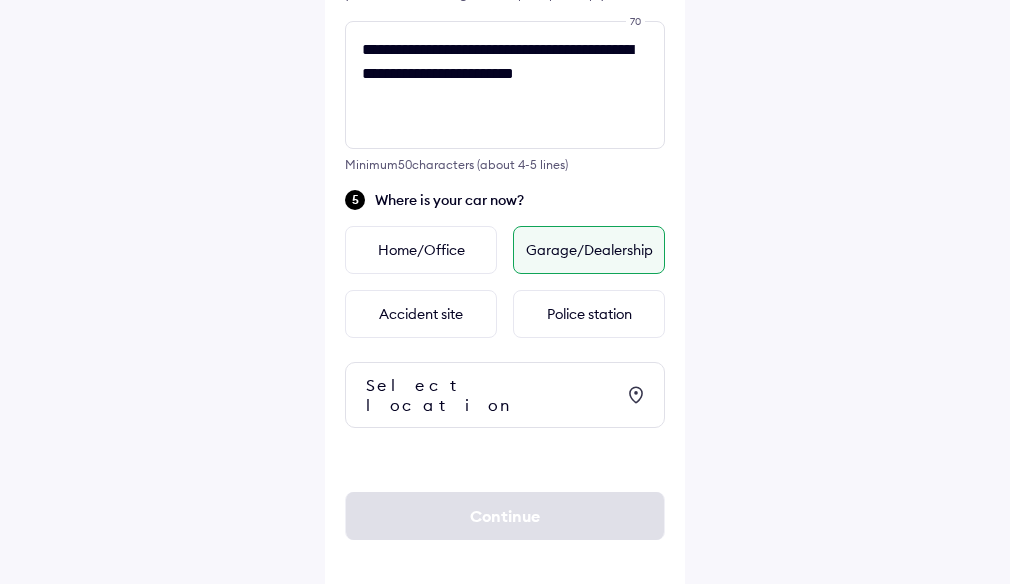 click on "**********" at bounding box center [505, -170] 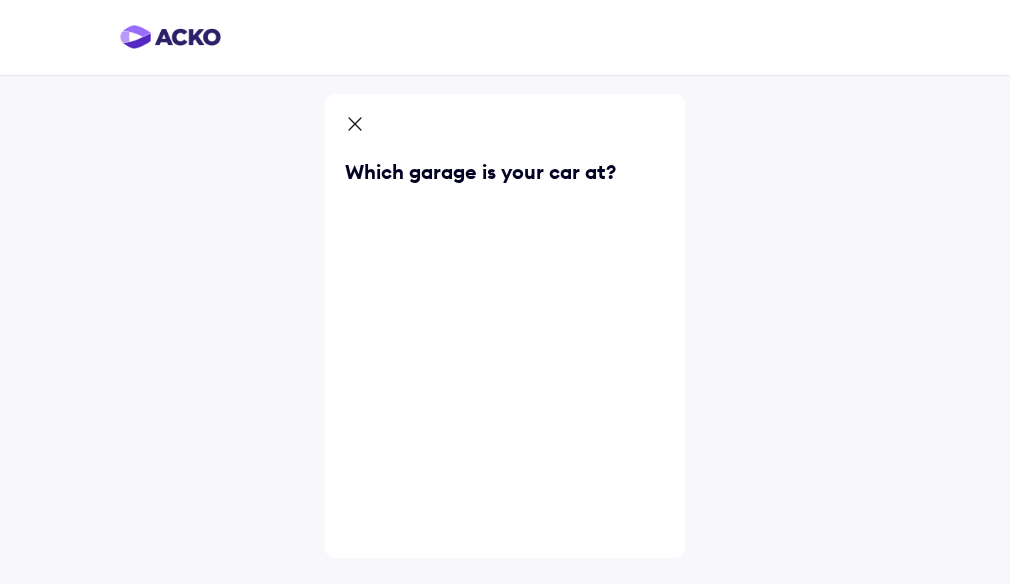 scroll, scrollTop: 0, scrollLeft: 0, axis: both 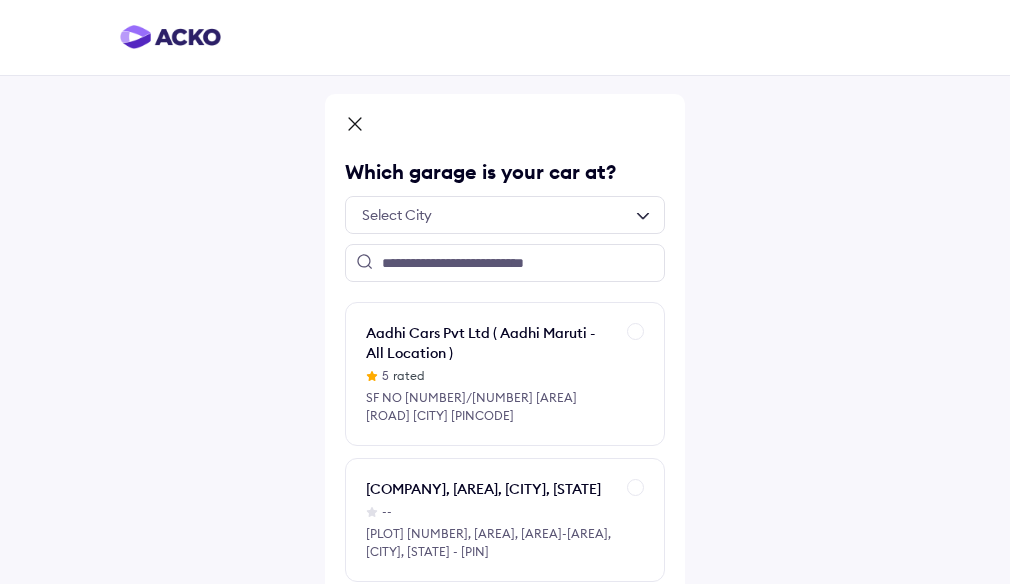 click at bounding box center (505, 215) 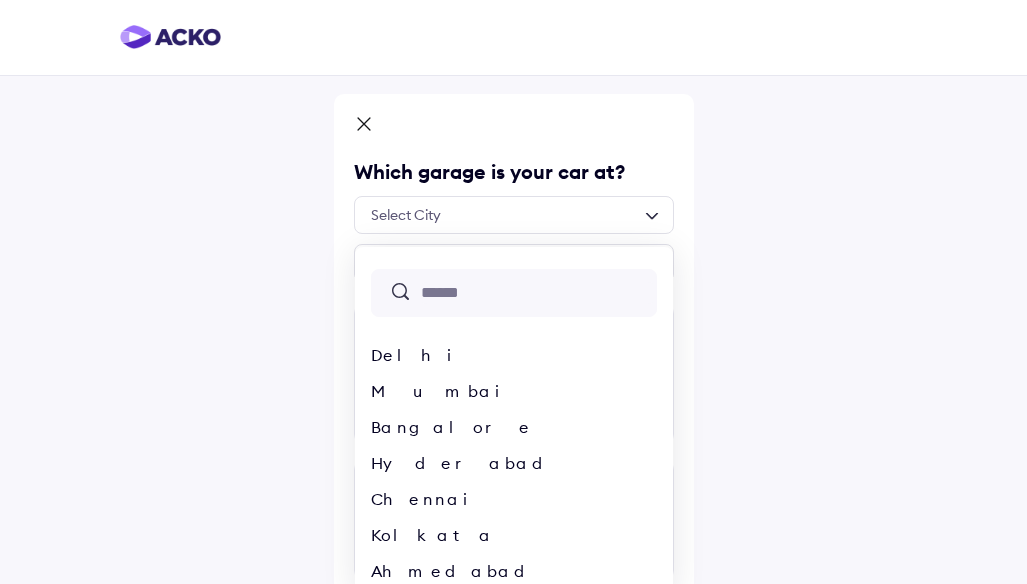 click on "Delhi Mumbai Bangalore Hyderabad Chennai Kolkata Ahmedabad Pune Jaipur Surat 24 Parganas Abu road Achalpur Adilabad Afzalpur Agartala Agra Ahmed Nagar Aizawl Ajmer Aklera Akola Alandur Alappuzha Alibag Aligarh Alipore Alirajpur Allahabad Almora Alwar Amalapuram Ambala Ambasamudram Ambedkar Nagar Ambur Amingaon Amravati Amreli Amritsar Amroha Anand Ananthapur Ananthnag And Middle Andaman Andaman Angul Annamayya Anugul Anupgarh Anuppur Anupshahr Arakalagudu Arakkonam Arani Araria Arasikere Ariyalur Aruppukkottai Arwal Ashok Nagar Aska Attingal Attuvampatti Auraiya Aurangabad Aurangabad(BH) Avinashi Ayodhya Azamgarh Badaun Badnawar Bagalkot Bageshwar Bagpat Bahraich Balaghat Balangir Balasore Baleswar Bali Ballia Baloda  Bazar Baloda Bazar Balotra Balrampur Banaskantha Banda Bandipur Banka Bankura Banswara Barabanki Baramati Baramulla Baran Barasat Bardhaman Bareilly Bargarh Bari Barkholo Barmer Barnala Barpeta Baruipur Barwani Bastar Basti Bathinda Beawar Beed Begusarai Belgaum Bellary Belthangady Berhampore" at bounding box center [514, 215] 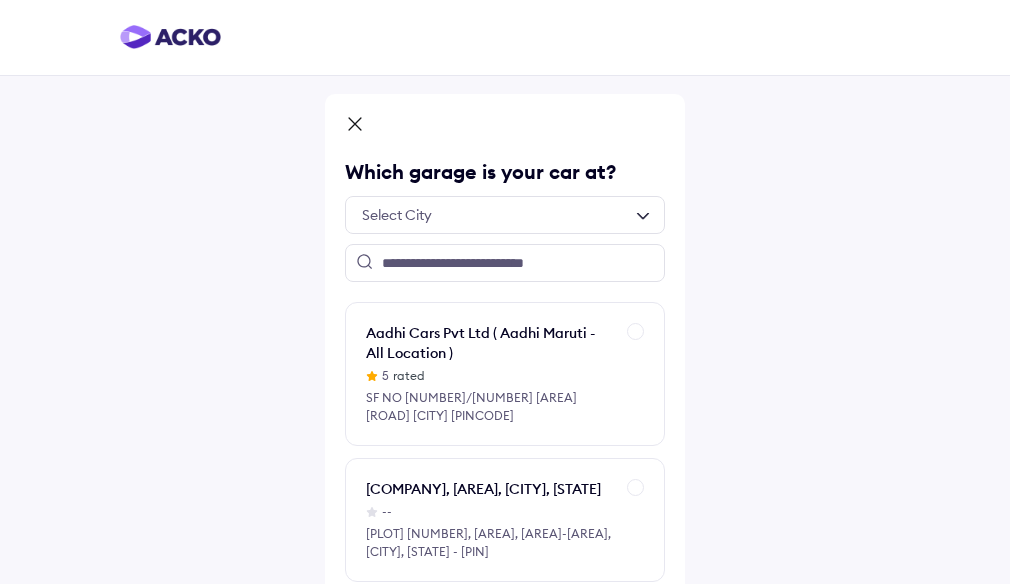 click at bounding box center [505, 215] 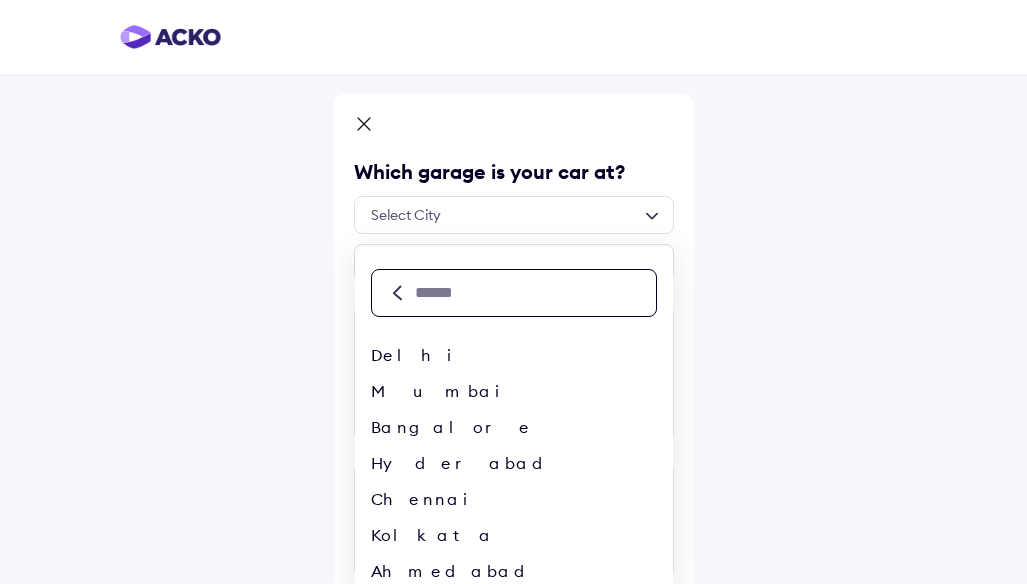 click at bounding box center [534, 293] 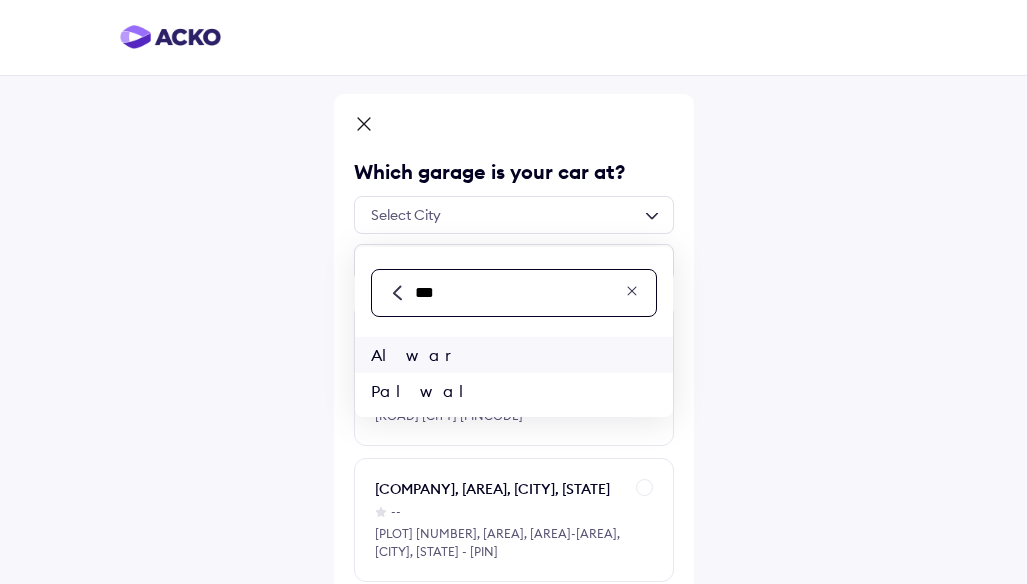 type on "***" 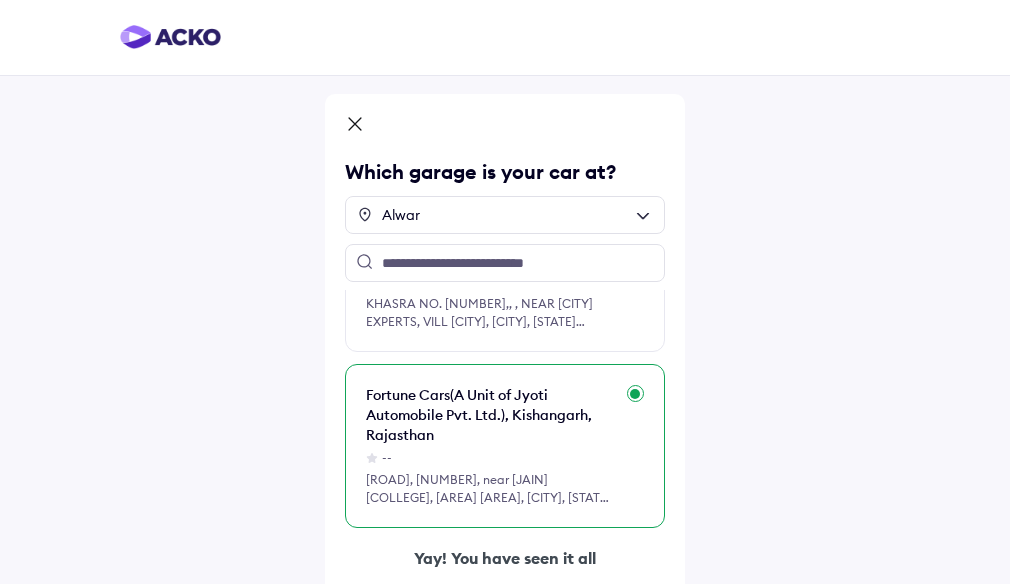 scroll, scrollTop: 250, scrollLeft: 0, axis: vertical 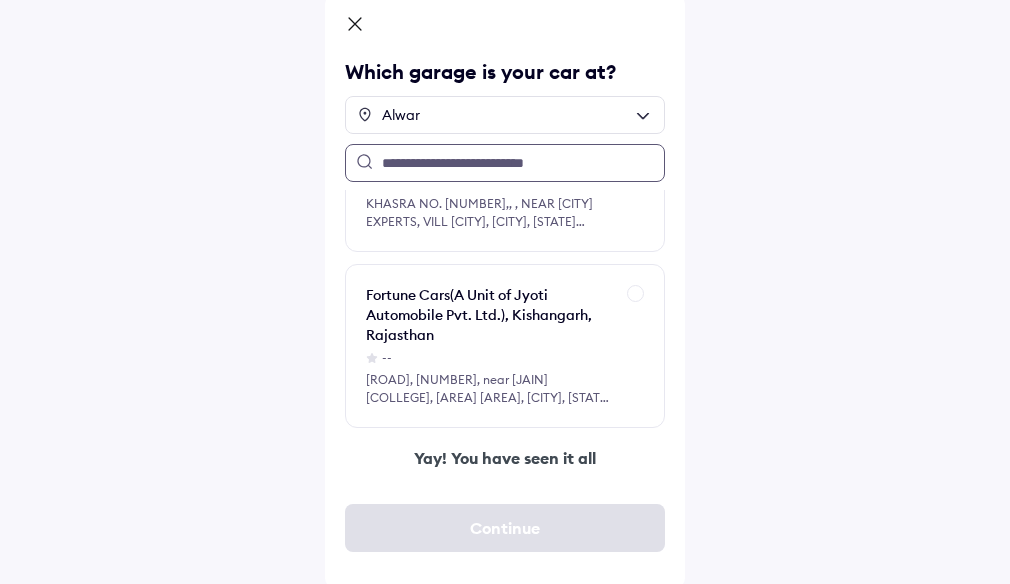 click at bounding box center (505, 163) 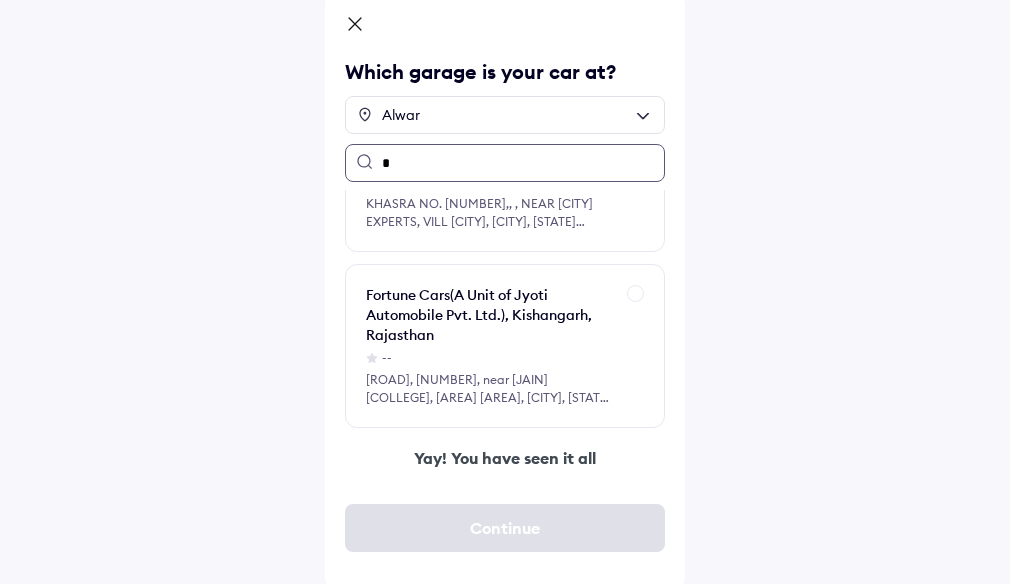 scroll, scrollTop: 24, scrollLeft: 0, axis: vertical 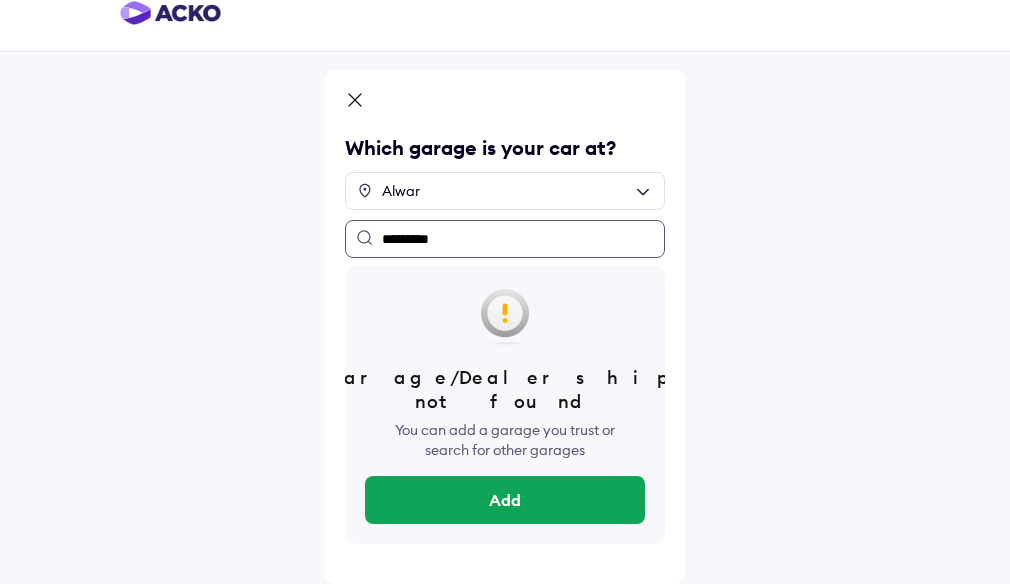 click on "*********" at bounding box center (505, 239) 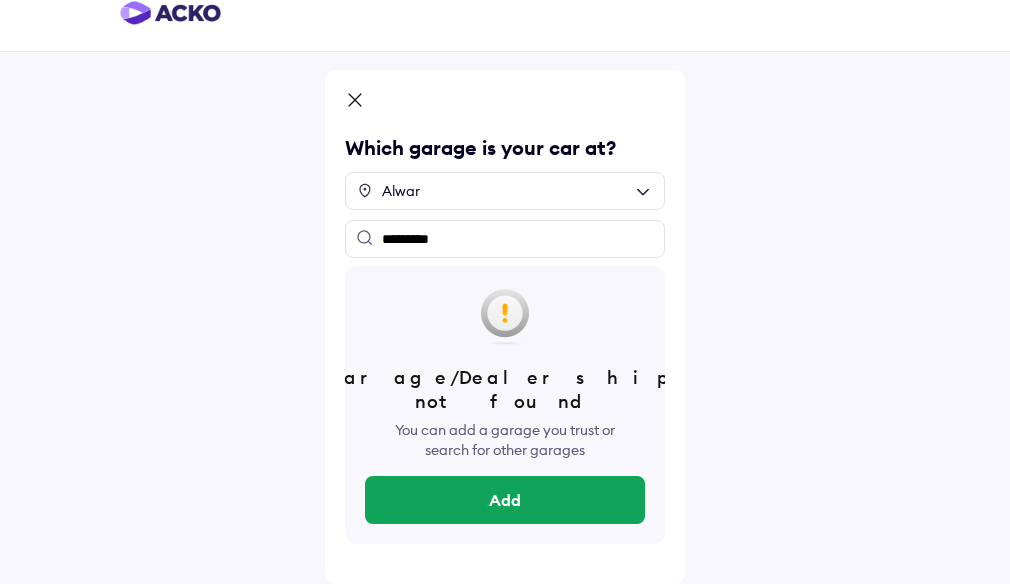 drag, startPoint x: 446, startPoint y: 240, endPoint x: 366, endPoint y: 284, distance: 91.3017 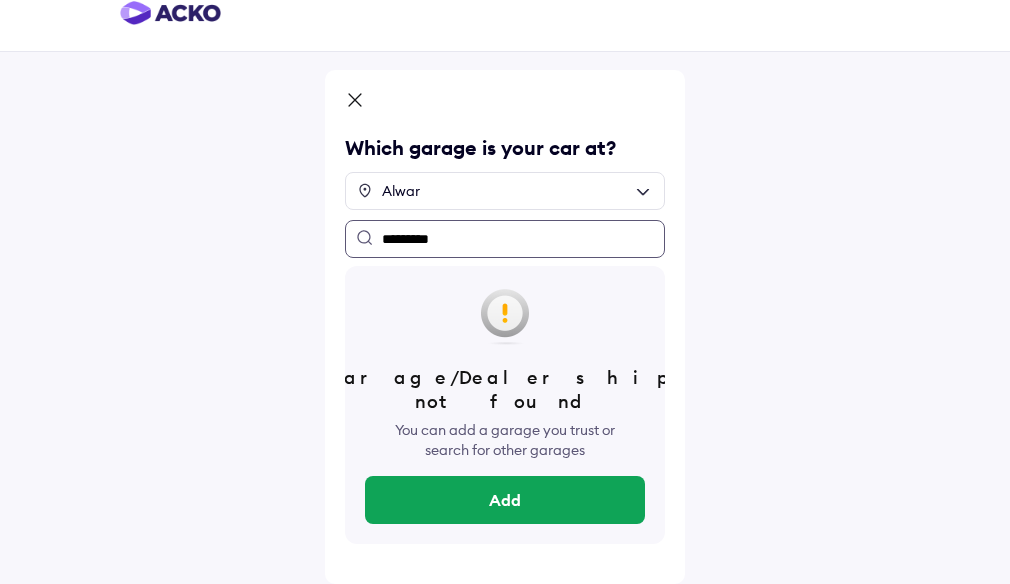 click on "*********" at bounding box center [505, 239] 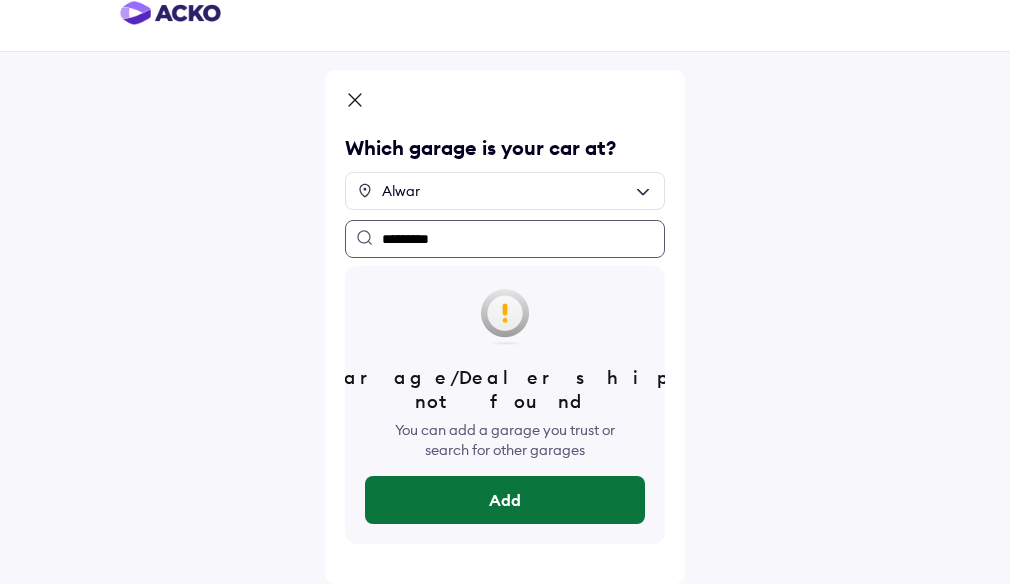 type on "*********" 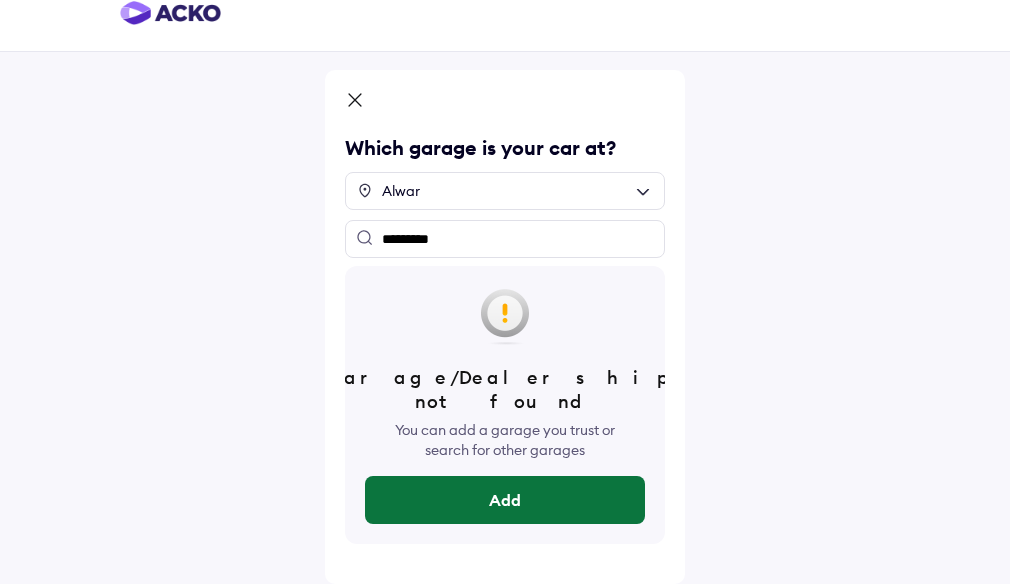 click on "Add" at bounding box center [505, 500] 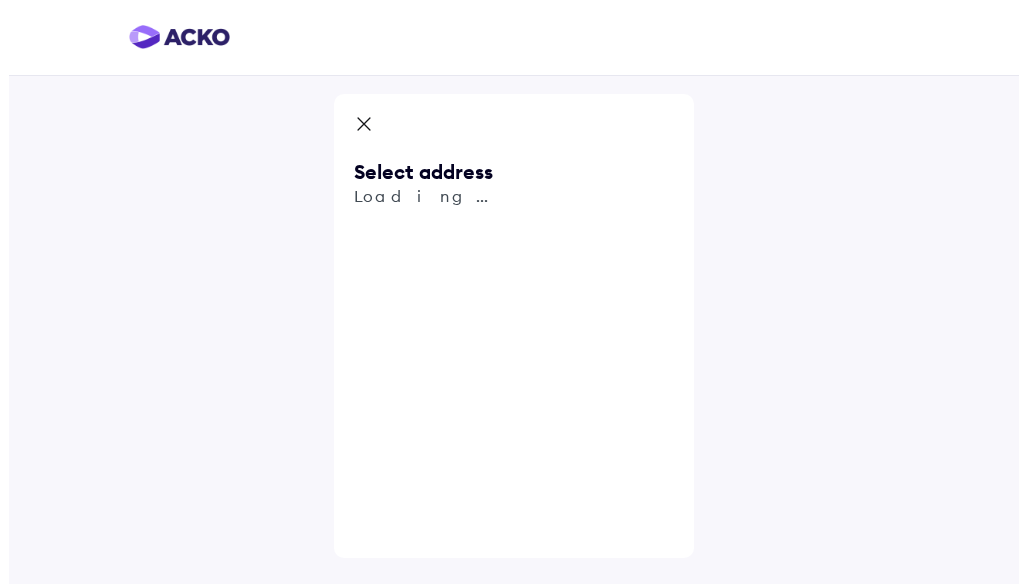 scroll, scrollTop: 0, scrollLeft: 0, axis: both 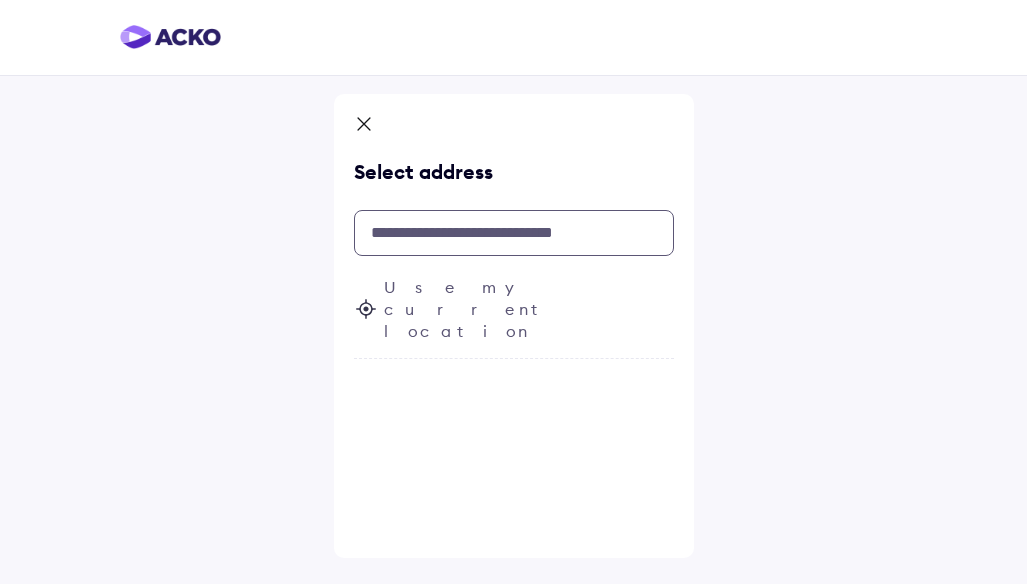 click at bounding box center [514, 233] 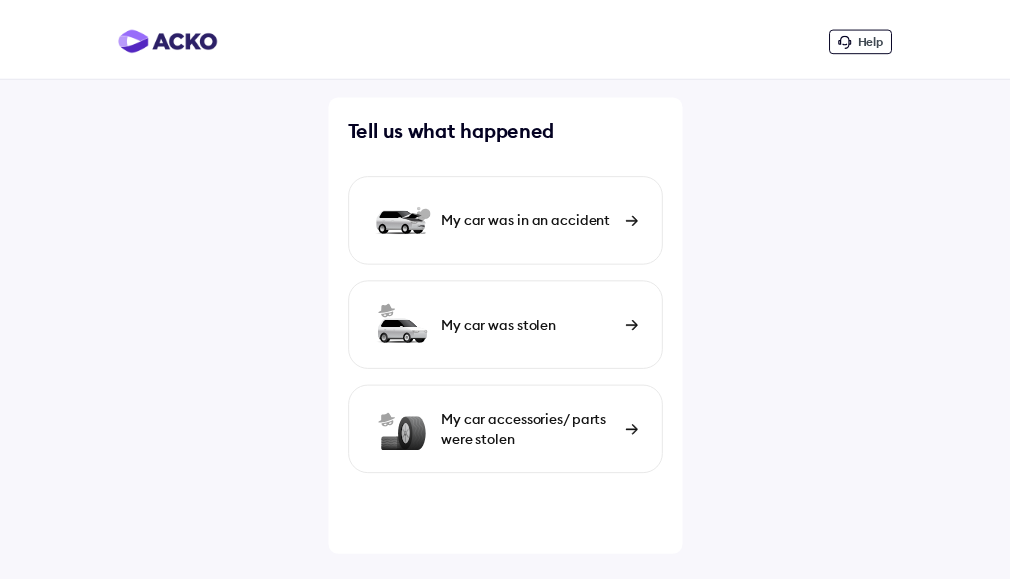 scroll, scrollTop: 0, scrollLeft: 0, axis: both 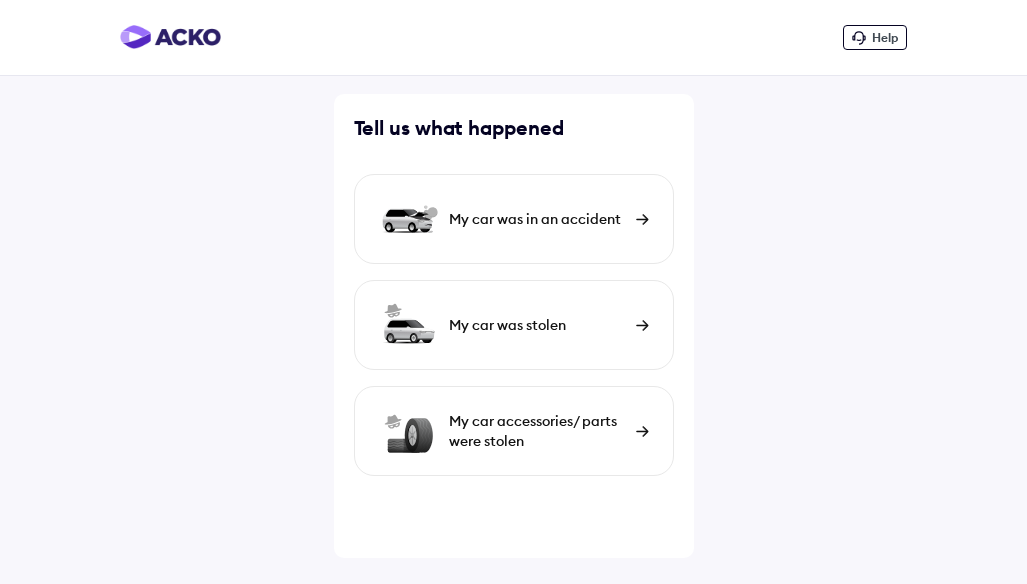 click at bounding box center [642, 219] 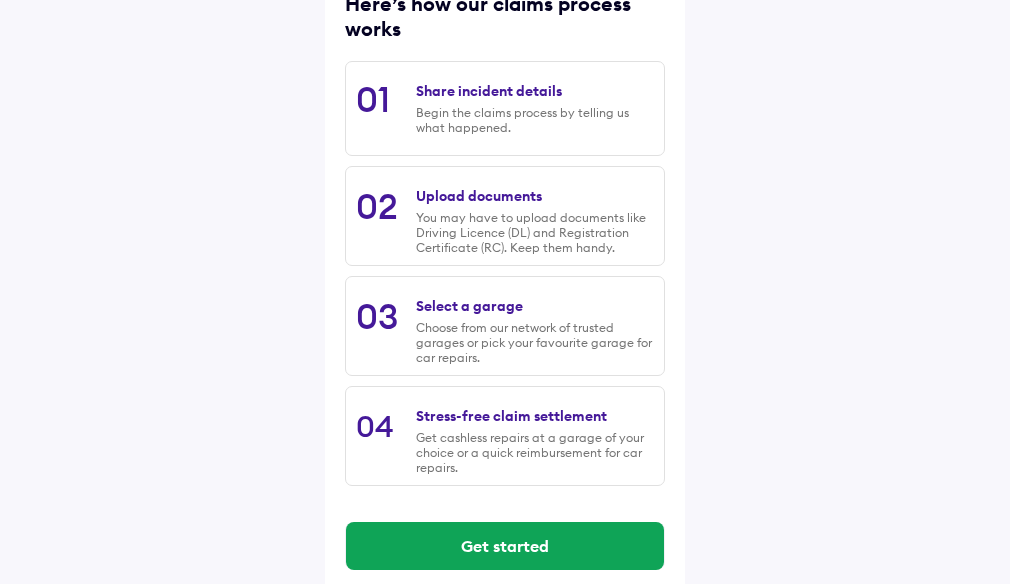 scroll, scrollTop: 312, scrollLeft: 0, axis: vertical 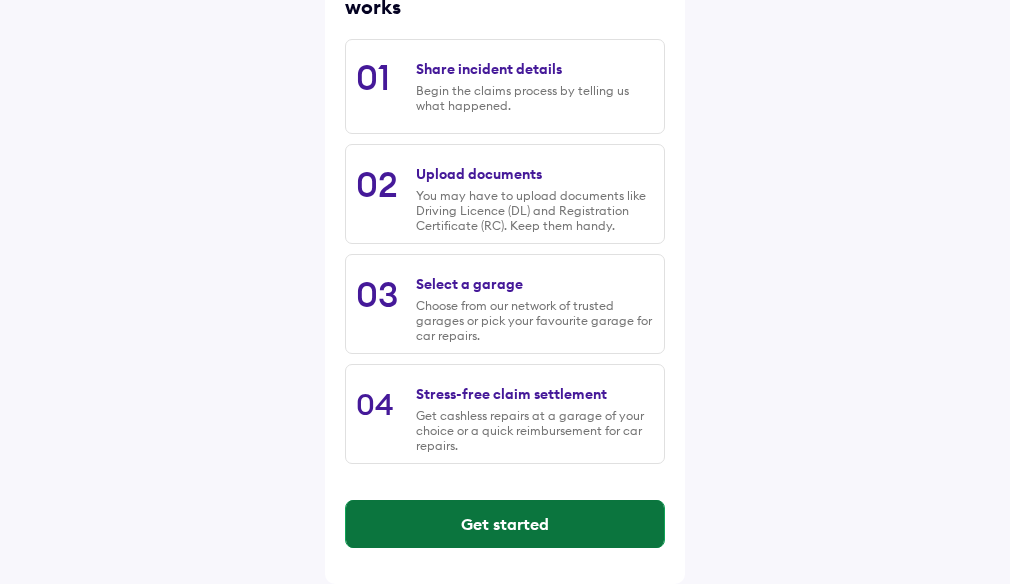 click on "Get started" at bounding box center (505, 524) 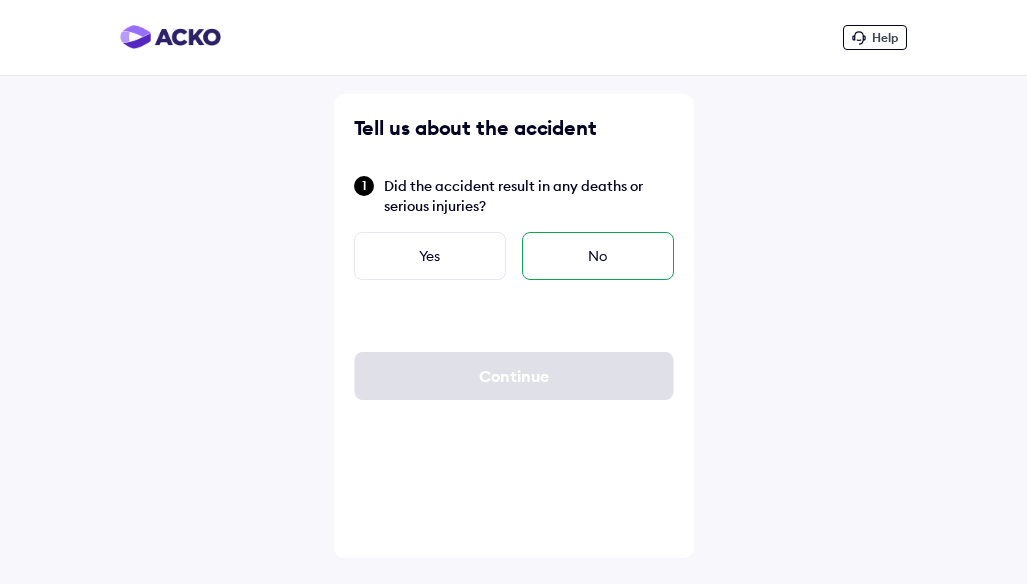 click on "No" at bounding box center [598, 256] 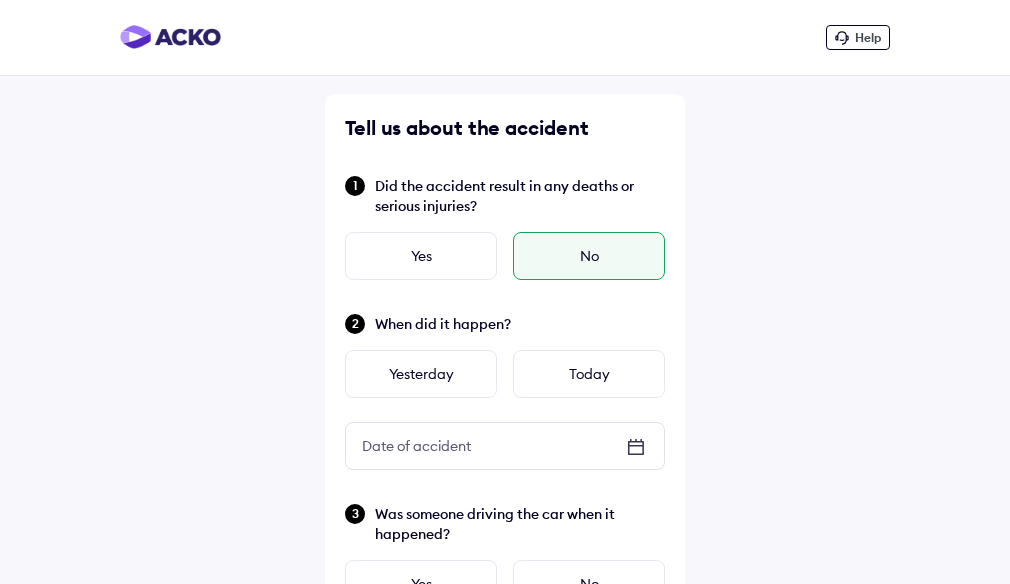 click on "Date of accident" at bounding box center (416, 446) 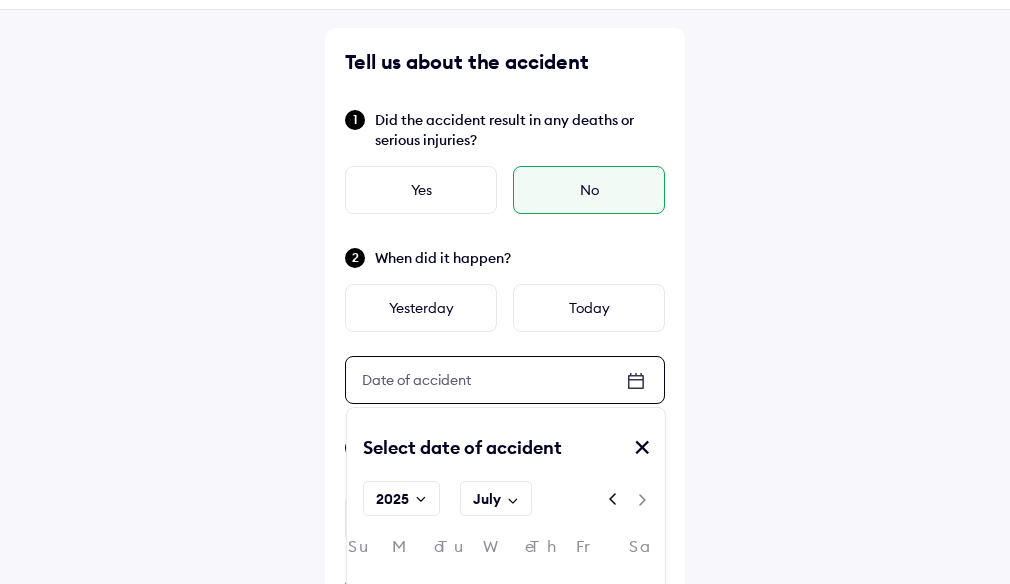 scroll, scrollTop: 200, scrollLeft: 0, axis: vertical 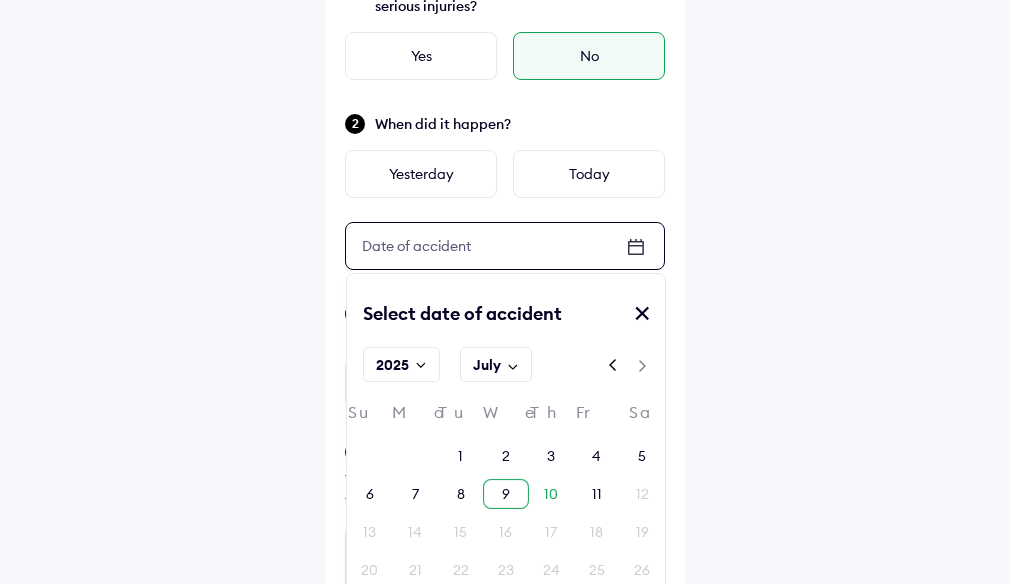 click on "9" at bounding box center [505, 494] 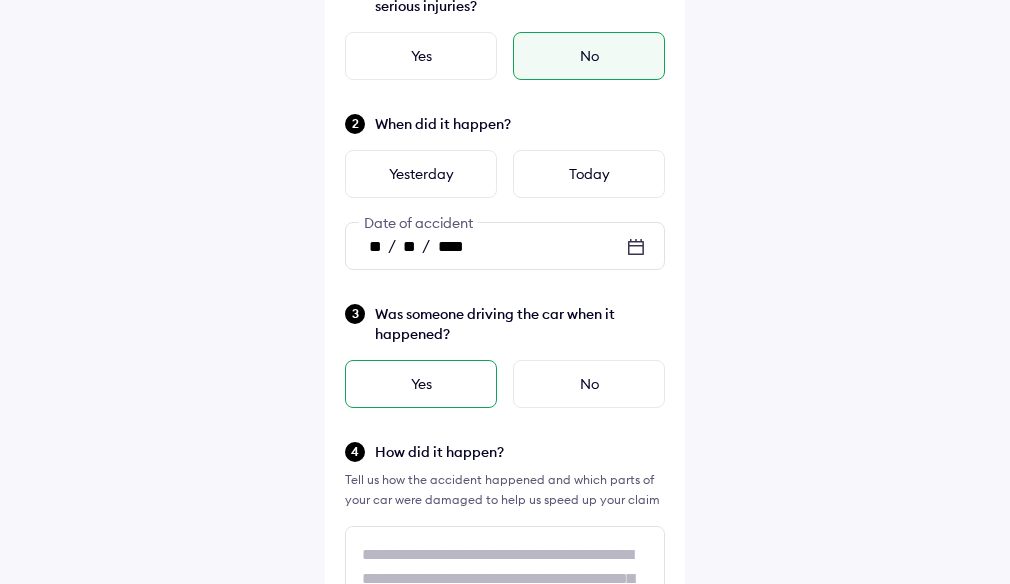 click on "Yes" at bounding box center (421, 384) 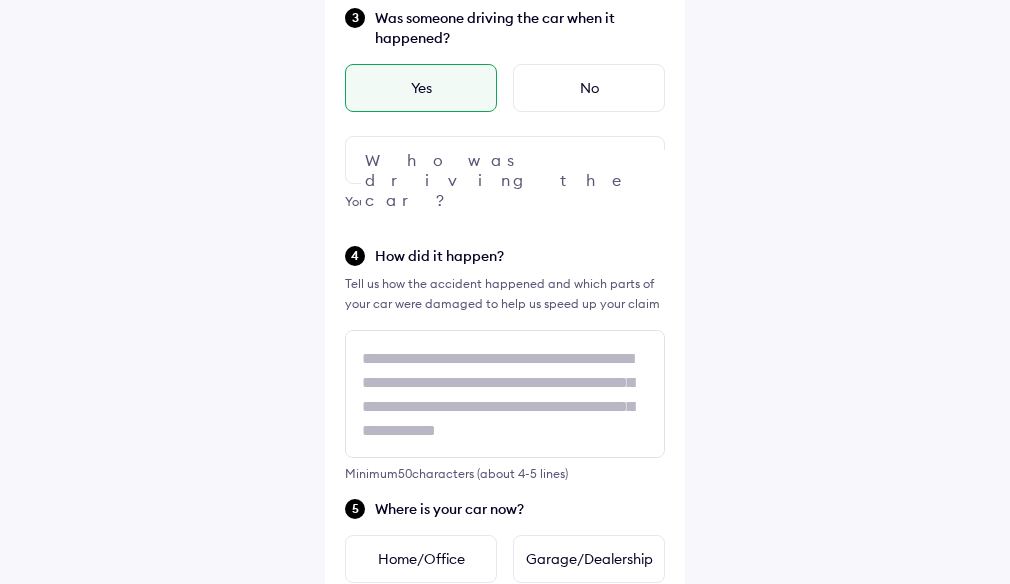 scroll, scrollTop: 500, scrollLeft: 0, axis: vertical 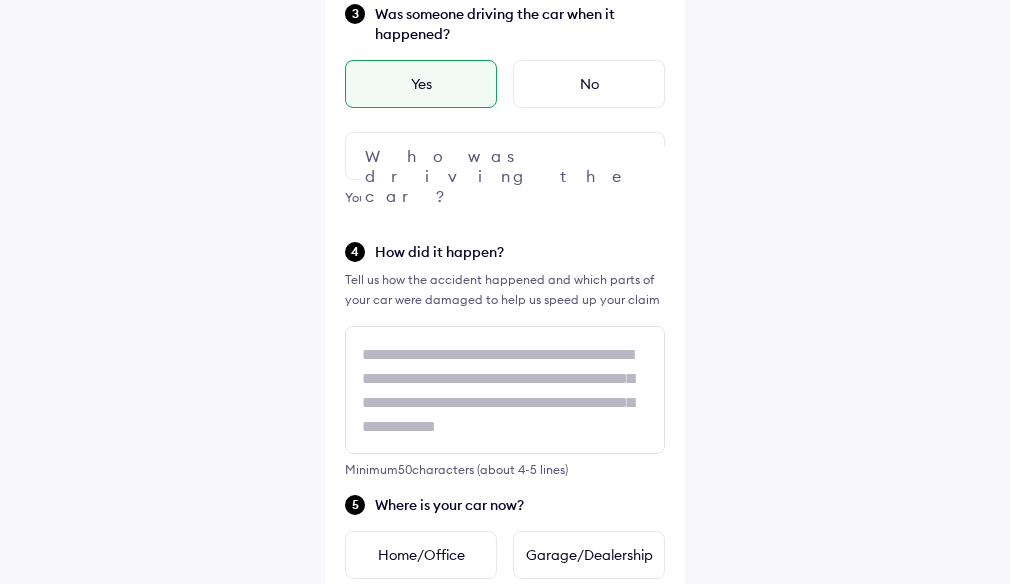 click at bounding box center (505, 156) 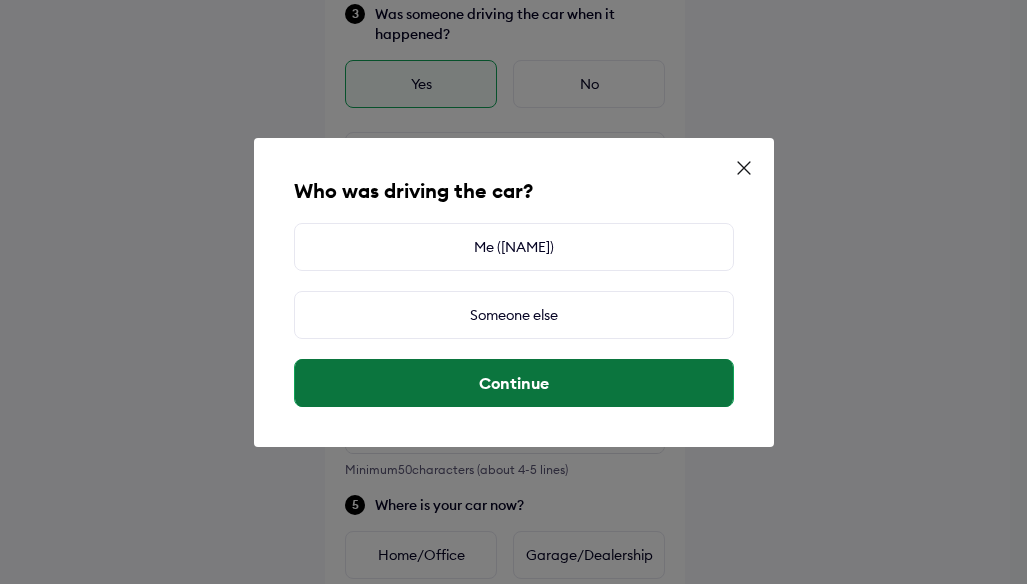 click on "Continue" at bounding box center (514, 383) 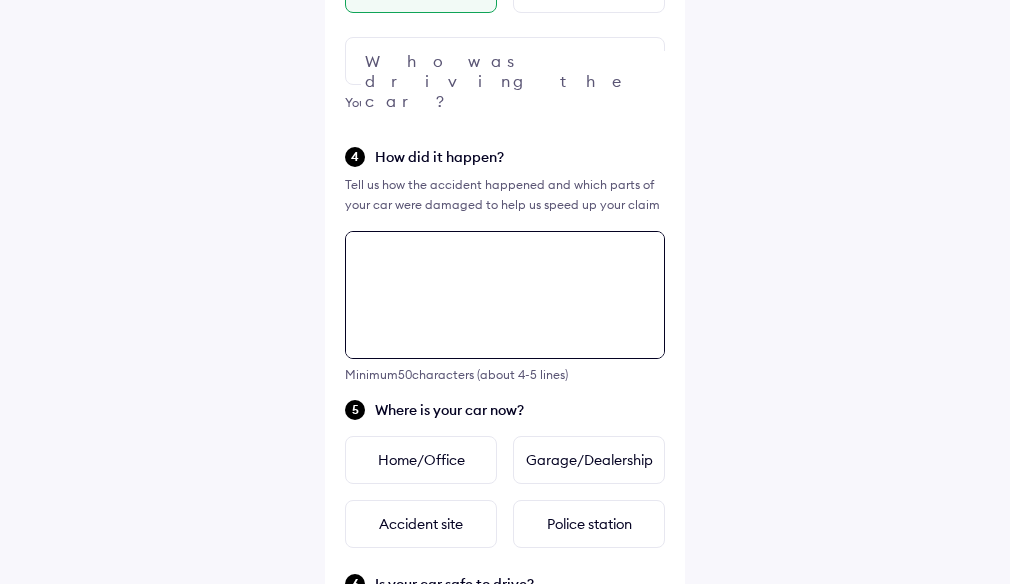 click on "Tell us about the accident Did the accident result in any deaths or serious injuries? Yes No When did it happen? Yesterday Today ** / ** / **** Date of accident Was someone driving the car when it happened? Yes No Who was driving the car? You can file a claim even if someone else was driving How did it happen? Tell us how the accident happened and which parts of your car were damaged to help us speed up your claim Minimum  50  characters (about 4-5 lines) Where is your car now? Home/Office Garage/Dealership Accident site Police station Is your car safe to drive? Select  'No'  if you notice any of the conditions  listed below Flat or damaged tyres Deployed airbags Unable to start the engine Fluid leakage under the car Car is affected by floods Other safety concerns Yes No Continue" at bounding box center [505, 309] 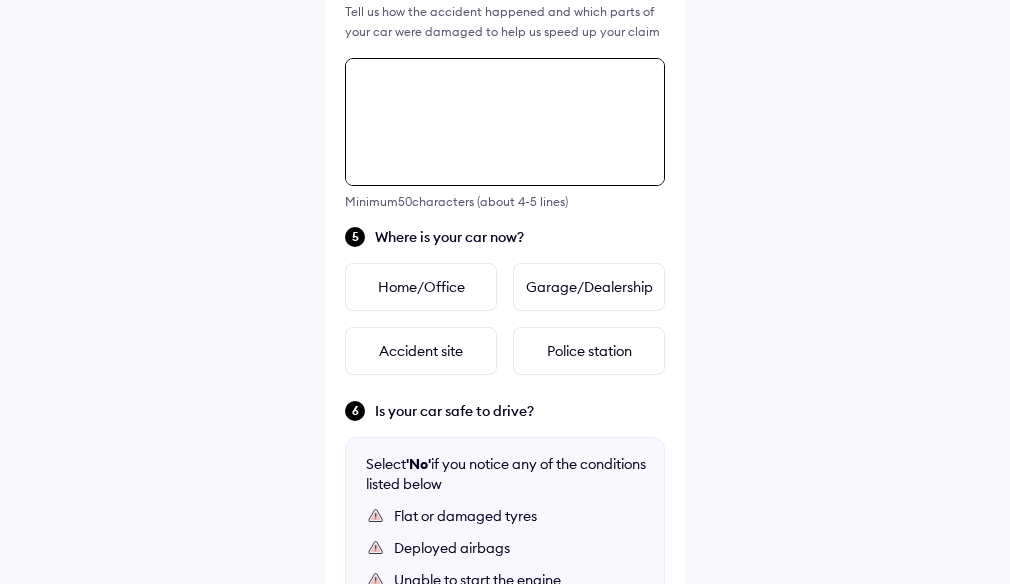 scroll, scrollTop: 826, scrollLeft: 0, axis: vertical 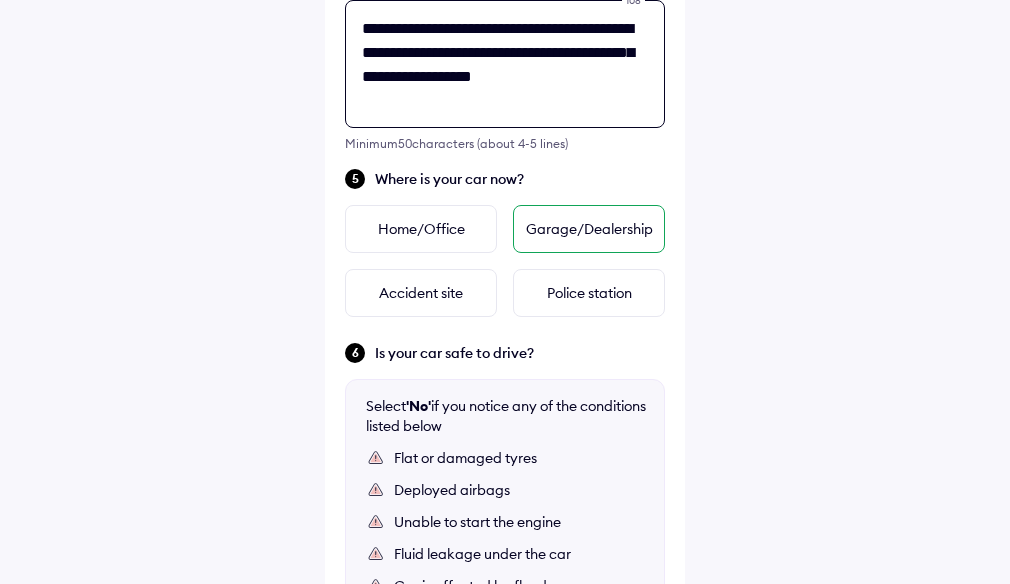 type on "**********" 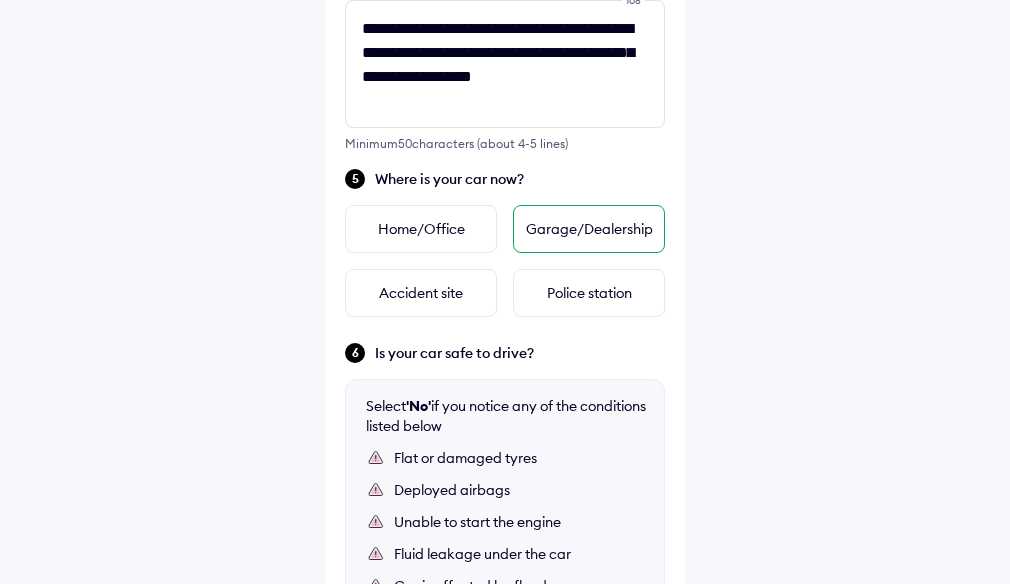 click on "Garage/Dealership" at bounding box center (589, 229) 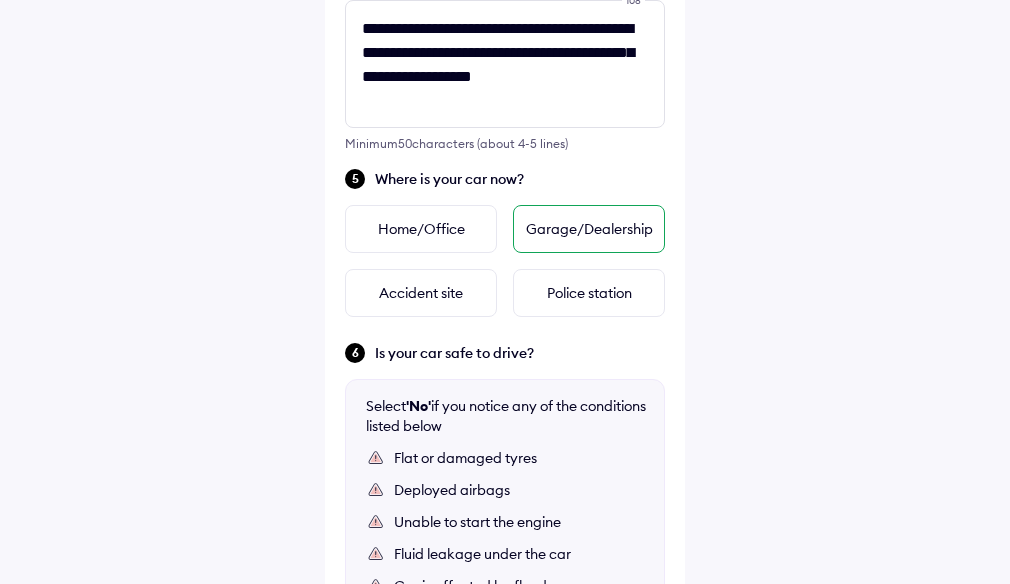 scroll, scrollTop: 0, scrollLeft: 0, axis: both 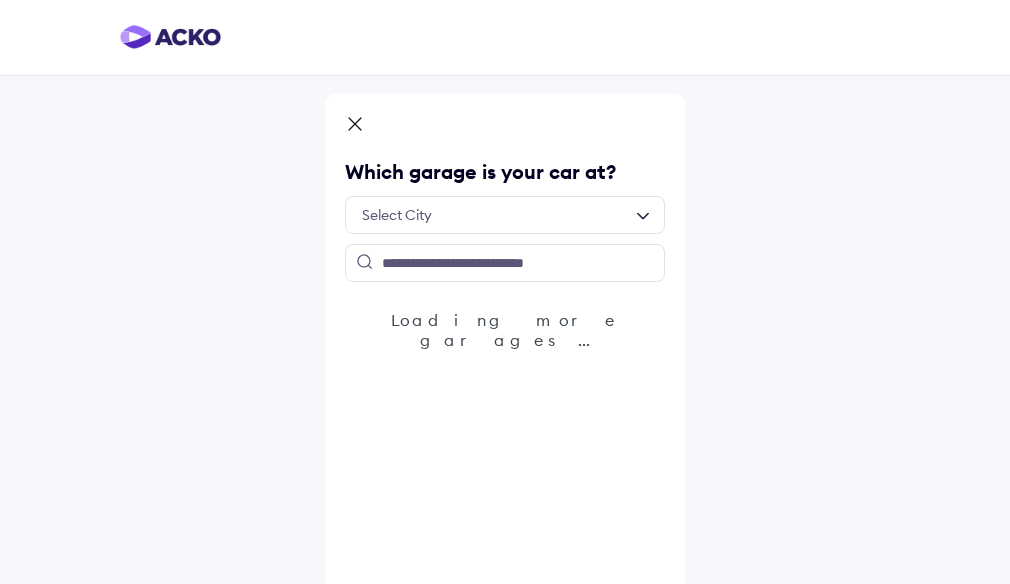 click at bounding box center (505, 215) 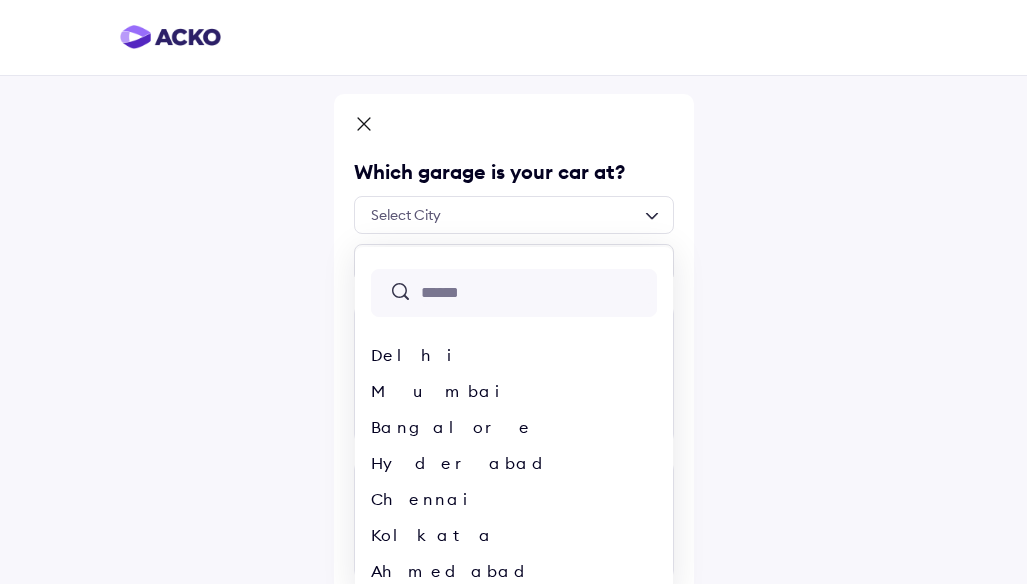 click at bounding box center (537, 293) 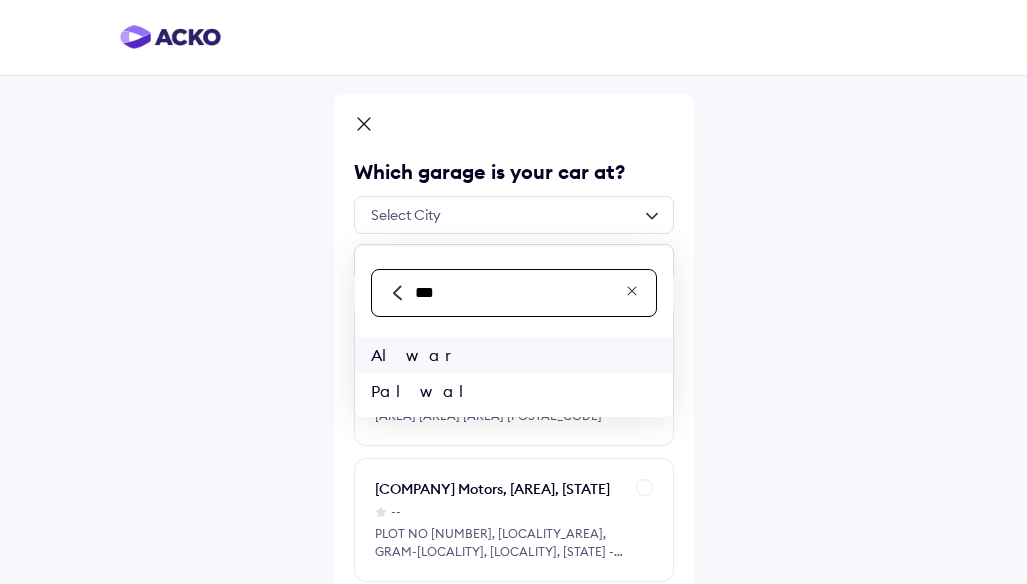 type on "***" 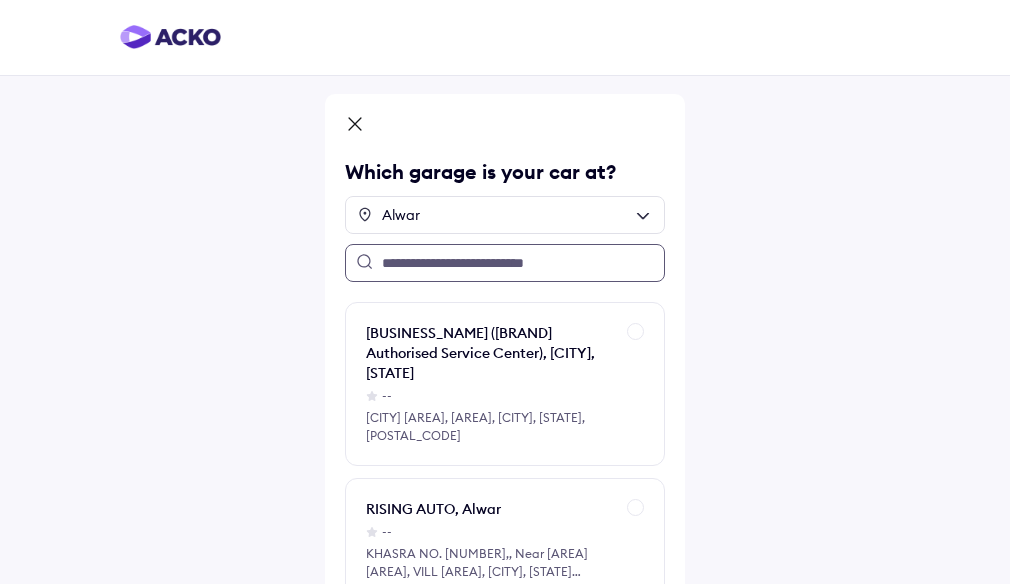 click at bounding box center [505, 263] 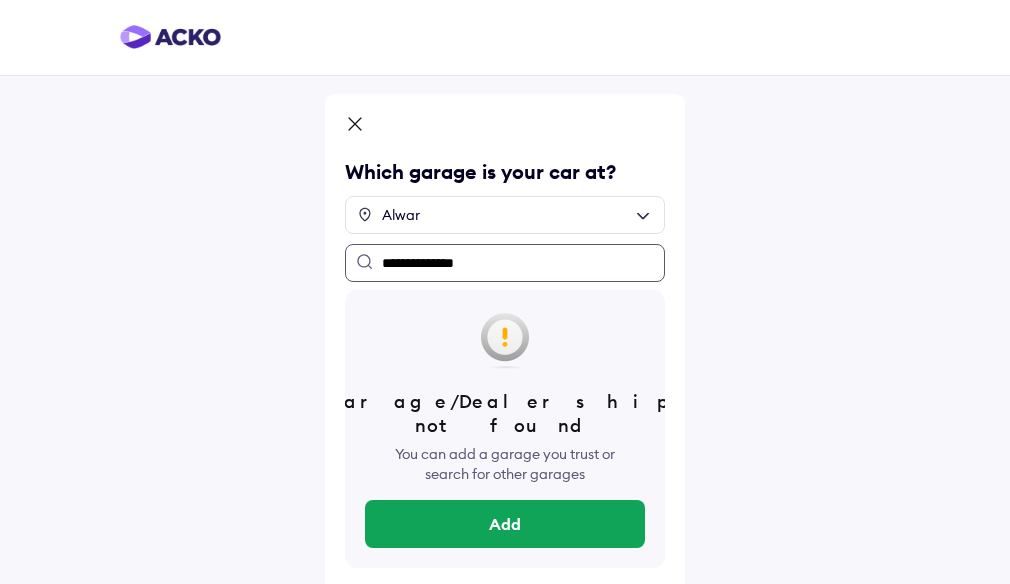 click on "**********" at bounding box center (505, 263) 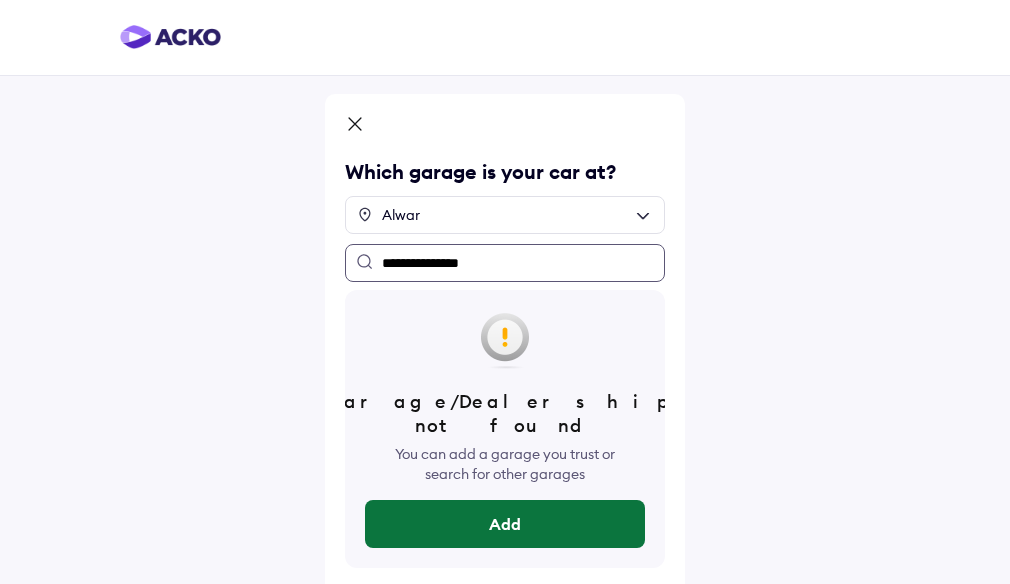 type on "**********" 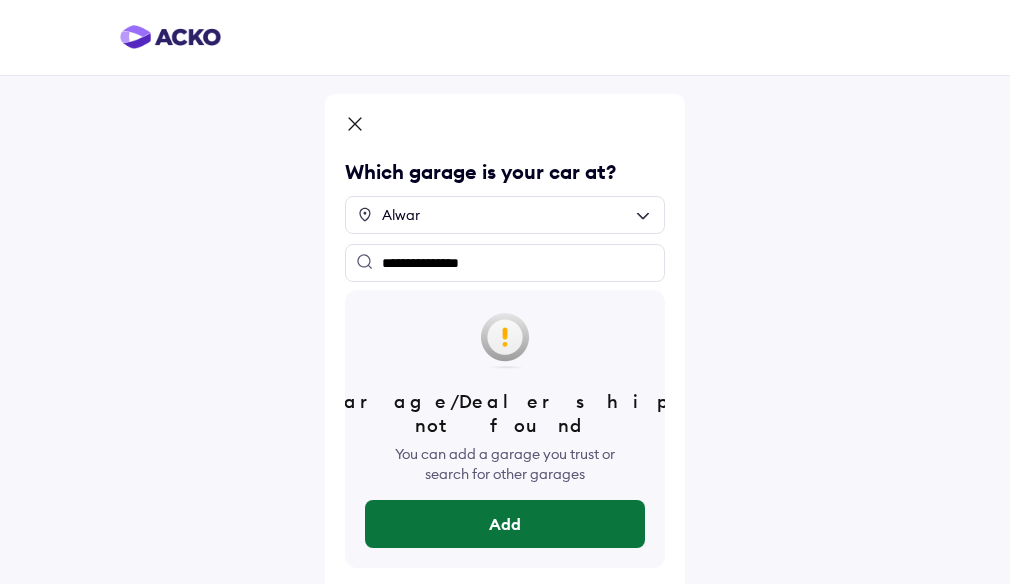 click on "Add" at bounding box center (505, 524) 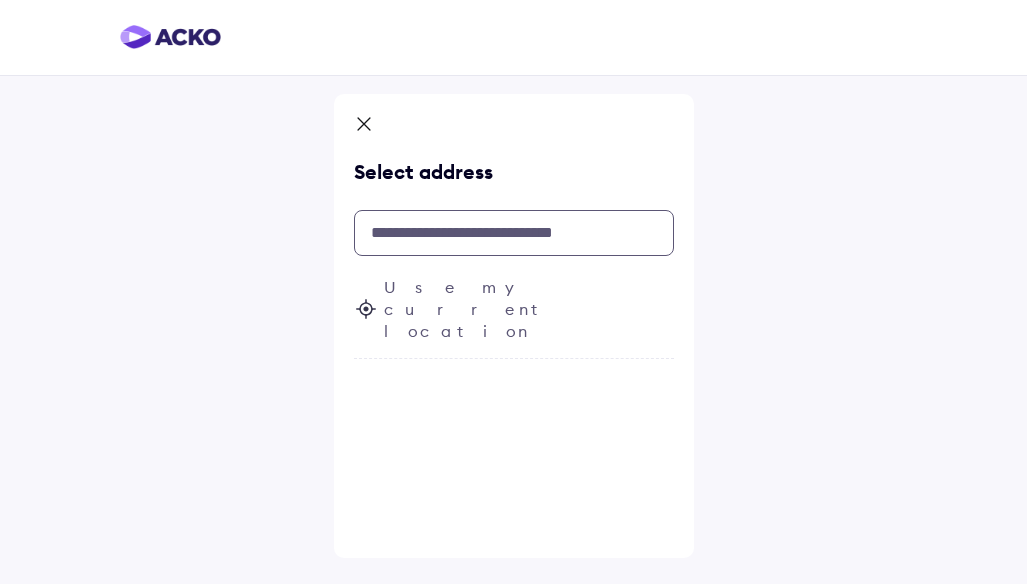 click at bounding box center [514, 233] 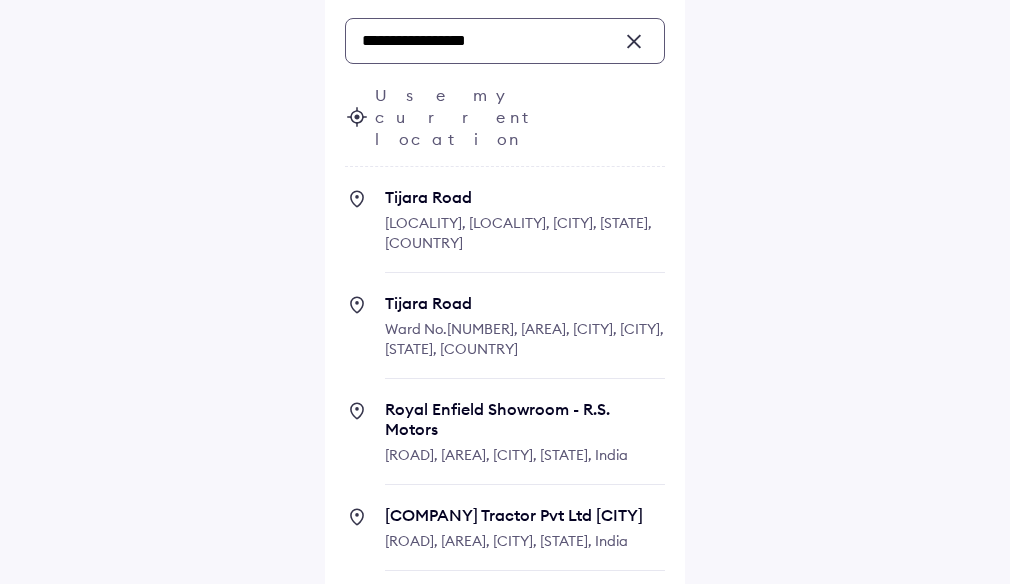scroll, scrollTop: 302, scrollLeft: 0, axis: vertical 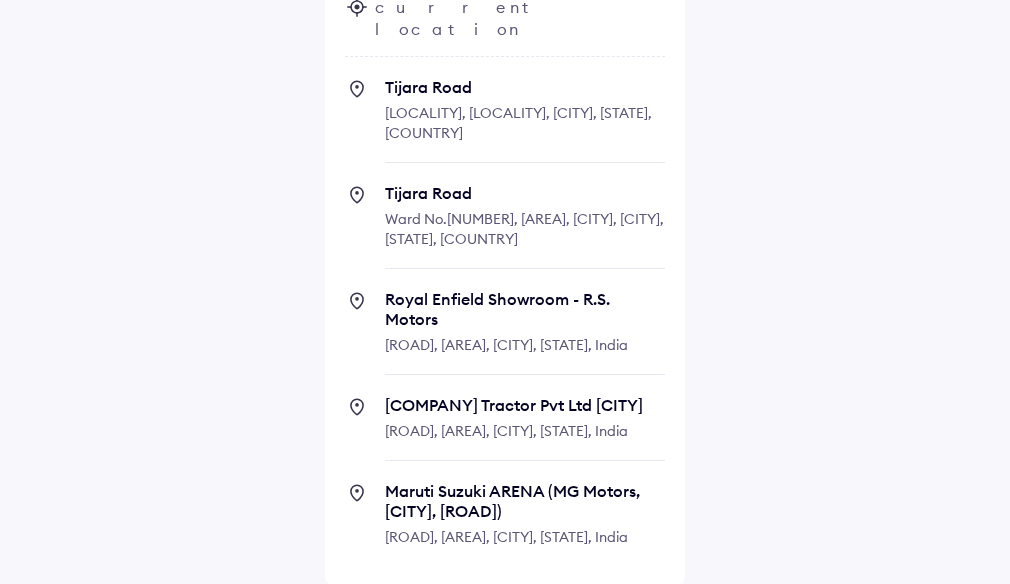 click on "Maruti Suzuki ARENA (MG Motors, [CITY], [ROAD])" at bounding box center [525, 501] 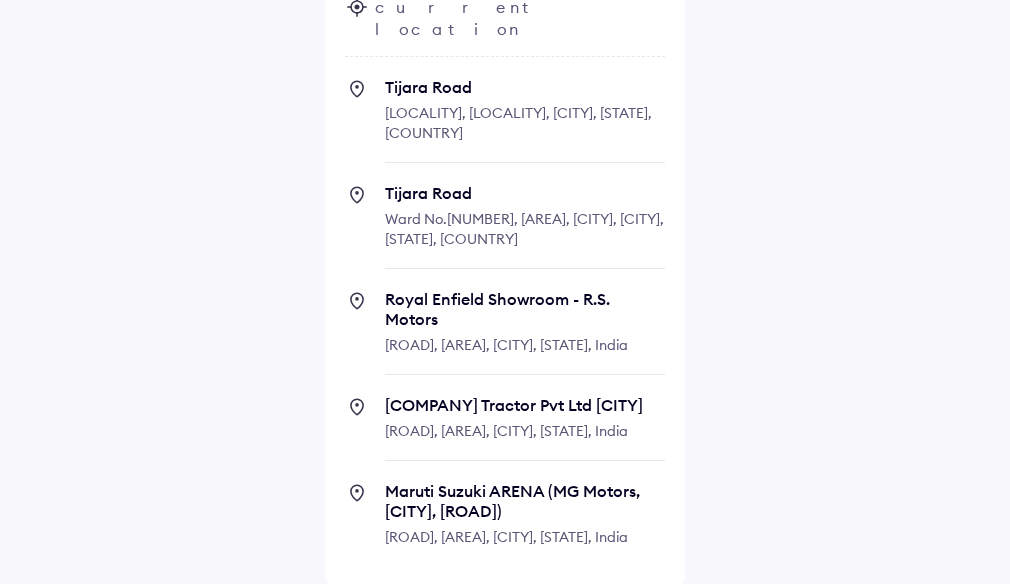 scroll, scrollTop: 0, scrollLeft: 0, axis: both 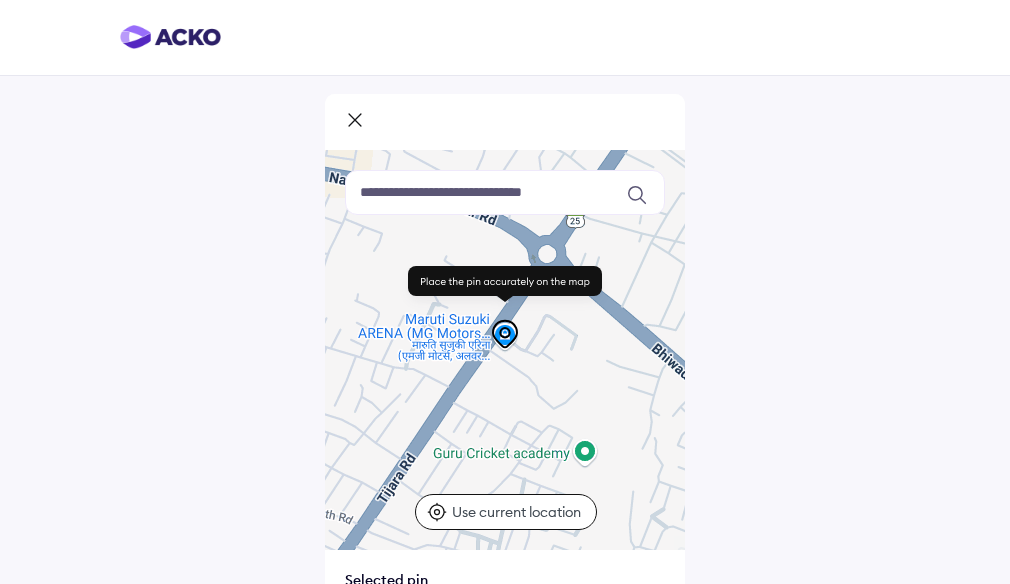 click 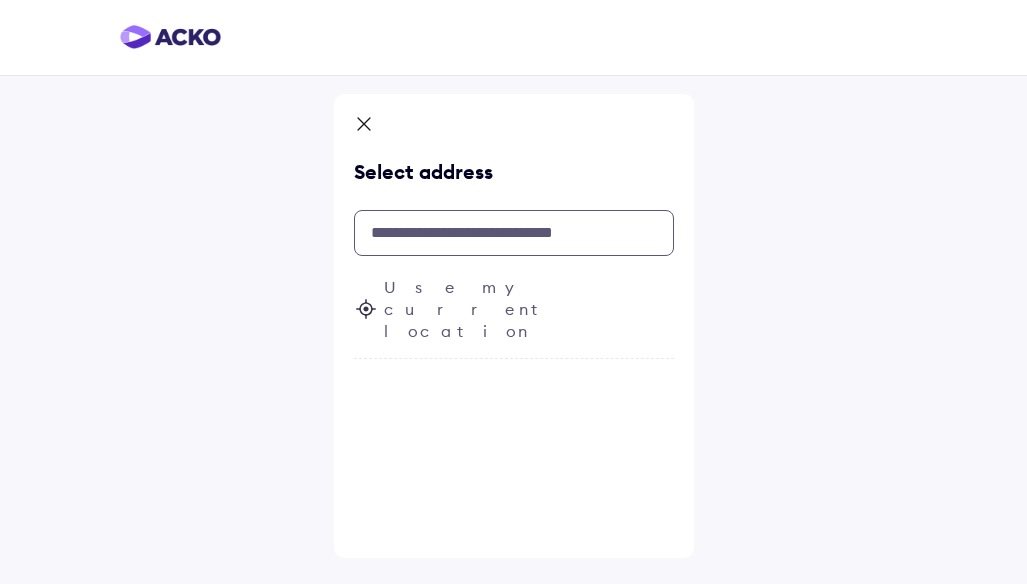 click at bounding box center [514, 233] 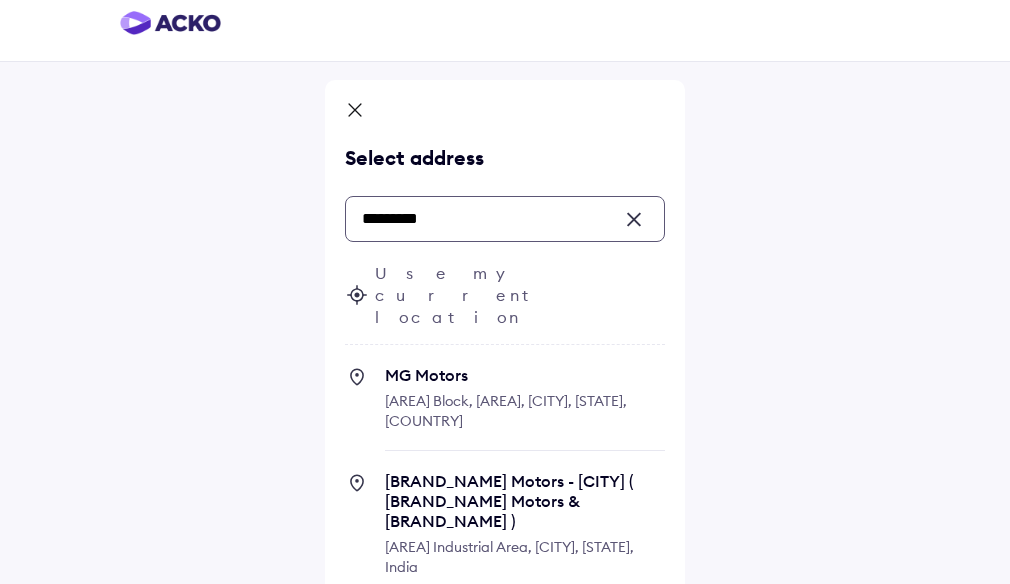 scroll, scrollTop: 0, scrollLeft: 0, axis: both 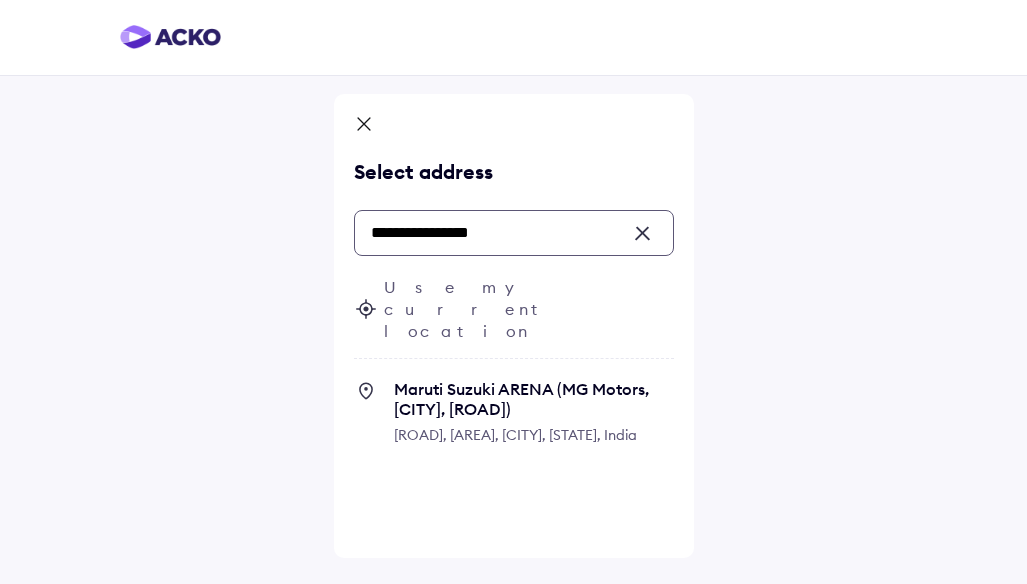 click on "[BRAND] [BRAND] ([BRAND] Motors, [CITY], [ROAD]) [ROAD], [AREA], [CITY], [STATE], India" at bounding box center (534, 421) 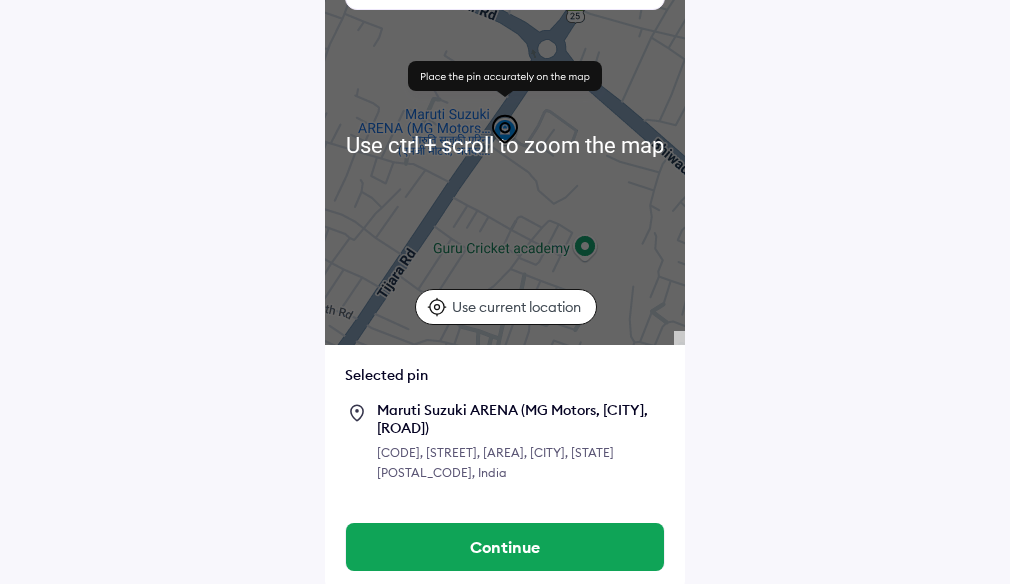 scroll, scrollTop: 212, scrollLeft: 0, axis: vertical 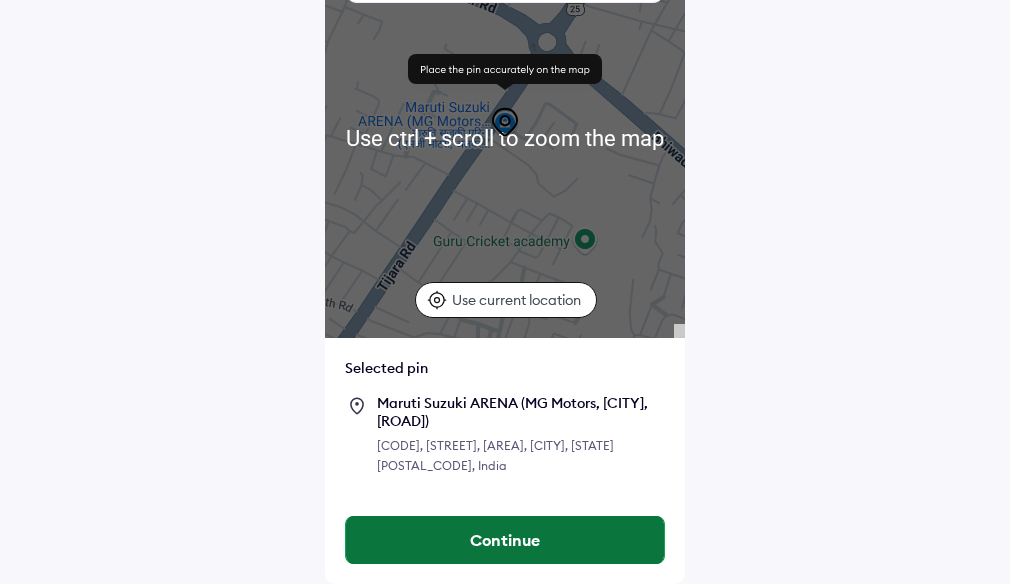 click on "Continue" at bounding box center [505, 540] 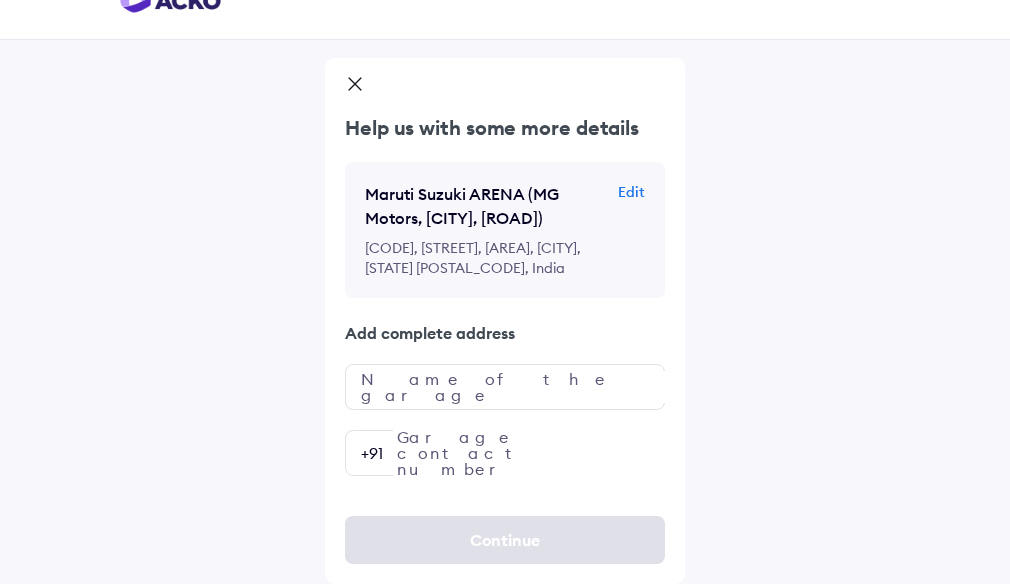 scroll, scrollTop: 0, scrollLeft: 0, axis: both 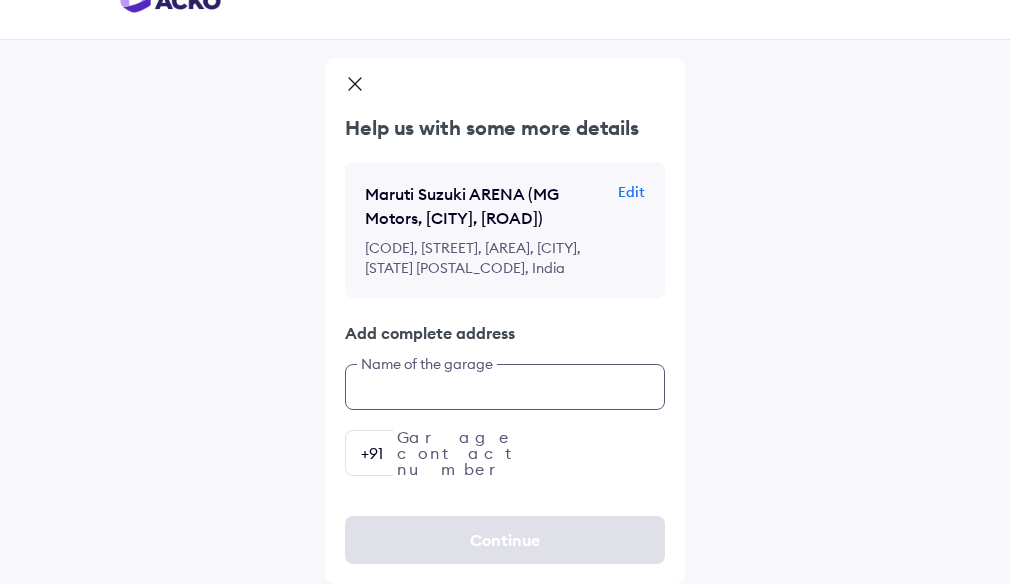 click on "Help us with some more details [COMPANY] ARENA (MG Motors, [CITY], [ROAD]) Edit [AREA]+[NUMBER]G[NUMBER], [ROAD], [AREA], [CITY], [STATE], [COUNTRY] Add complete address Name of the garage Garage contact number +[PHONE]" 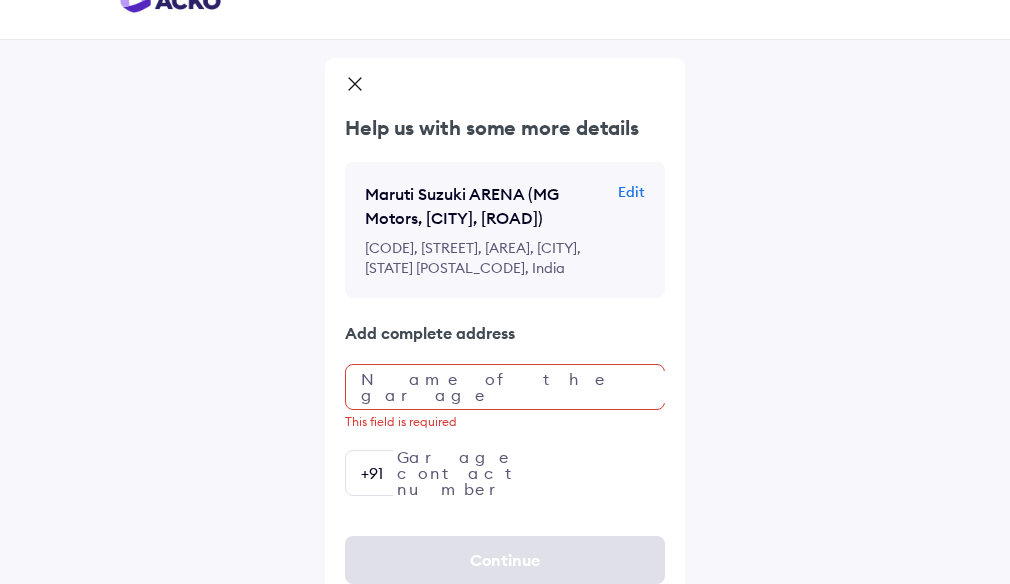 click on "[BRAND_NAME] [BRAND_NAME] ( [COMPANY_NAME], [CITY], [STREET]) [CODE], [STREET], [AREA], [CITY], [STATE] [POSTAL_CODE], India" at bounding box center [505, 230] 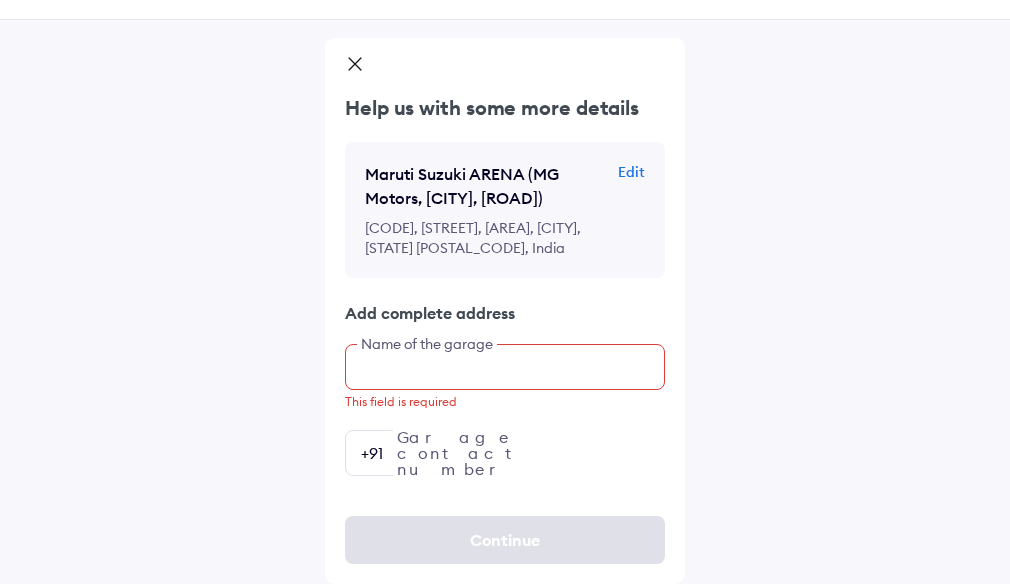 click at bounding box center [505, 367] 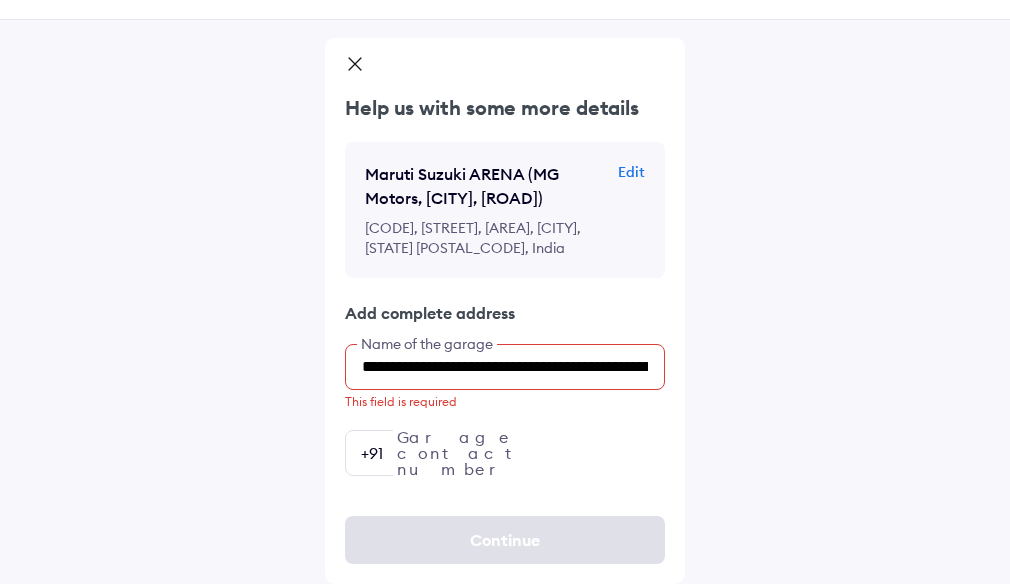 scroll, scrollTop: 36, scrollLeft: 0, axis: vertical 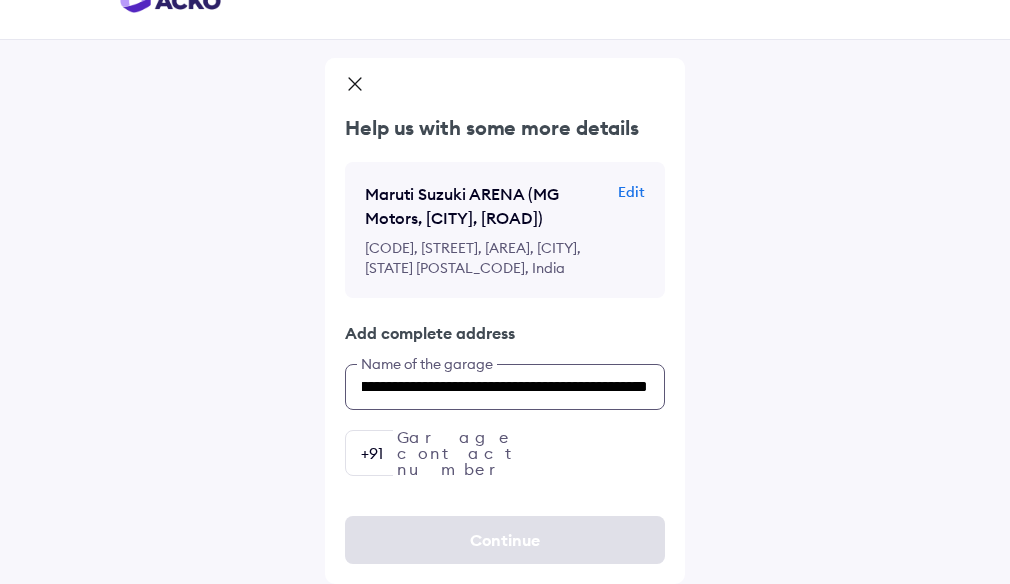 type on "**********" 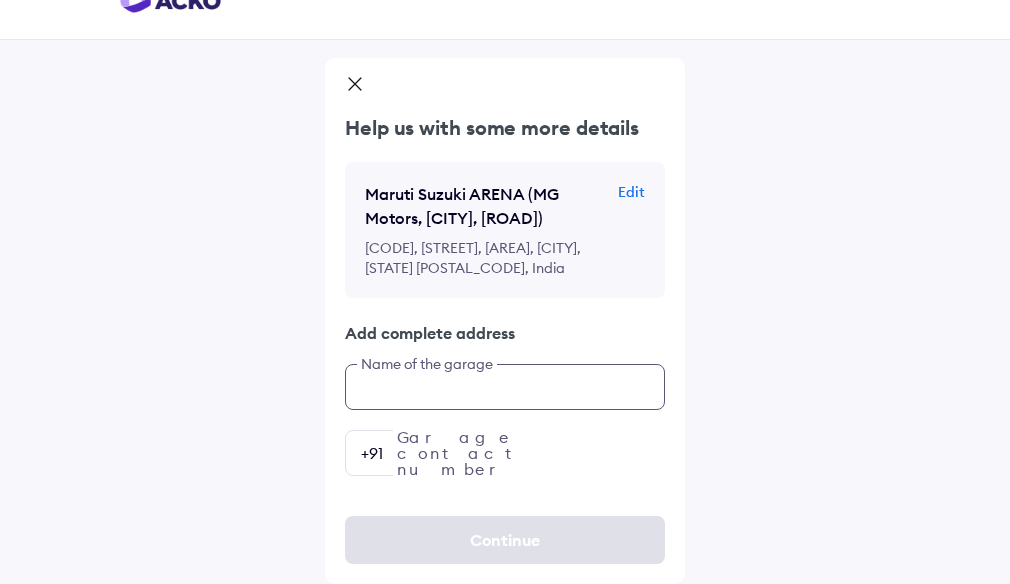 scroll, scrollTop: 0, scrollLeft: 0, axis: both 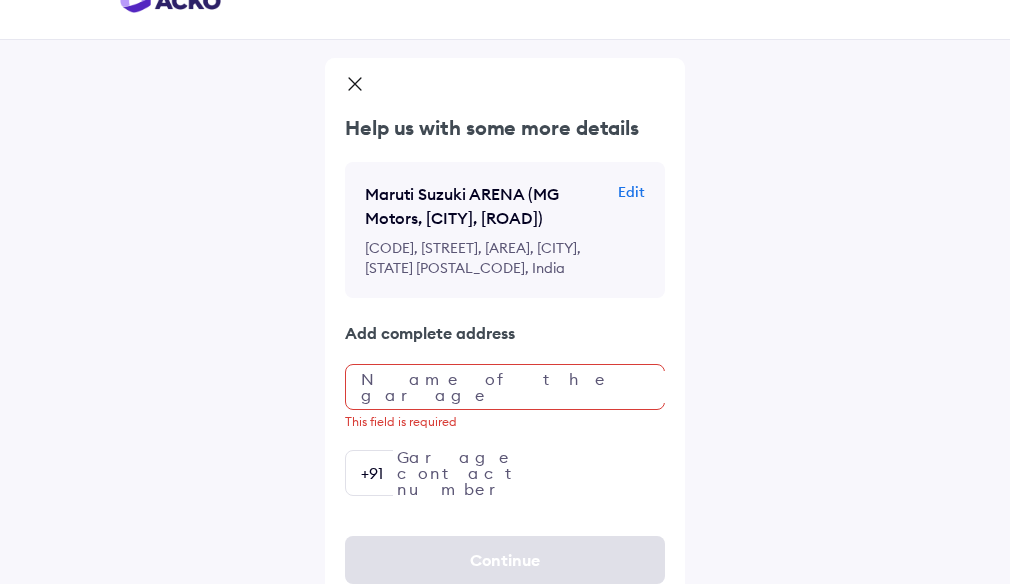 drag, startPoint x: 366, startPoint y: 198, endPoint x: 576, endPoint y: 223, distance: 211.48286 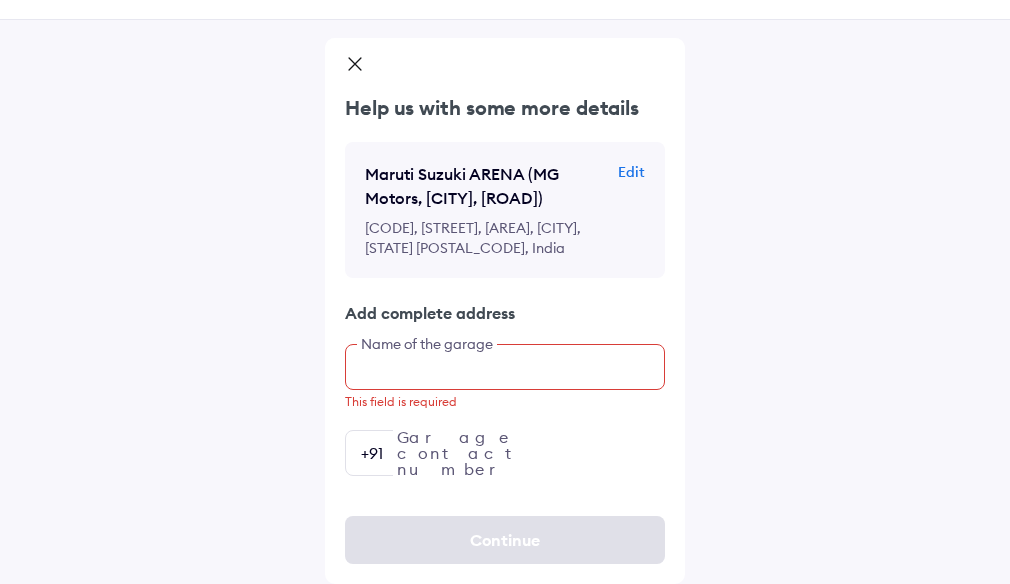 click at bounding box center (505, 367) 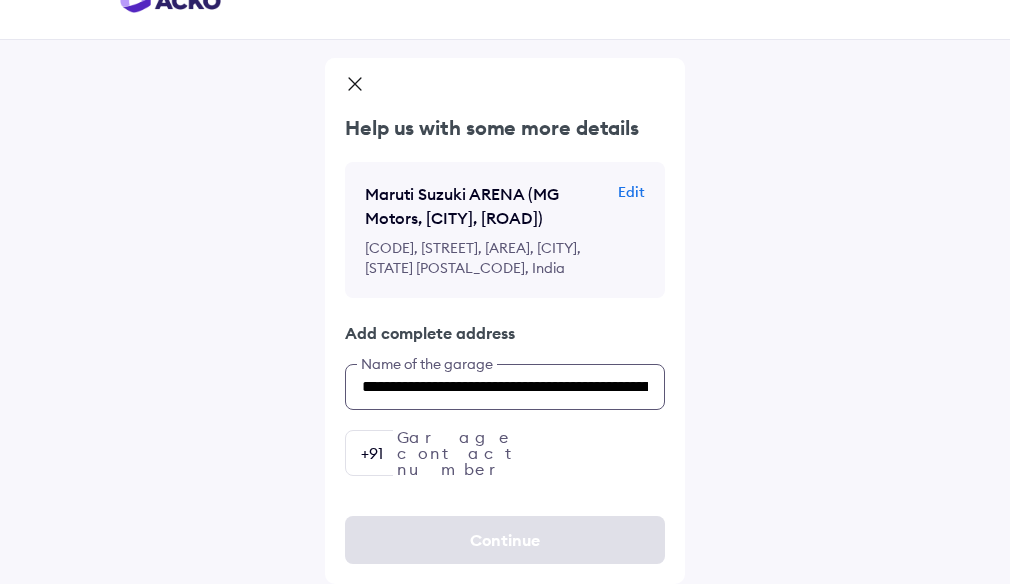 scroll, scrollTop: 36, scrollLeft: 0, axis: vertical 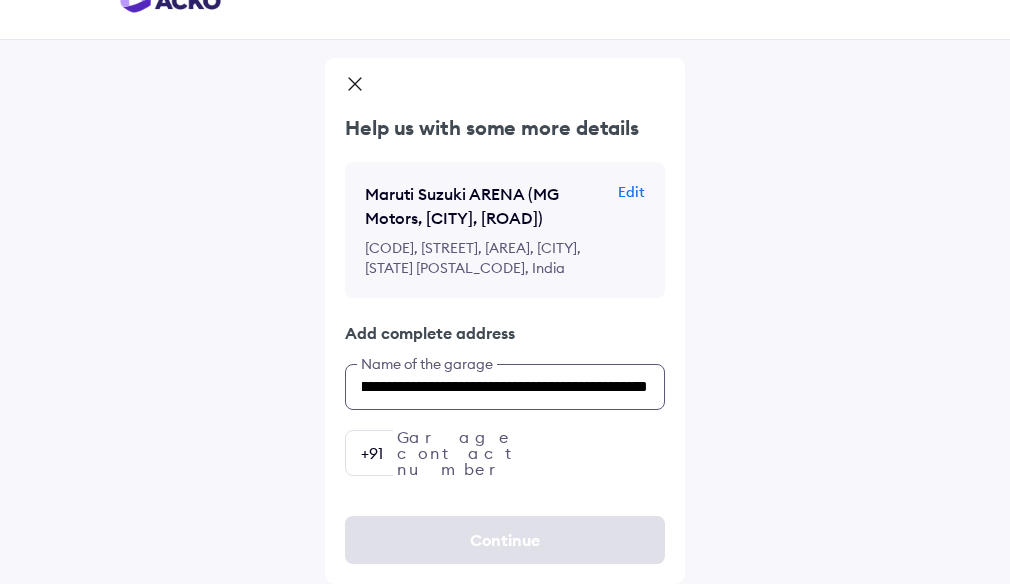 type on "**********" 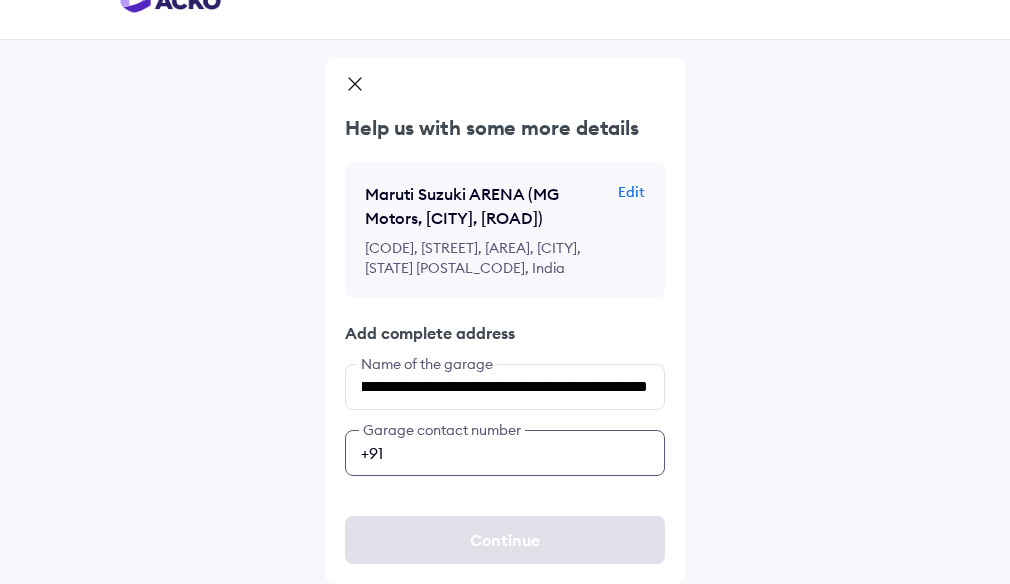 scroll, scrollTop: 0, scrollLeft: 0, axis: both 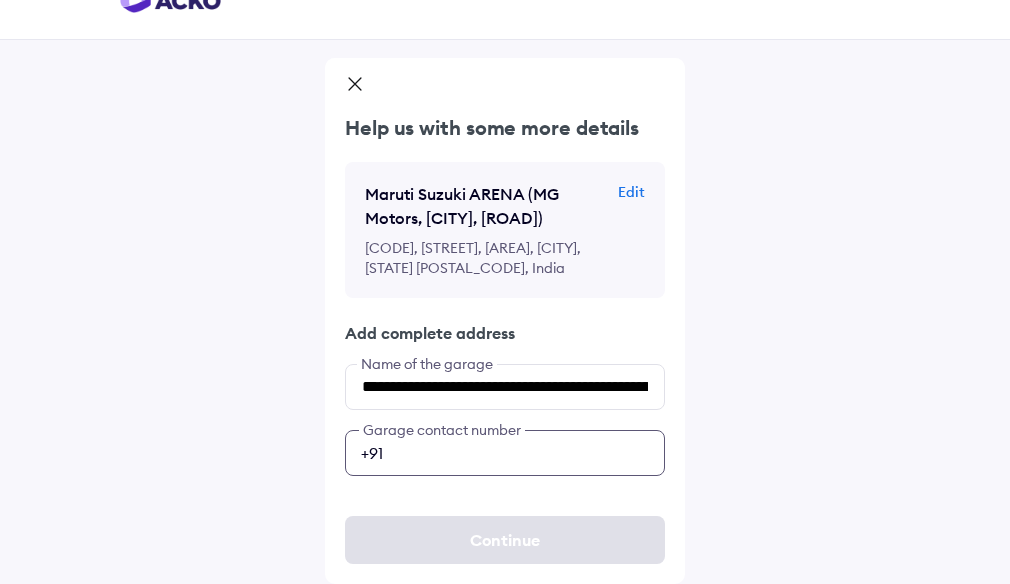 click at bounding box center (505, 453) 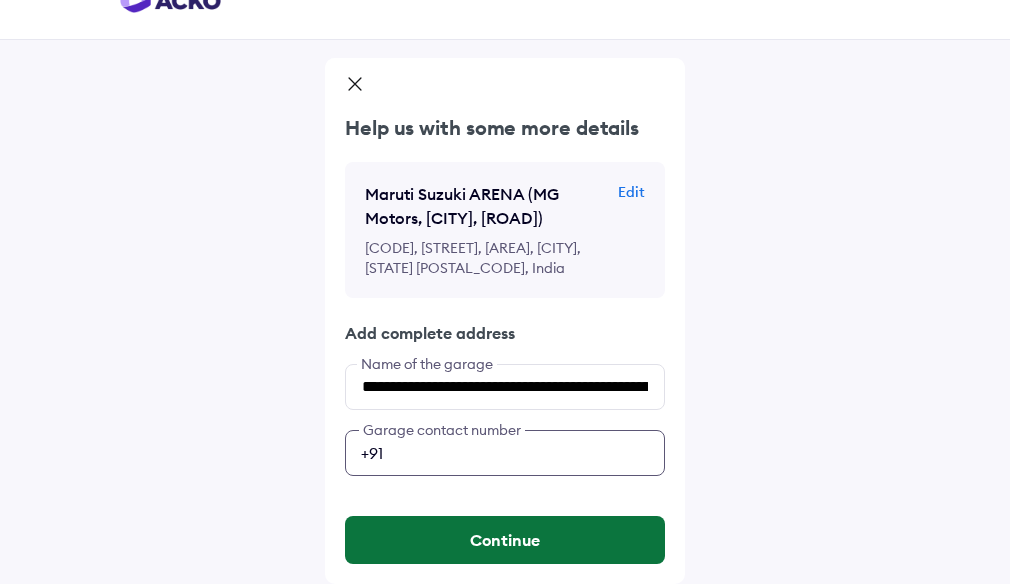 type on "**********" 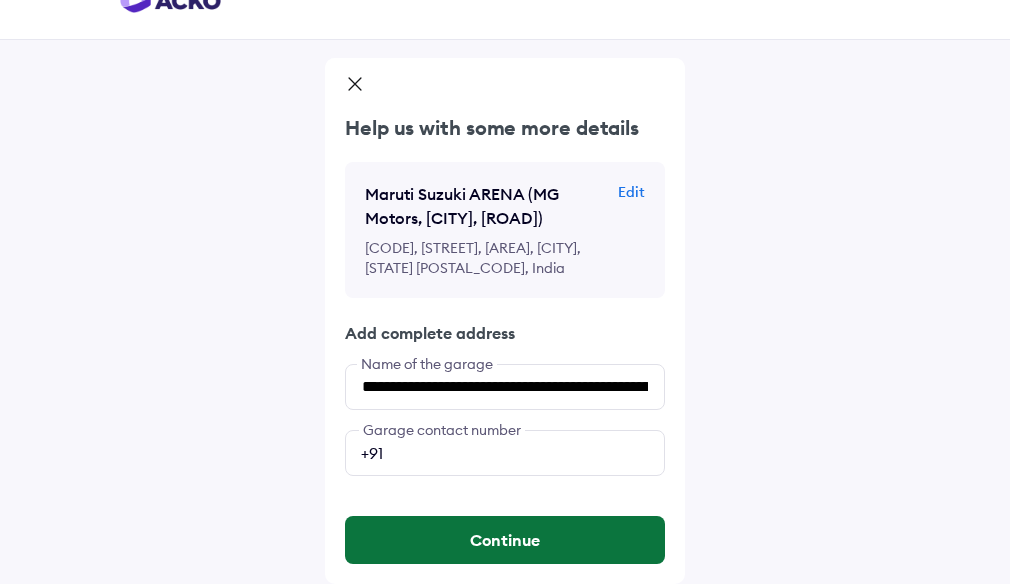 click on "Continue" at bounding box center (505, 540) 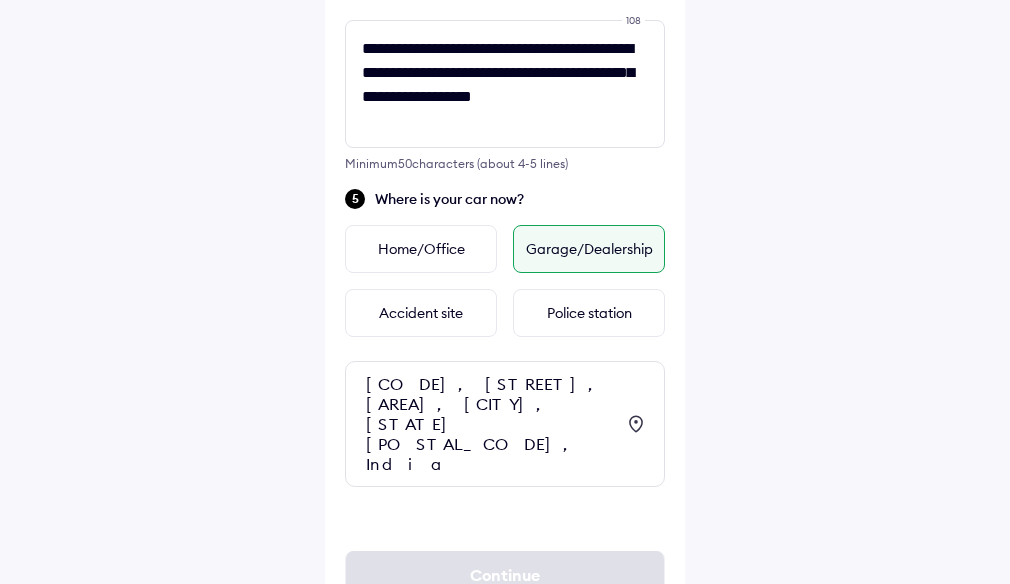 scroll, scrollTop: 841, scrollLeft: 0, axis: vertical 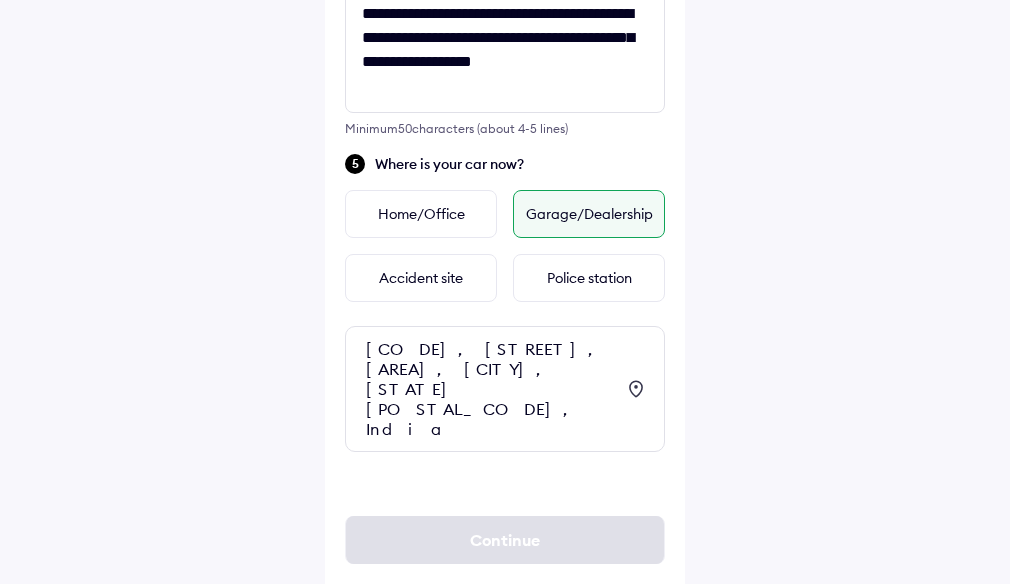 click on "[CODE], [STREET], [AREA], [CITY], [STATE] [POSTAL_CODE], India" at bounding box center (490, 389) 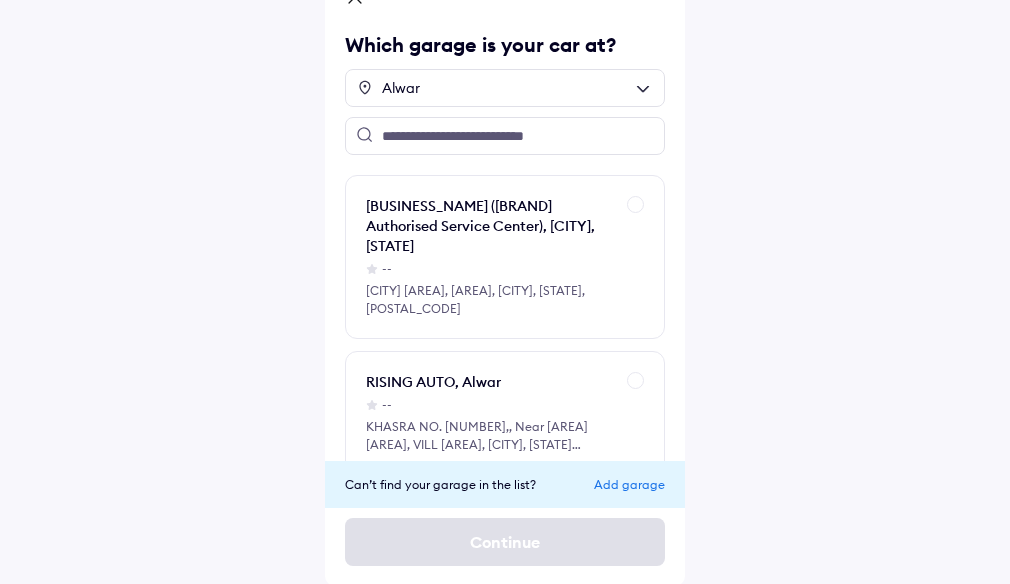 scroll, scrollTop: 129, scrollLeft: 0, axis: vertical 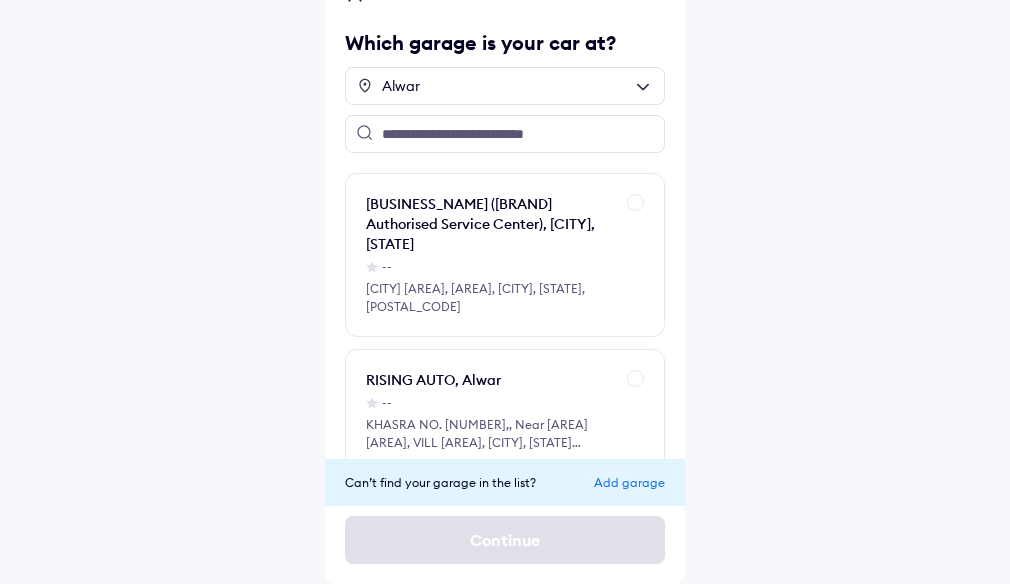 click on "Add garage" at bounding box center [629, 482] 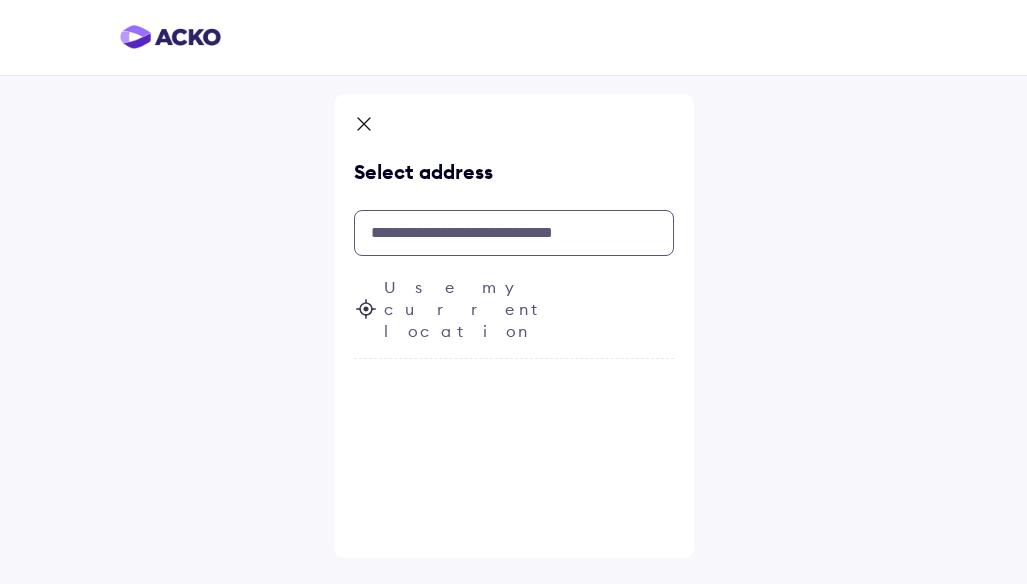 click at bounding box center [514, 233] 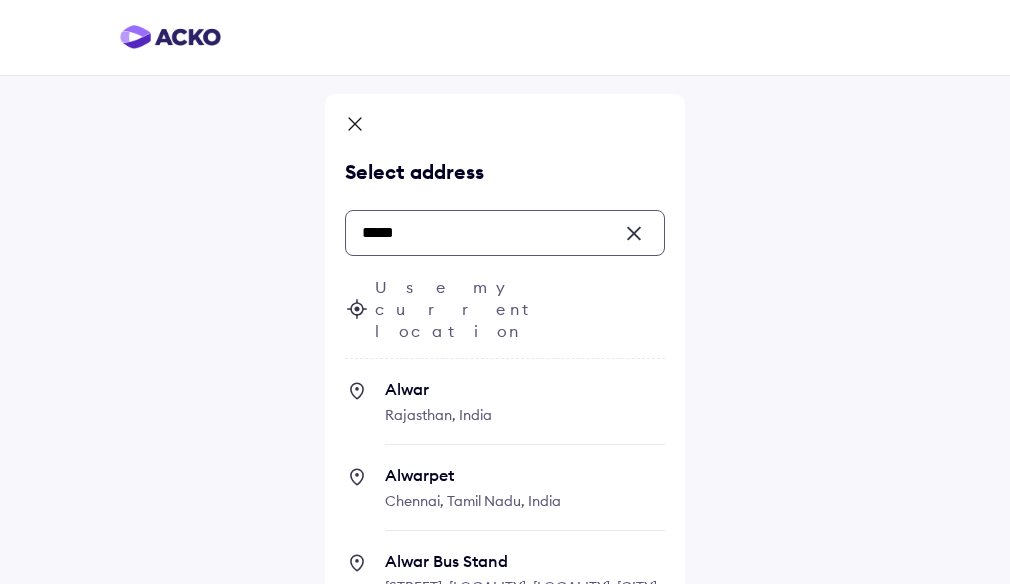 click on "Rajasthan, India" at bounding box center (438, 415) 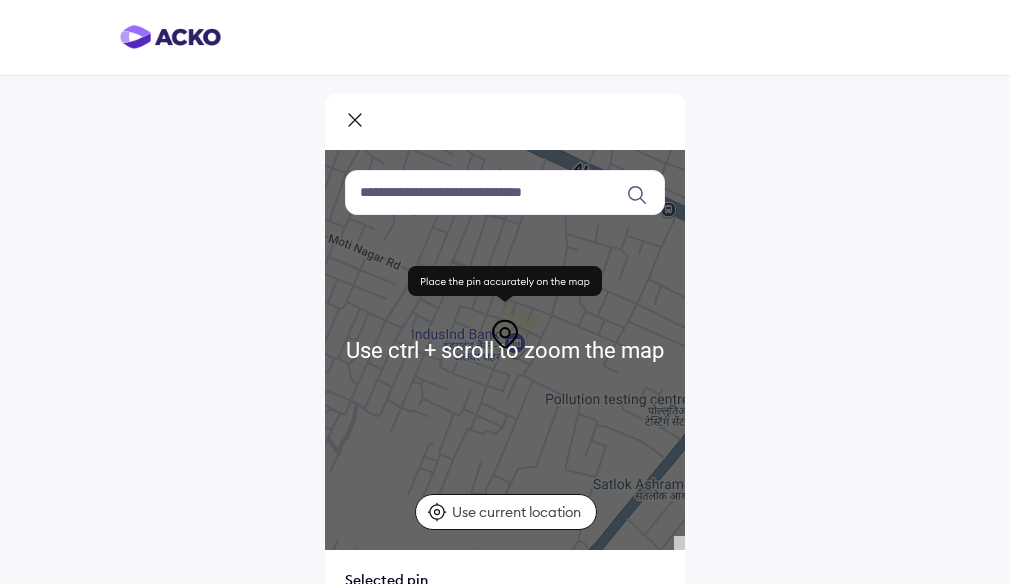 scroll, scrollTop: 174, scrollLeft: 0, axis: vertical 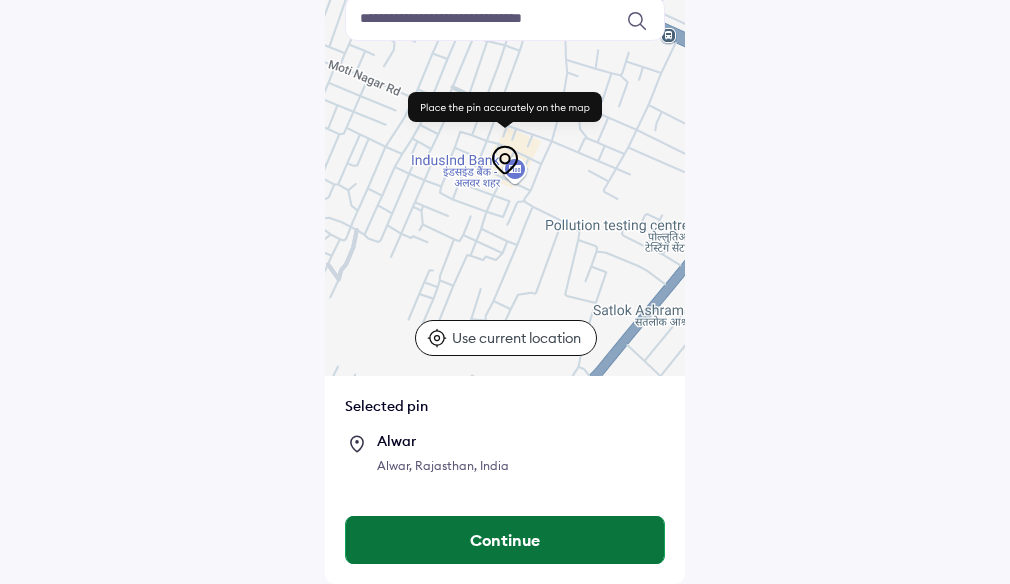click on "Continue" at bounding box center [505, 540] 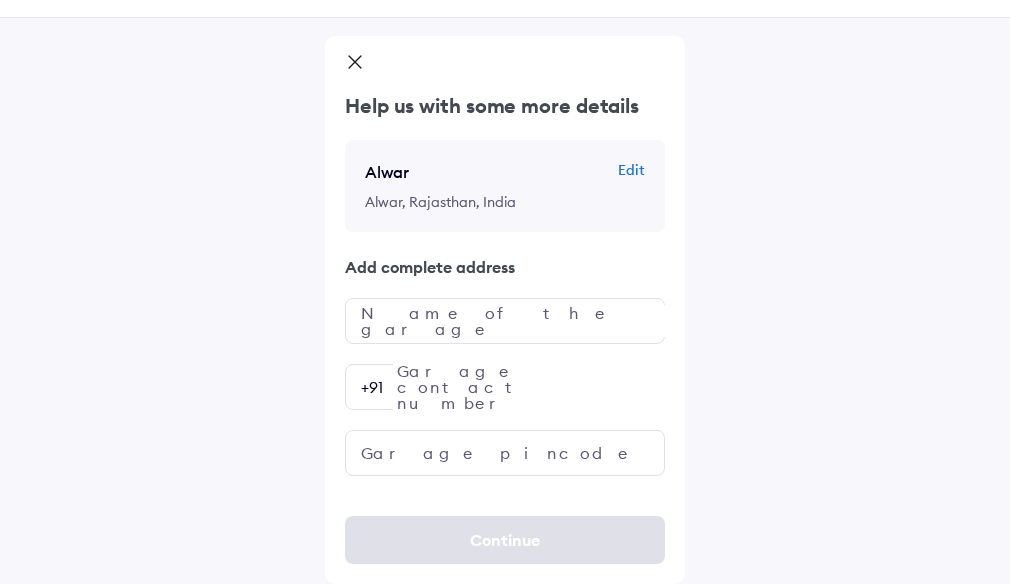 scroll, scrollTop: 0, scrollLeft: 0, axis: both 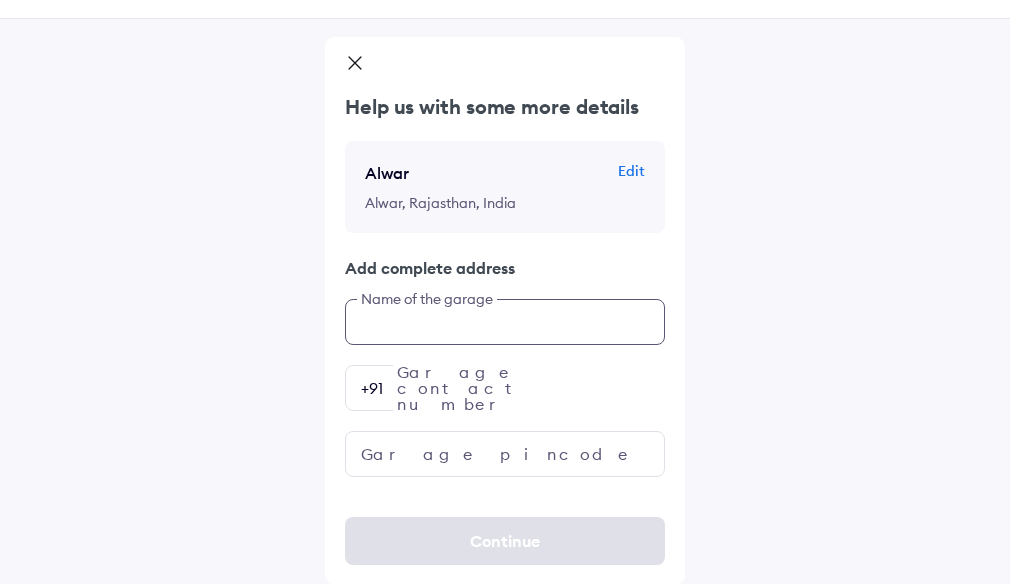 click on "Help us with some more details [CITY] Edit [CITY], [STATE], [COUNTRY] Add complete address Name of the garage Garage contact number +[PHONE] Garage pincode" 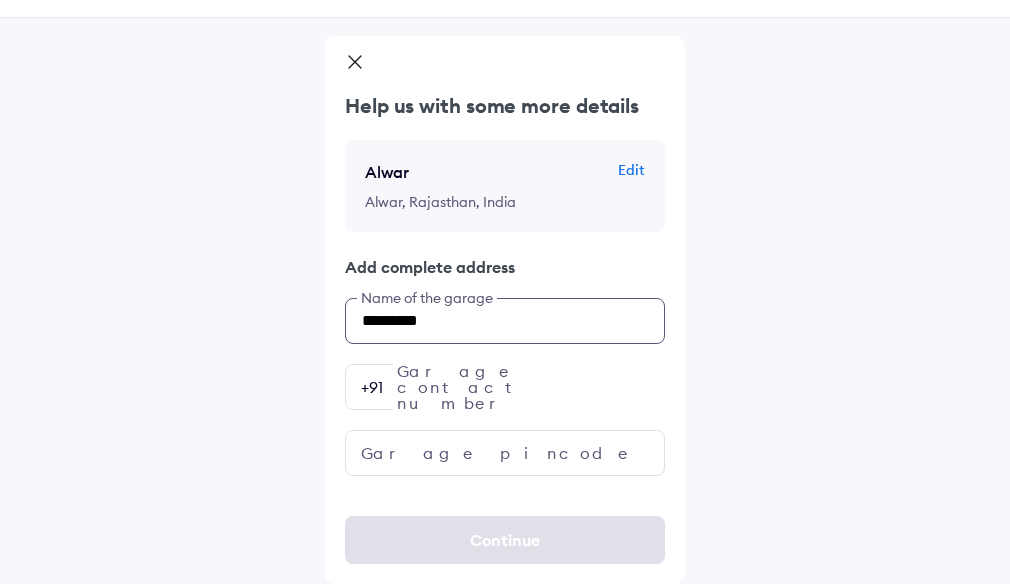 type on "*********" 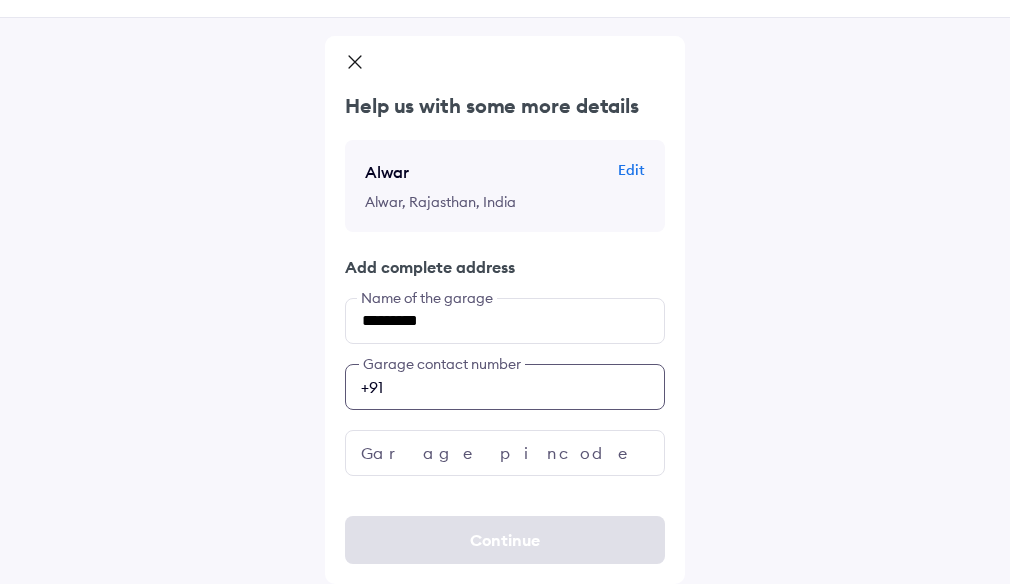 click at bounding box center [505, 387] 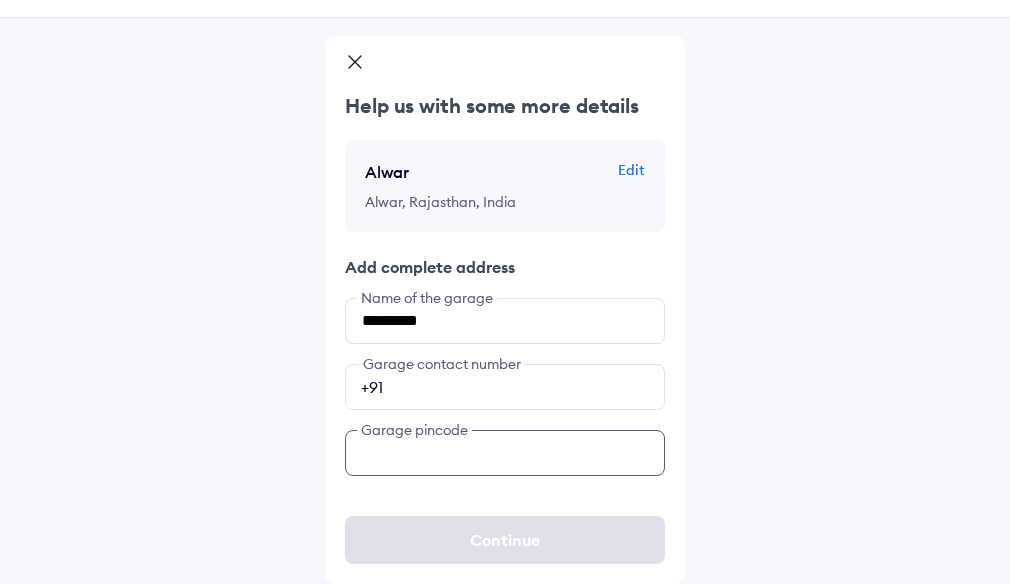 click at bounding box center [505, 453] 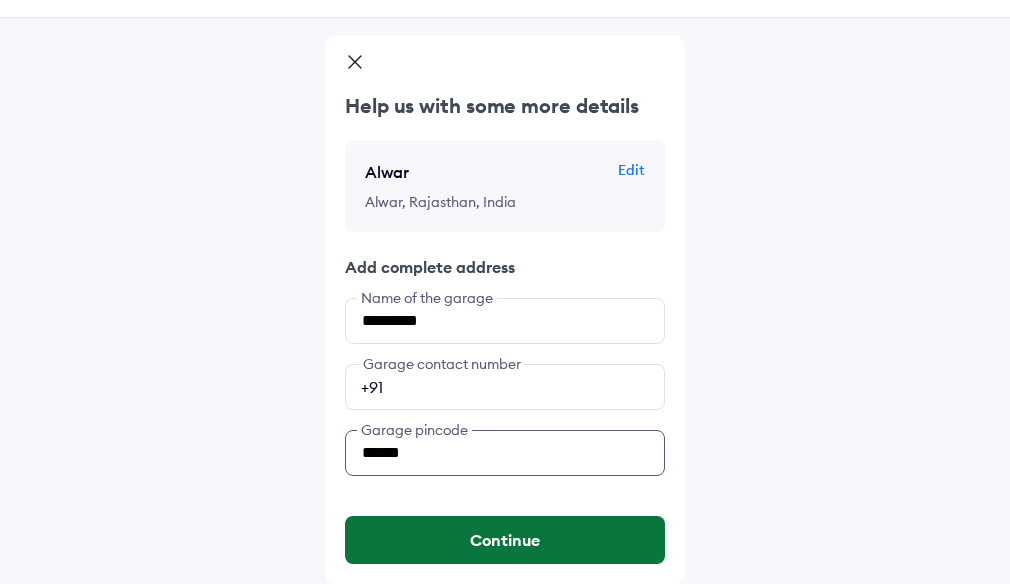 type on "******" 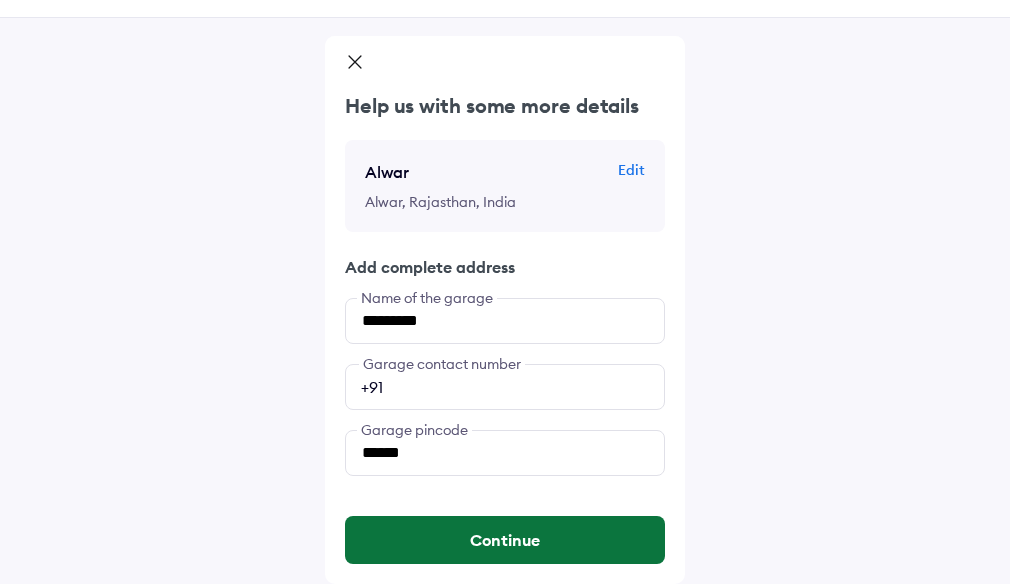 click on "Continue" at bounding box center (505, 540) 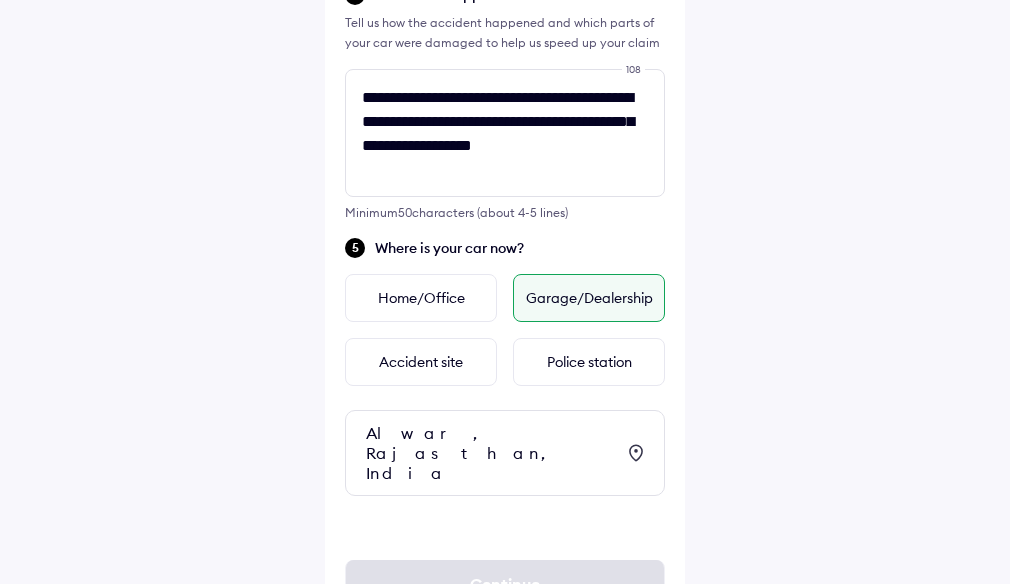 scroll, scrollTop: 805, scrollLeft: 0, axis: vertical 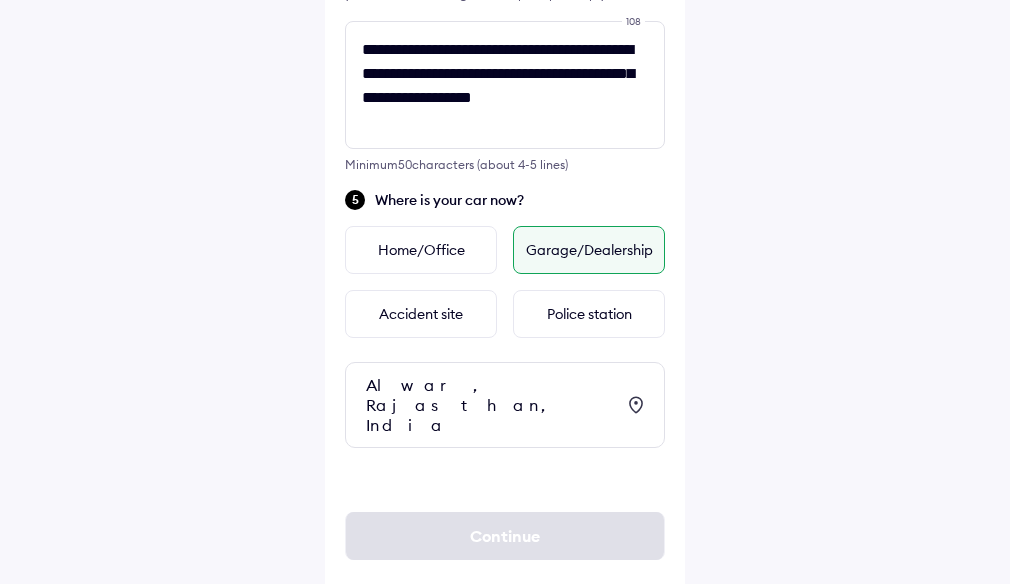 click 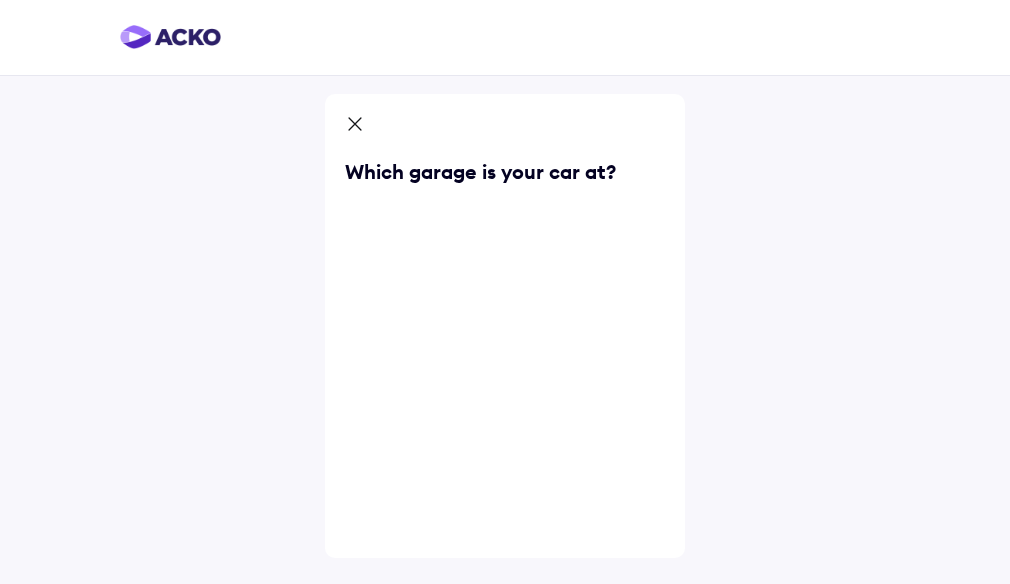 scroll, scrollTop: 0, scrollLeft: 0, axis: both 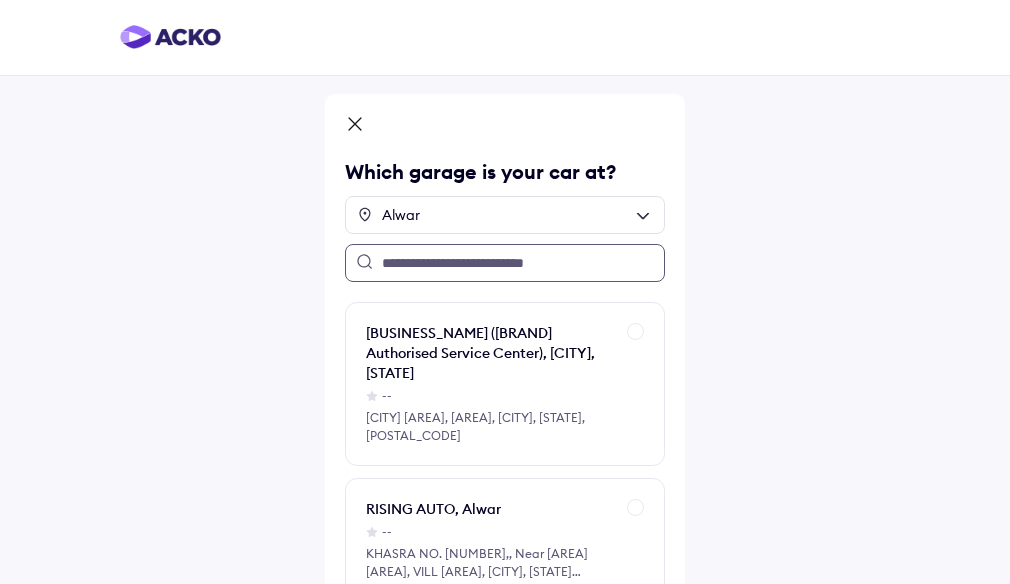 click at bounding box center [505, 263] 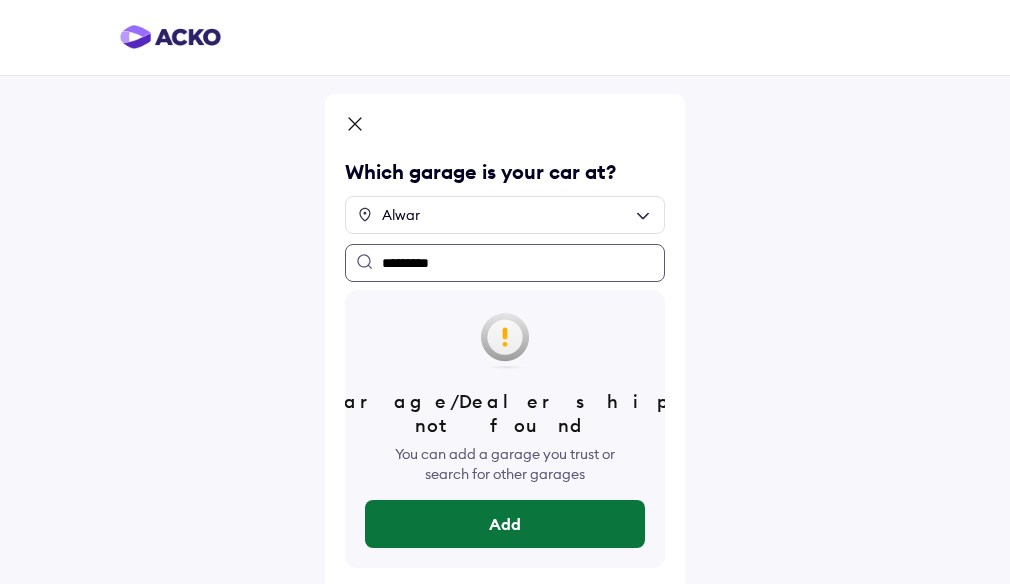 type on "*********" 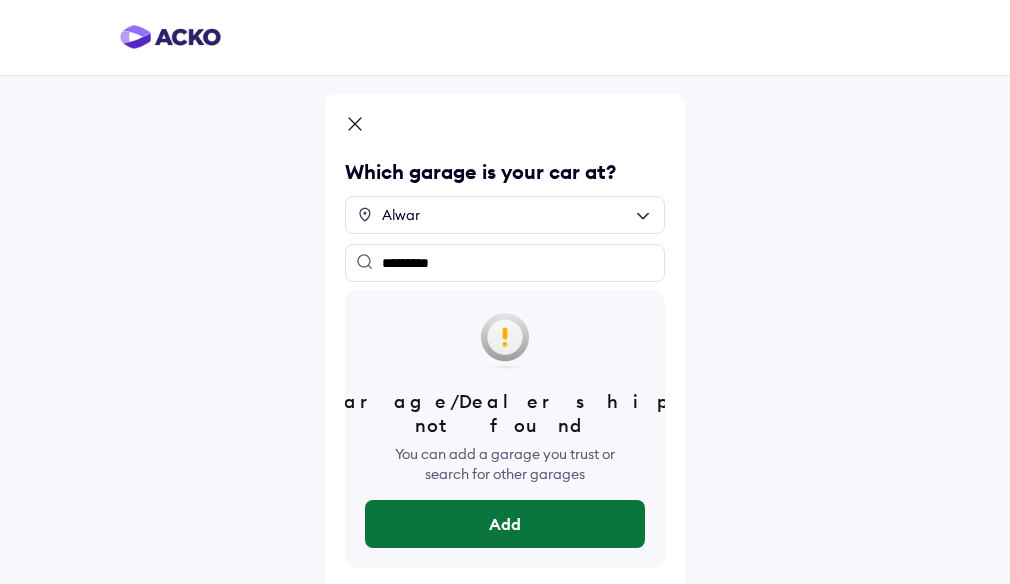 click on "Add" at bounding box center [505, 524] 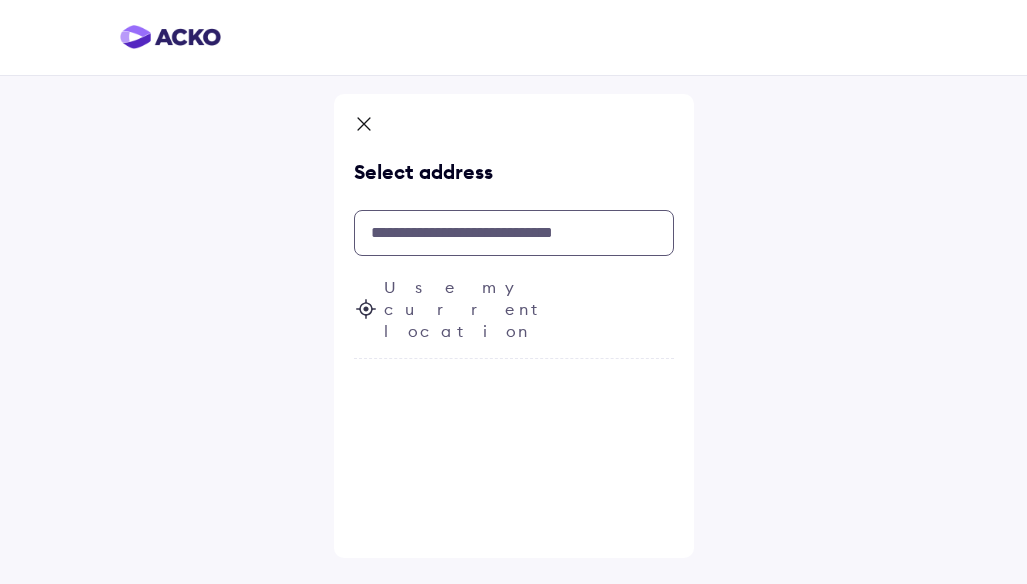 click at bounding box center (514, 233) 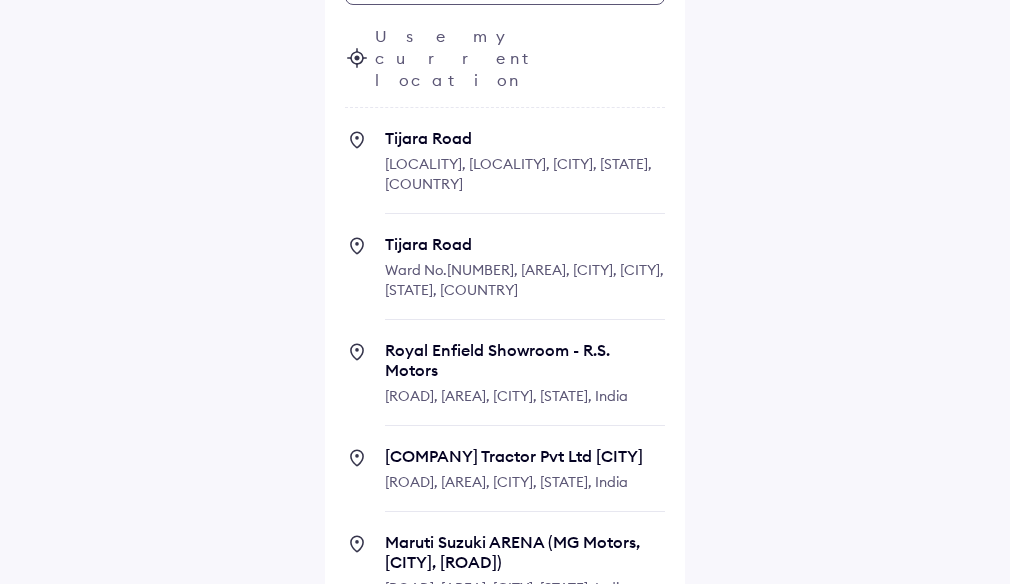 scroll, scrollTop: 302, scrollLeft: 0, axis: vertical 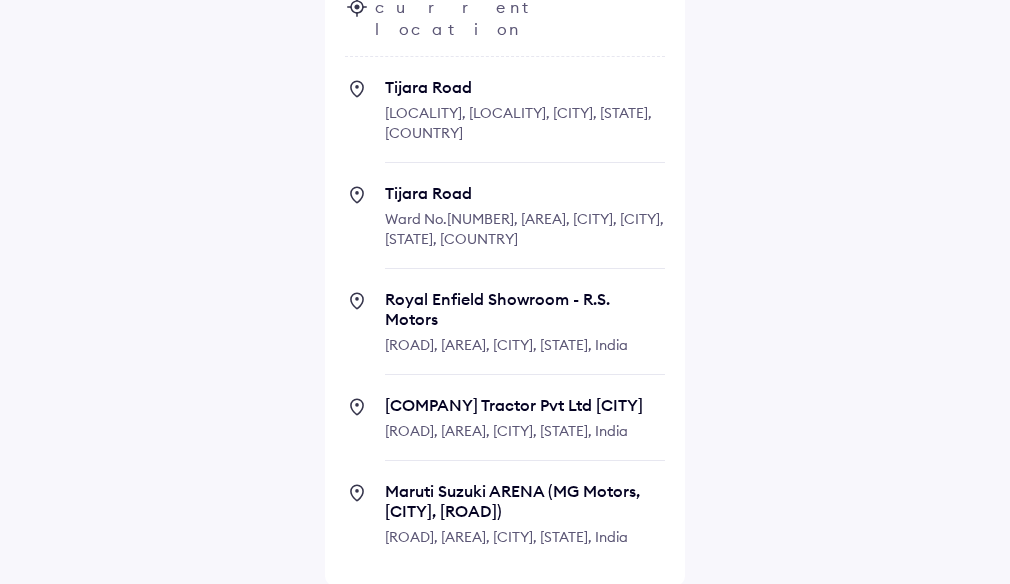 click on "[ROAD], [AREA], [CITY], [STATE], India" at bounding box center [506, 537] 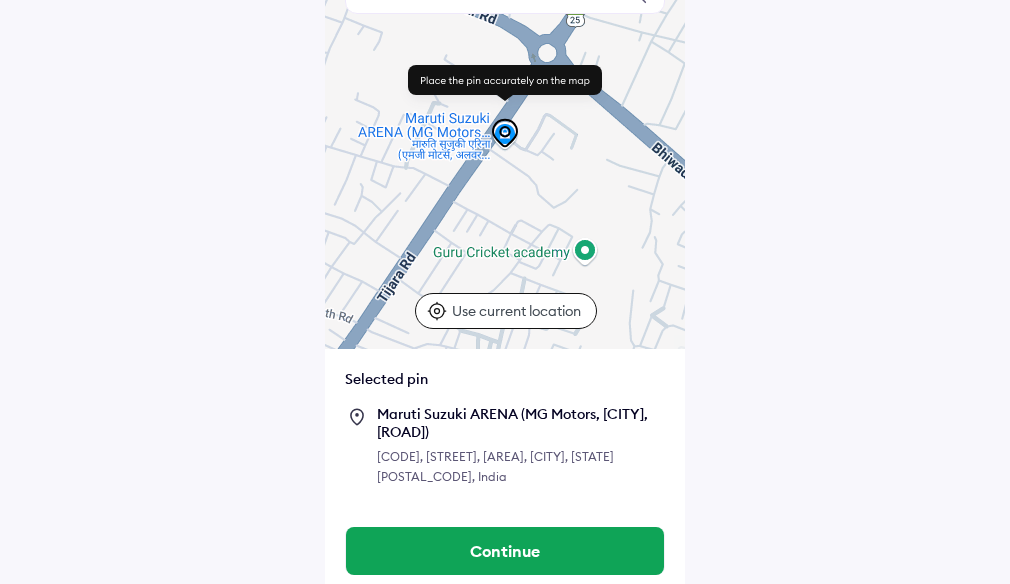 scroll, scrollTop: 212, scrollLeft: 0, axis: vertical 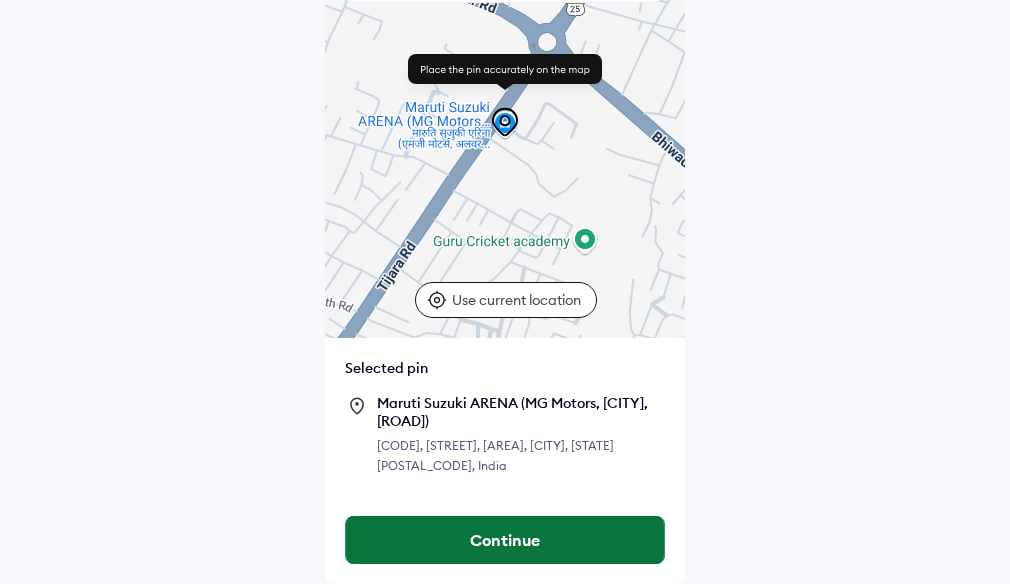 click on "Continue" at bounding box center (505, 540) 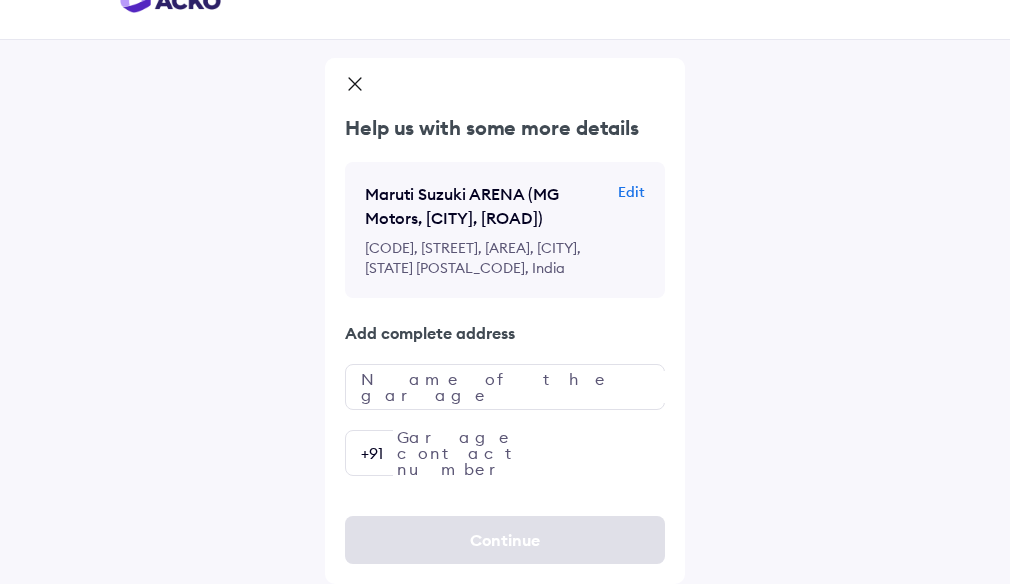 scroll, scrollTop: 0, scrollLeft: 0, axis: both 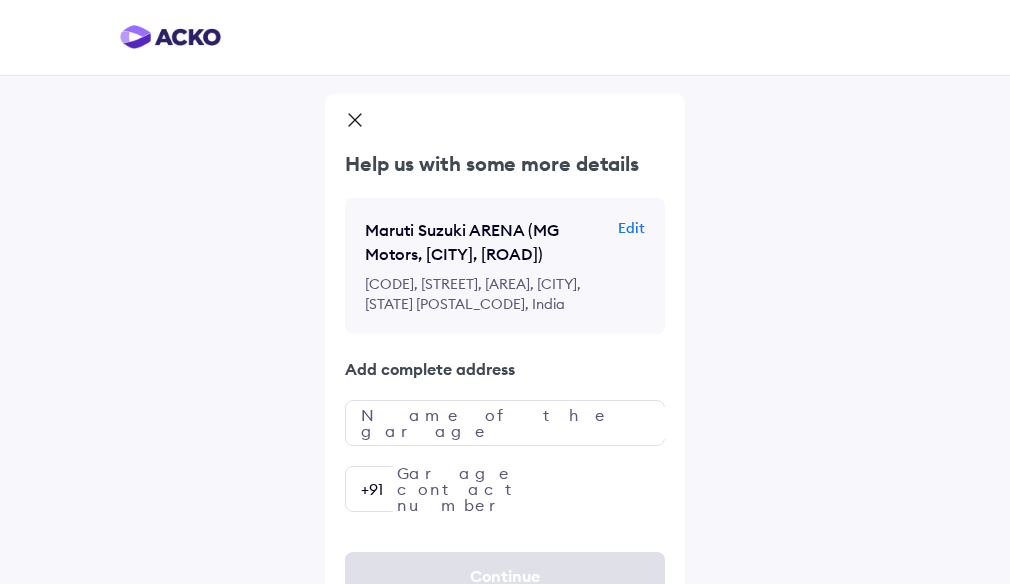 drag, startPoint x: 530, startPoint y: 229, endPoint x: 573, endPoint y: 260, distance: 53.009434 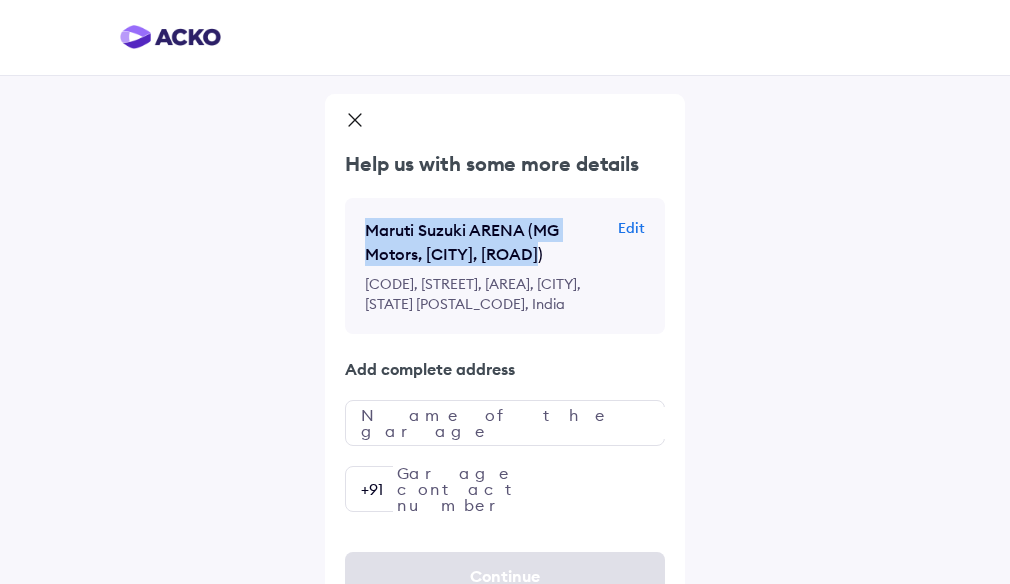 drag, startPoint x: 367, startPoint y: 226, endPoint x: 526, endPoint y: 246, distance: 160.25293 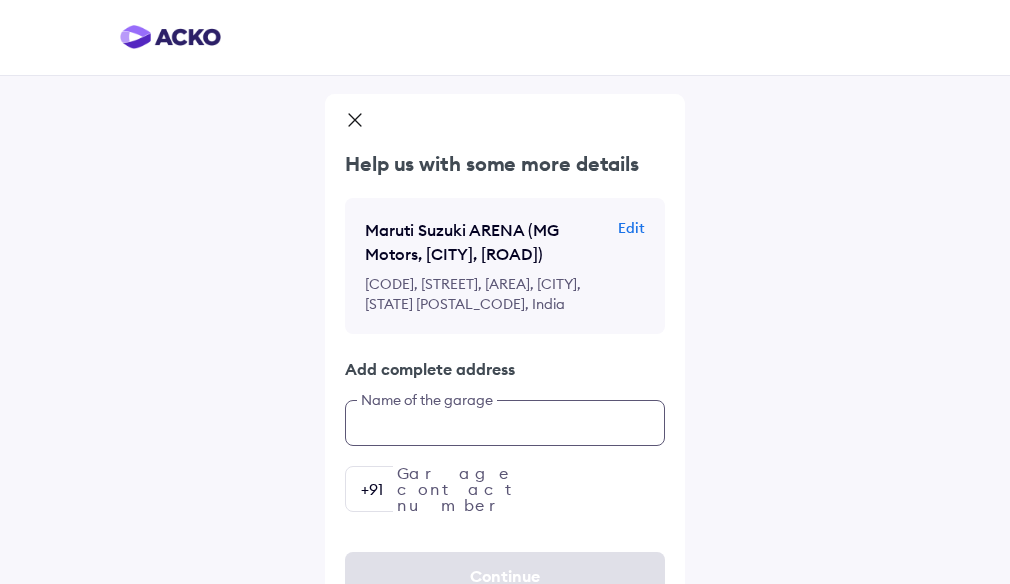 scroll, scrollTop: 36, scrollLeft: 0, axis: vertical 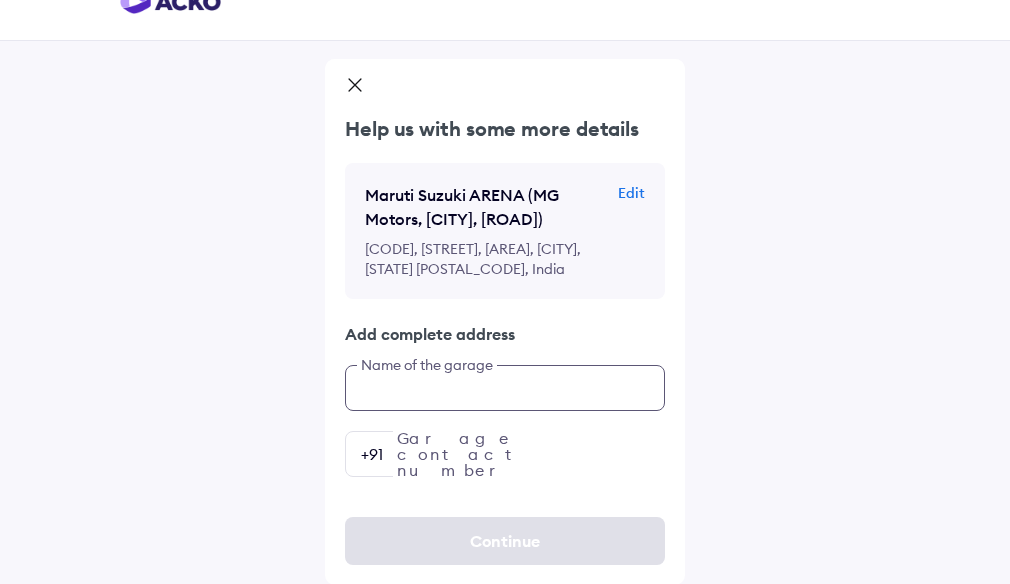 click on "Help us with some more details [COMPANY] ARENA (MG Motors, [CITY], [ROAD]) Edit [AREA]+[NUMBER]G[NUMBER], [ROAD], [AREA], [CITY], [STATE], [COUNTRY] Add complete address Name of the garage Garage contact number +[PHONE]" 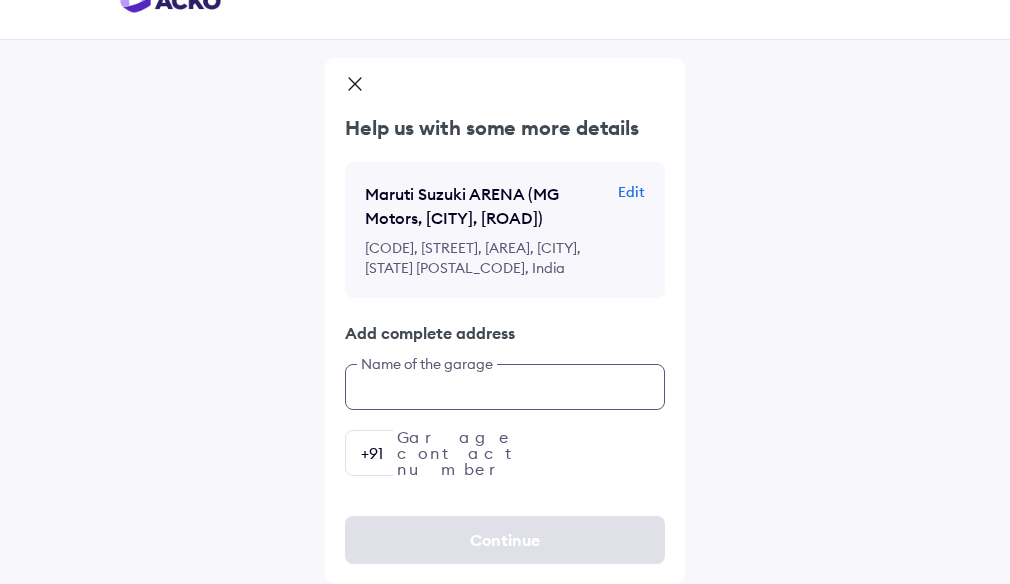 paste on "**********" 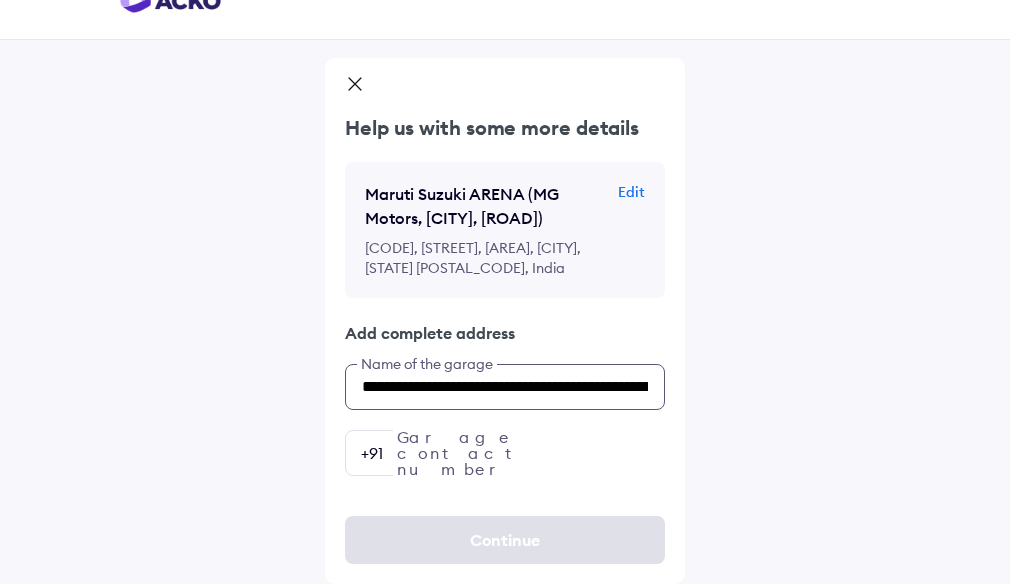 scroll, scrollTop: 0, scrollLeft: 111, axis: horizontal 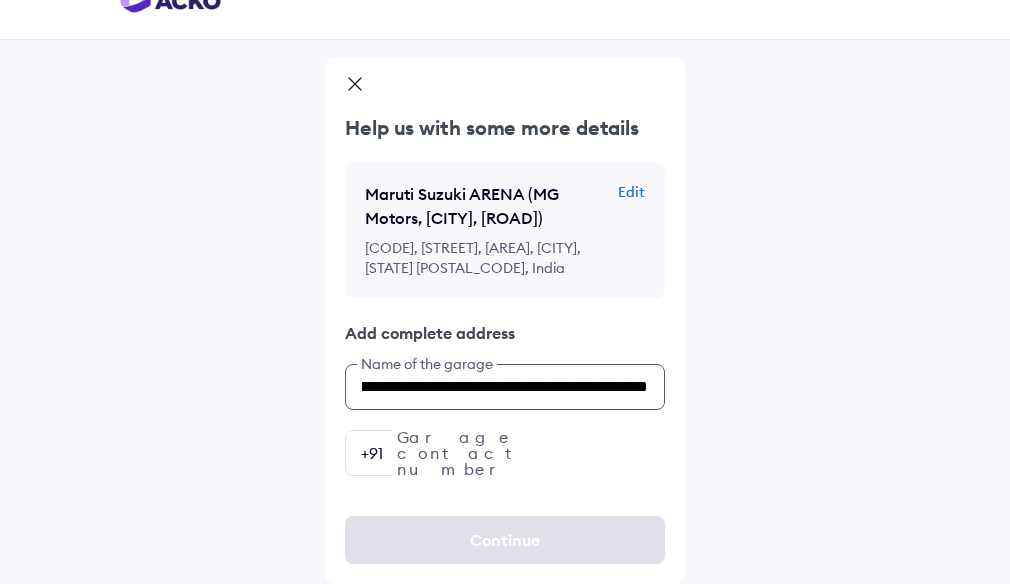 type on "**********" 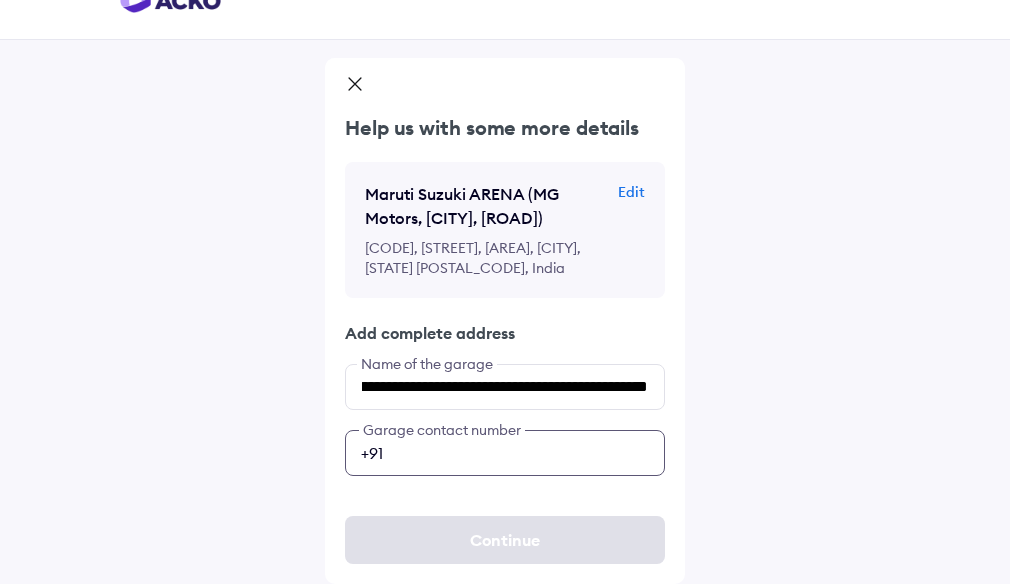 scroll, scrollTop: 0, scrollLeft: 0, axis: both 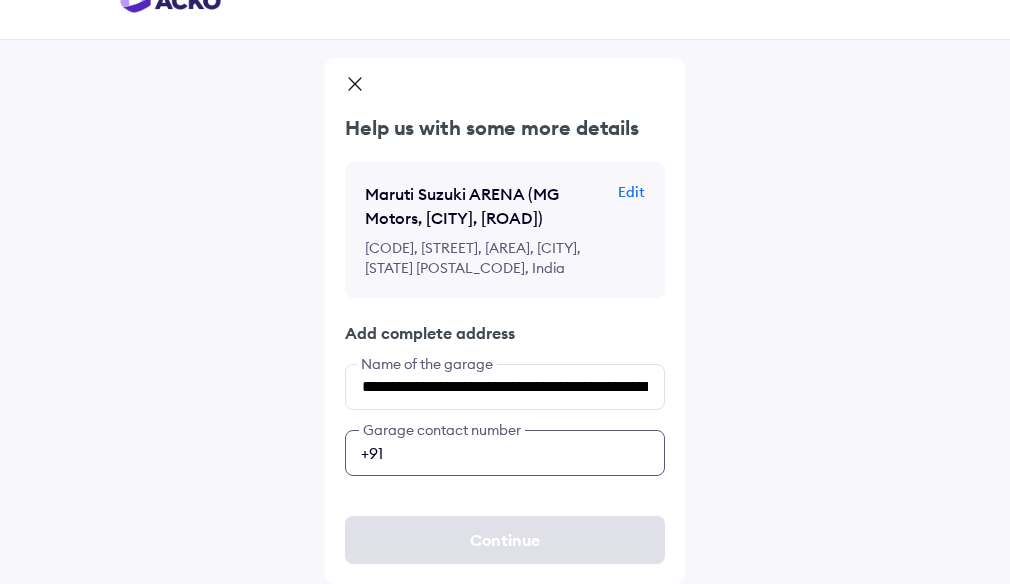 click at bounding box center [505, 453] 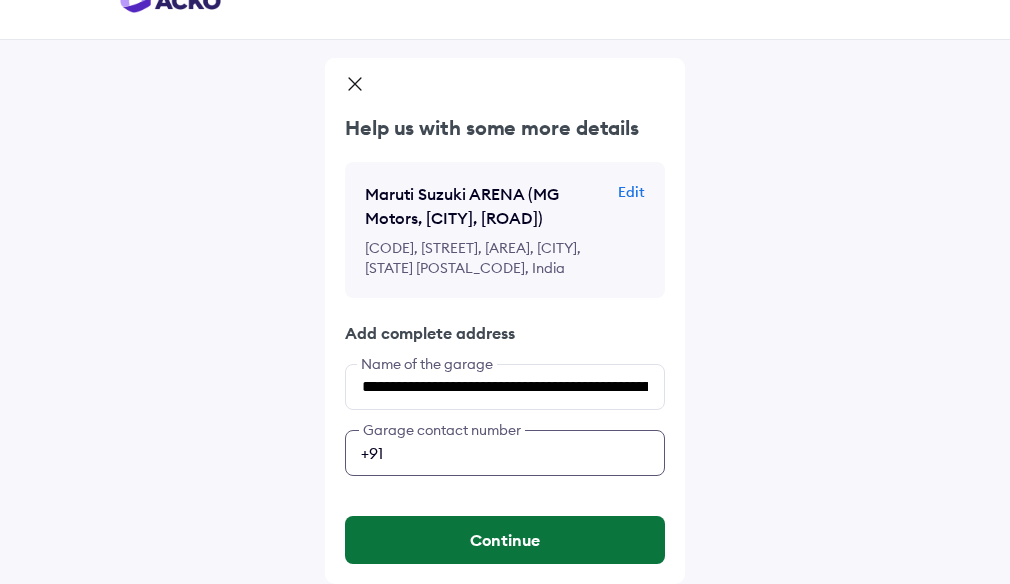 type on "**********" 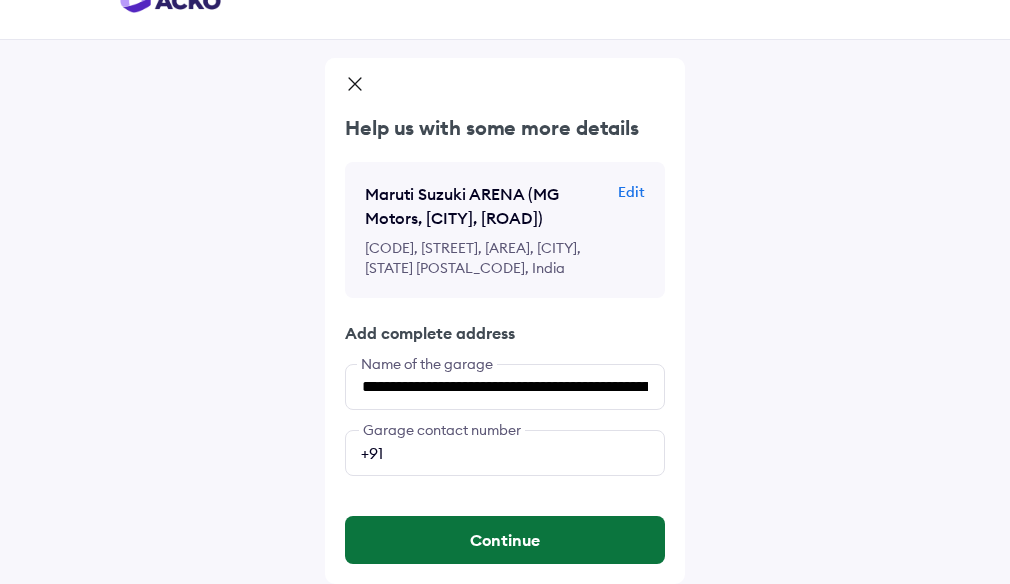 click on "Continue" at bounding box center (505, 540) 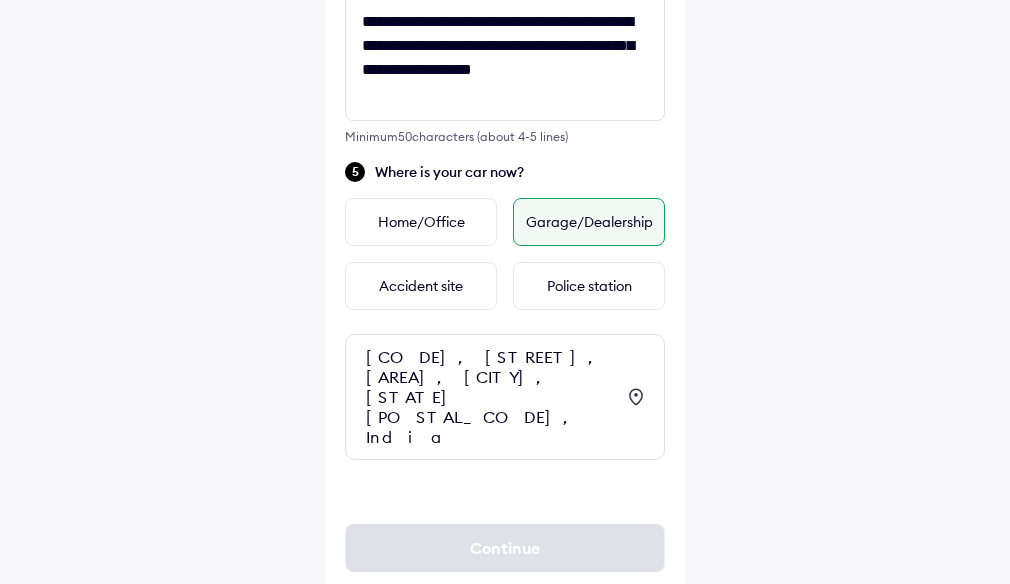 scroll, scrollTop: 841, scrollLeft: 0, axis: vertical 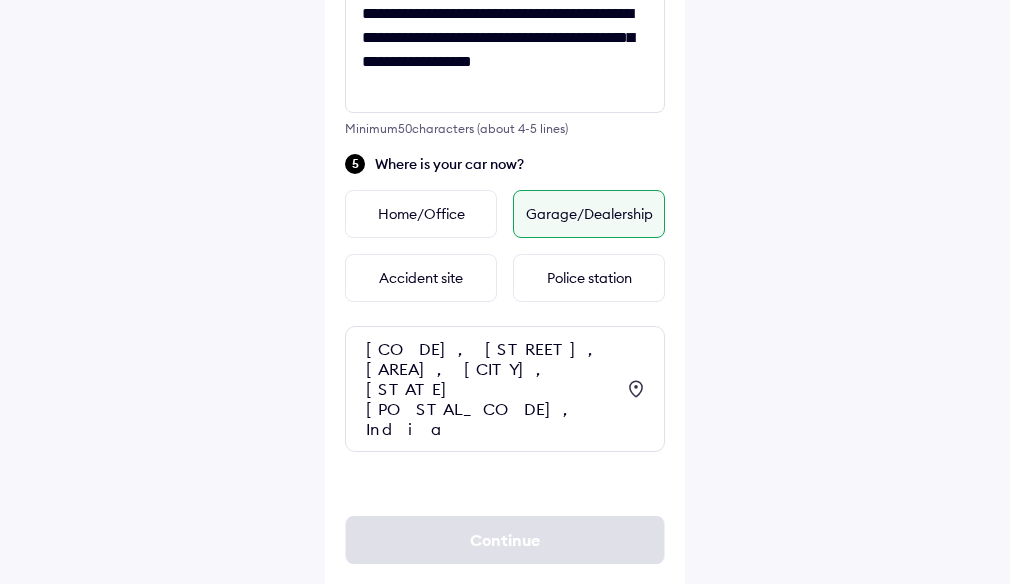 click 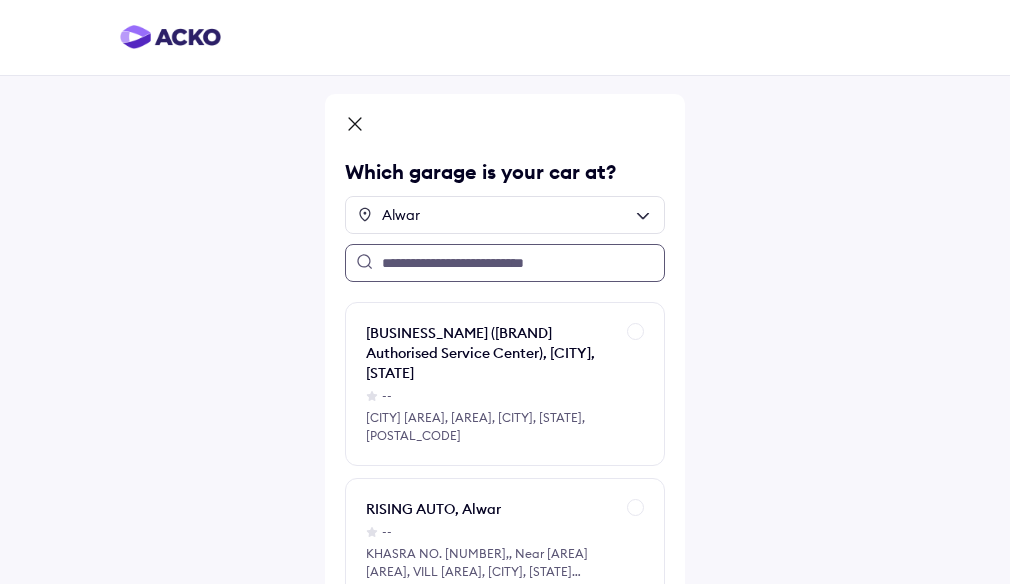 click at bounding box center [505, 263] 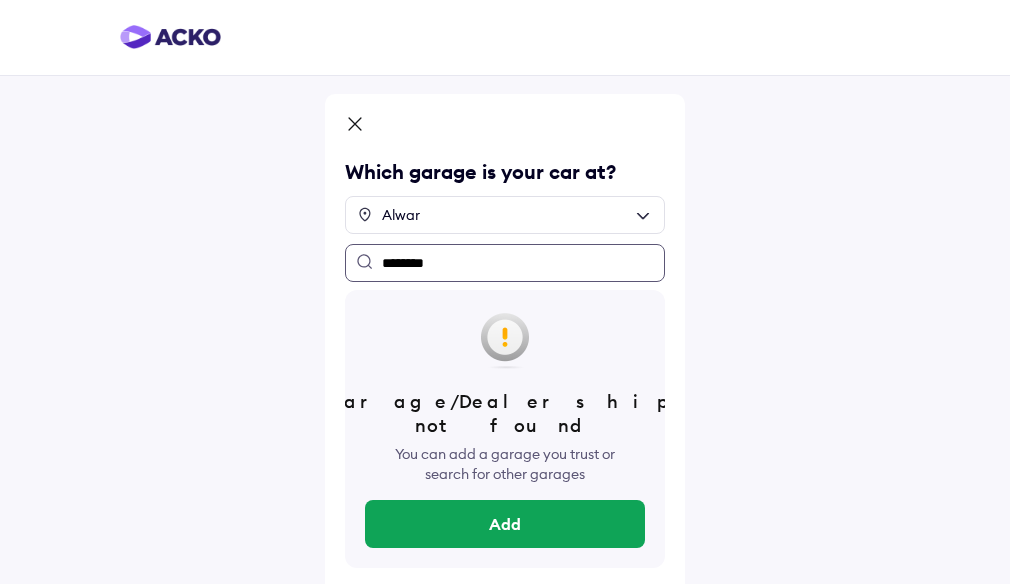 click on "********" at bounding box center [505, 263] 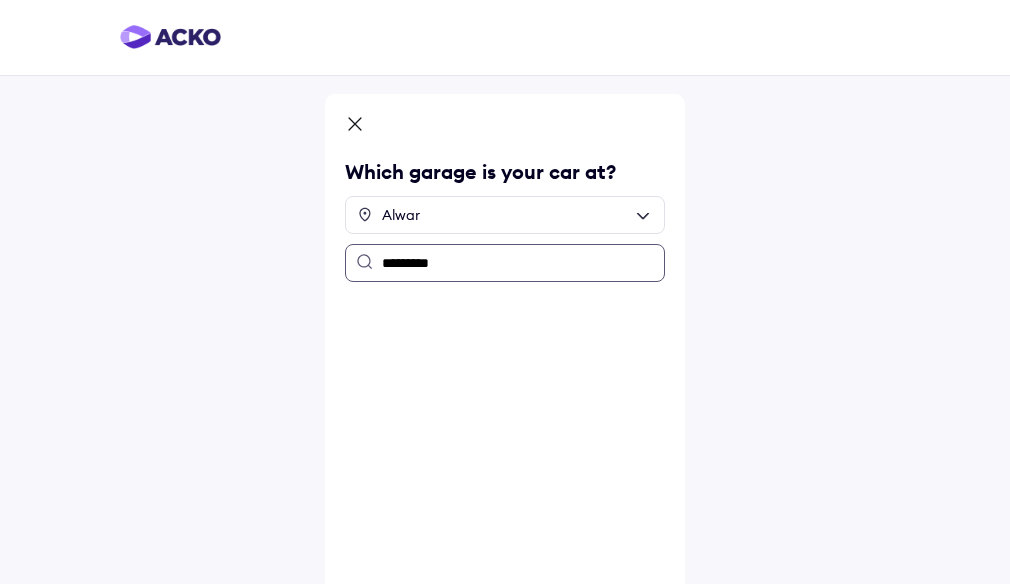 click on "*********" at bounding box center (505, 263) 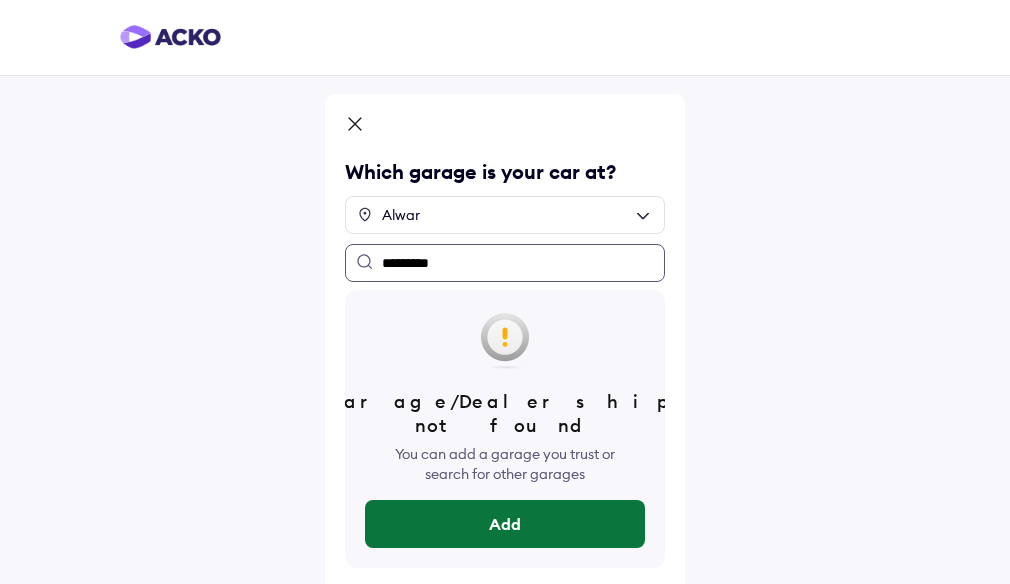 type on "*********" 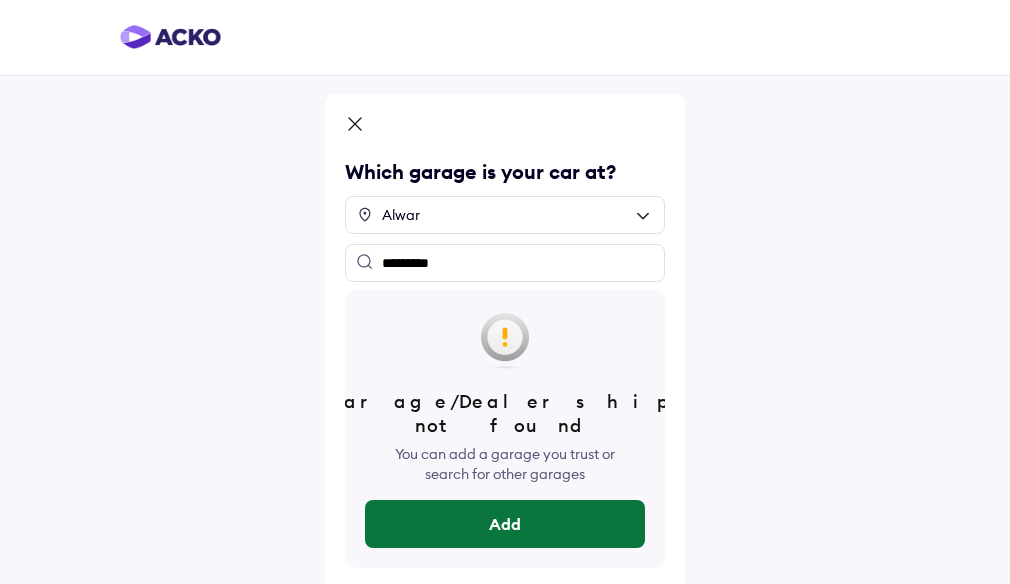 click on "Add" at bounding box center (505, 524) 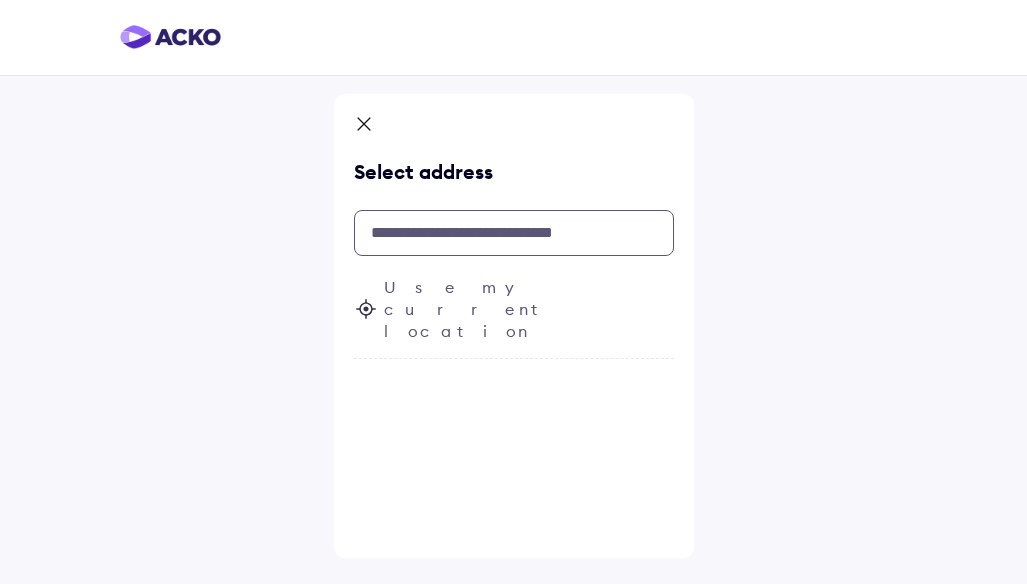 click at bounding box center (514, 233) 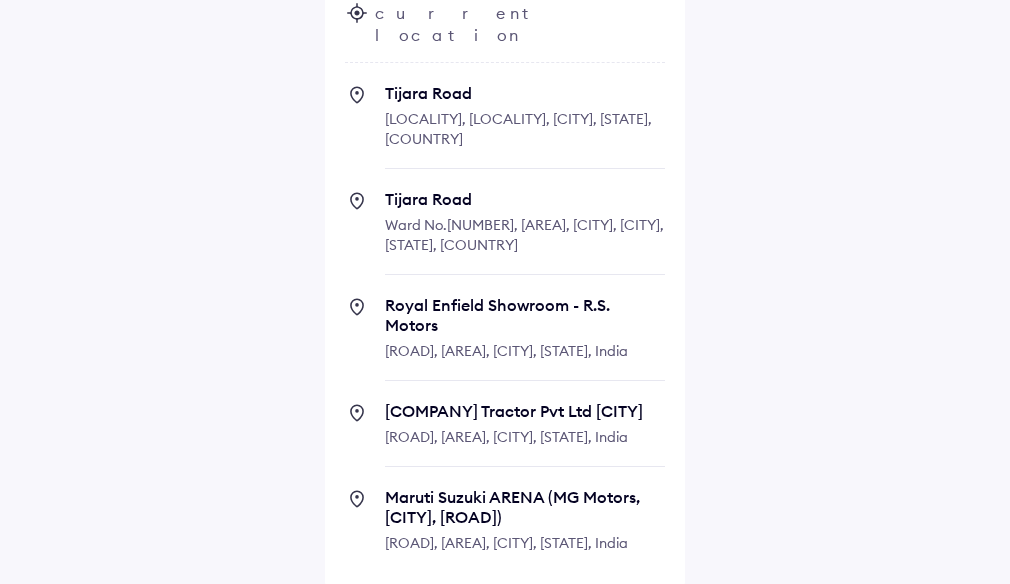 scroll, scrollTop: 302, scrollLeft: 0, axis: vertical 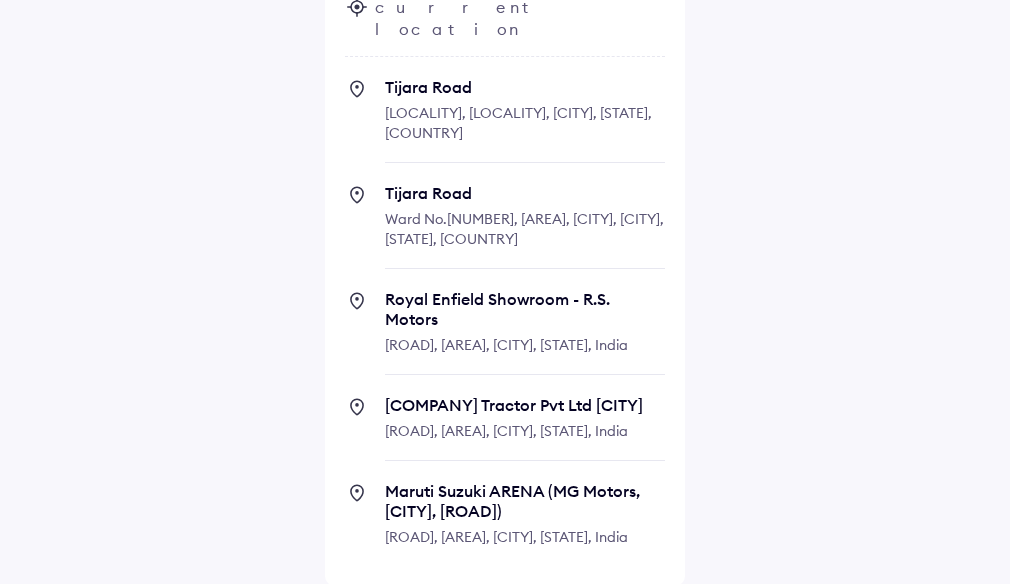 click on "[ROAD], [AREA], [CITY], [STATE], India" at bounding box center [506, 537] 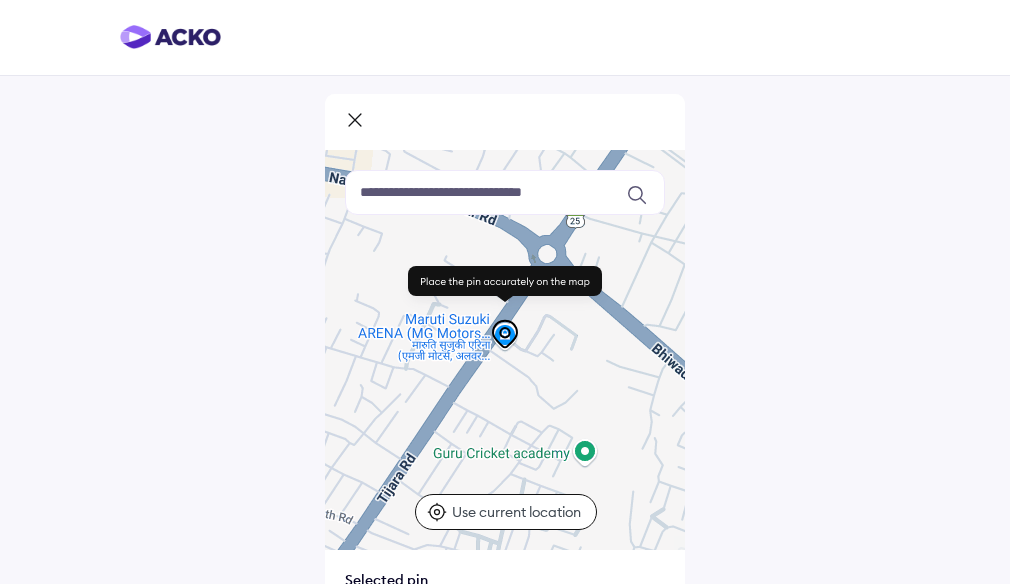 click on "Use current location" at bounding box center (519, 512) 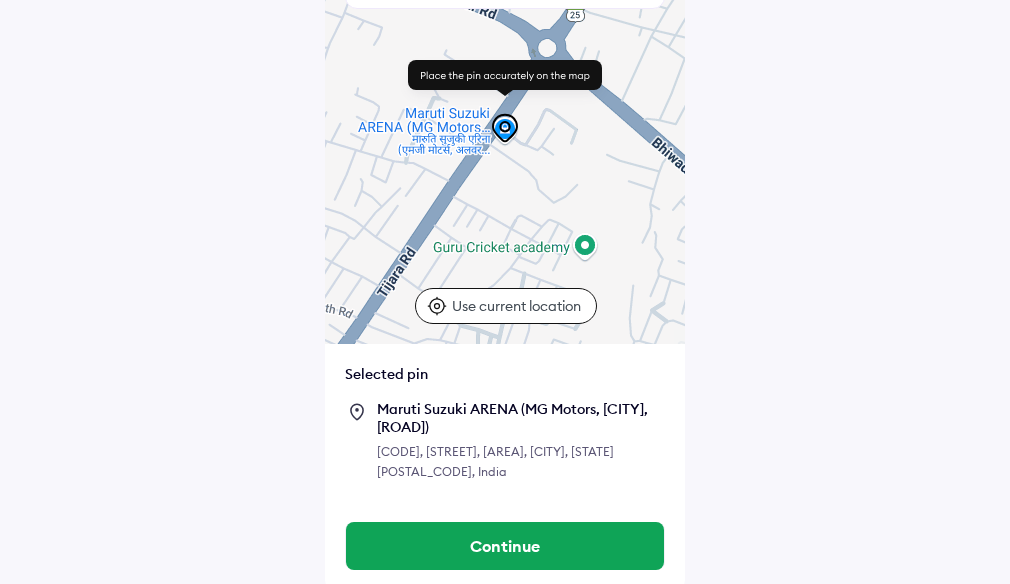 scroll, scrollTop: 212, scrollLeft: 0, axis: vertical 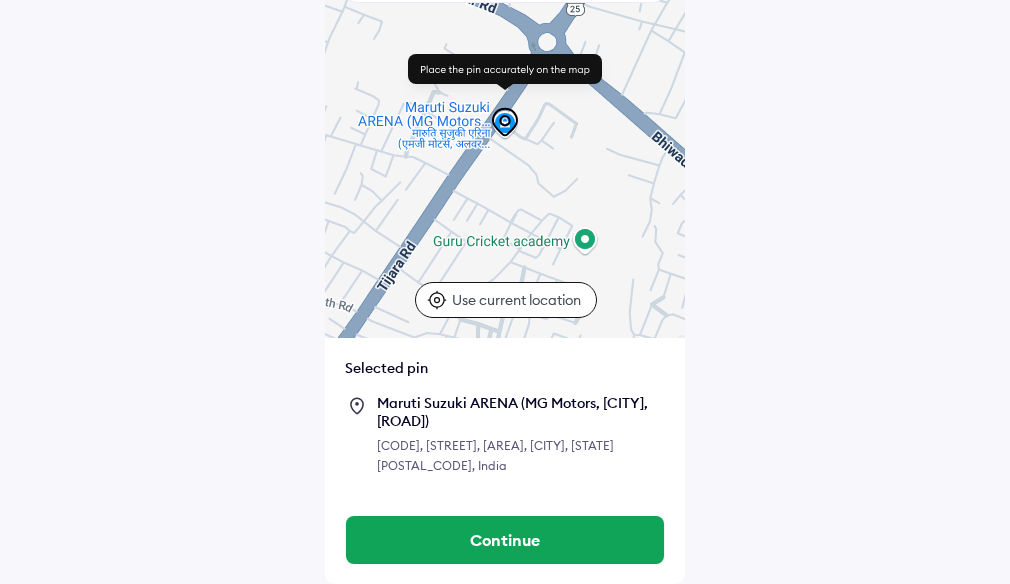 click at bounding box center (505, 138) 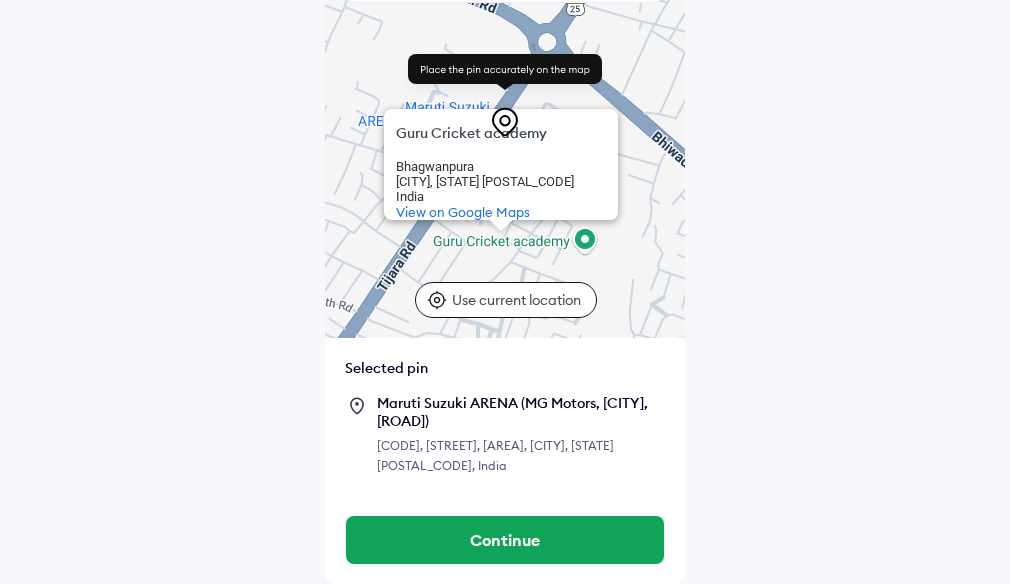 click on "[ACADEMY] [ACADEMY] [AREA] [CITY], [STATE] [POSTAL_CODE] India View on Google Maps Keyboard shortcuts Map Data Map data ©2025 Map data ©2025 100 m Click to toggle between metric and imperial units Terms Report a map error Use current location Selected pin [DEALERSHIP] ([COMPANY], [CITY], [ROAD]) [CODE], [ROAD], [AREA], [CITY], [STATE] [POSTAL_CODE], India Continue" at bounding box center (505, 186) 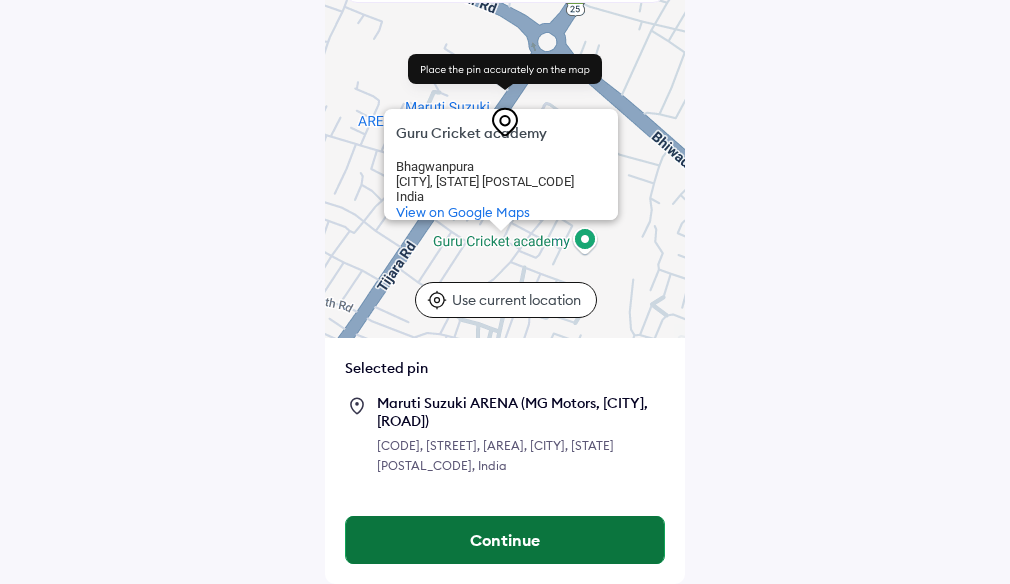 click on "Continue" at bounding box center [505, 540] 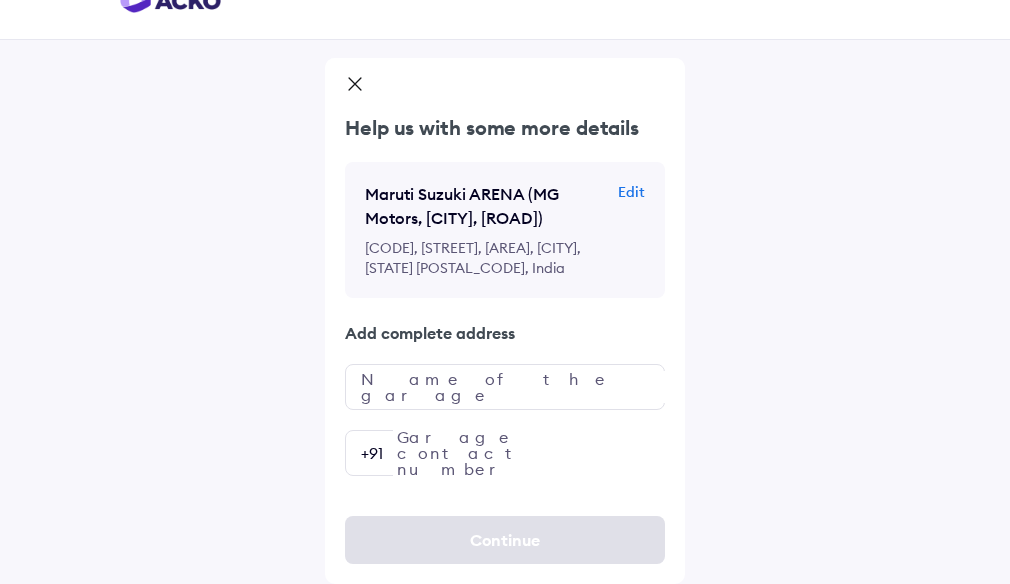 scroll, scrollTop: 0, scrollLeft: 0, axis: both 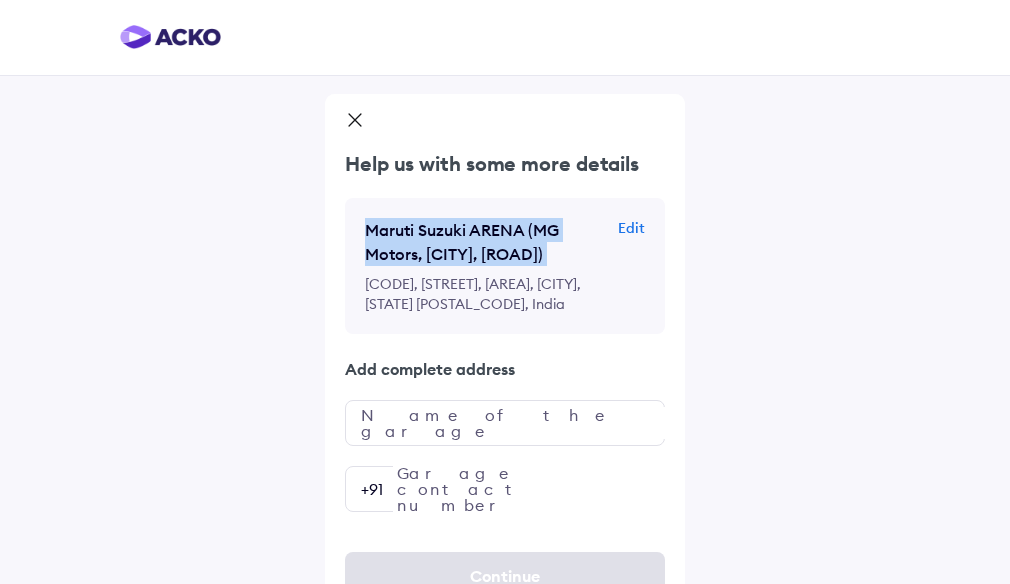 drag, startPoint x: 367, startPoint y: 228, endPoint x: 611, endPoint y: 241, distance: 244.34607 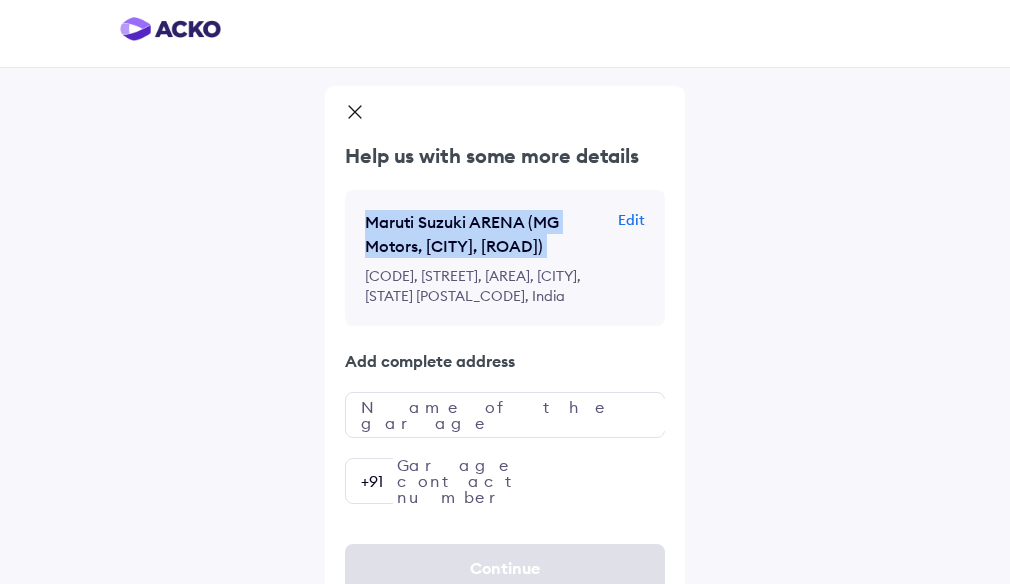 scroll, scrollTop: 0, scrollLeft: 0, axis: both 